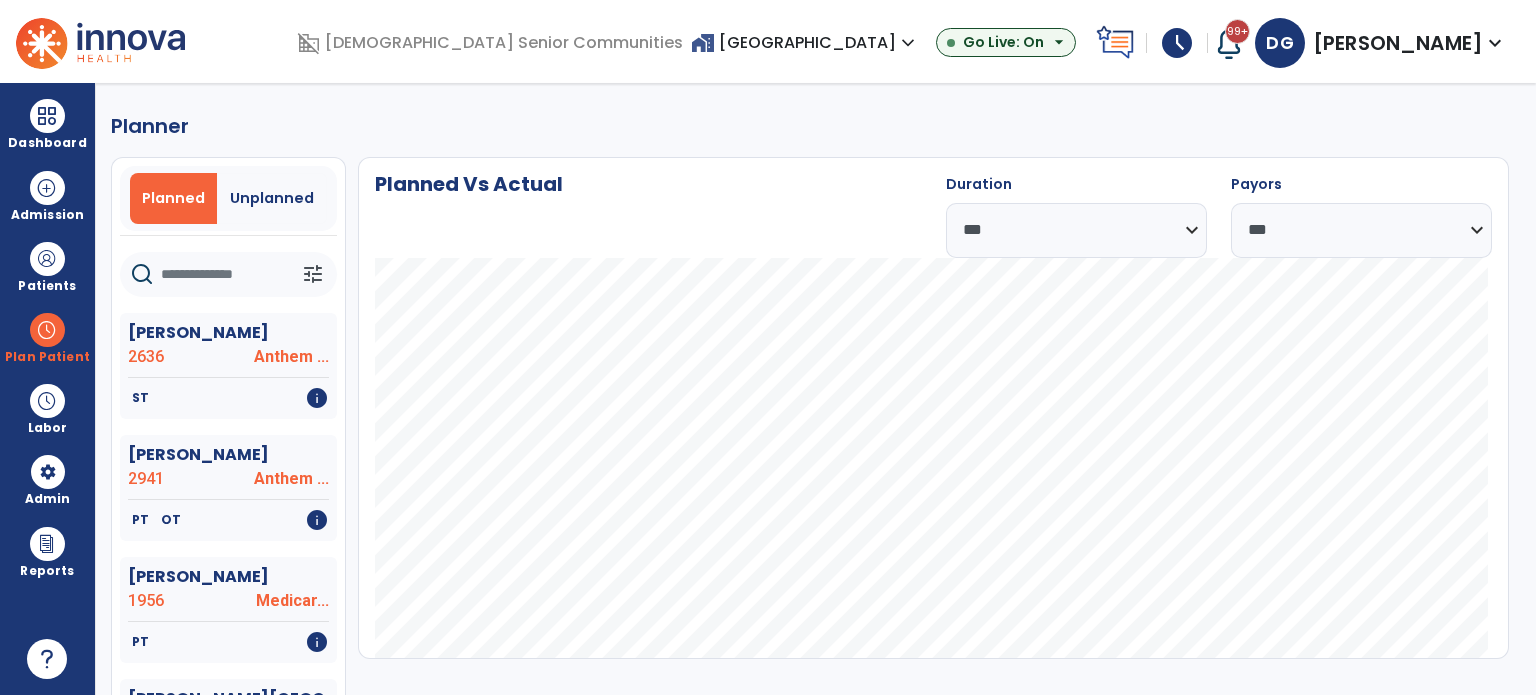 select on "***" 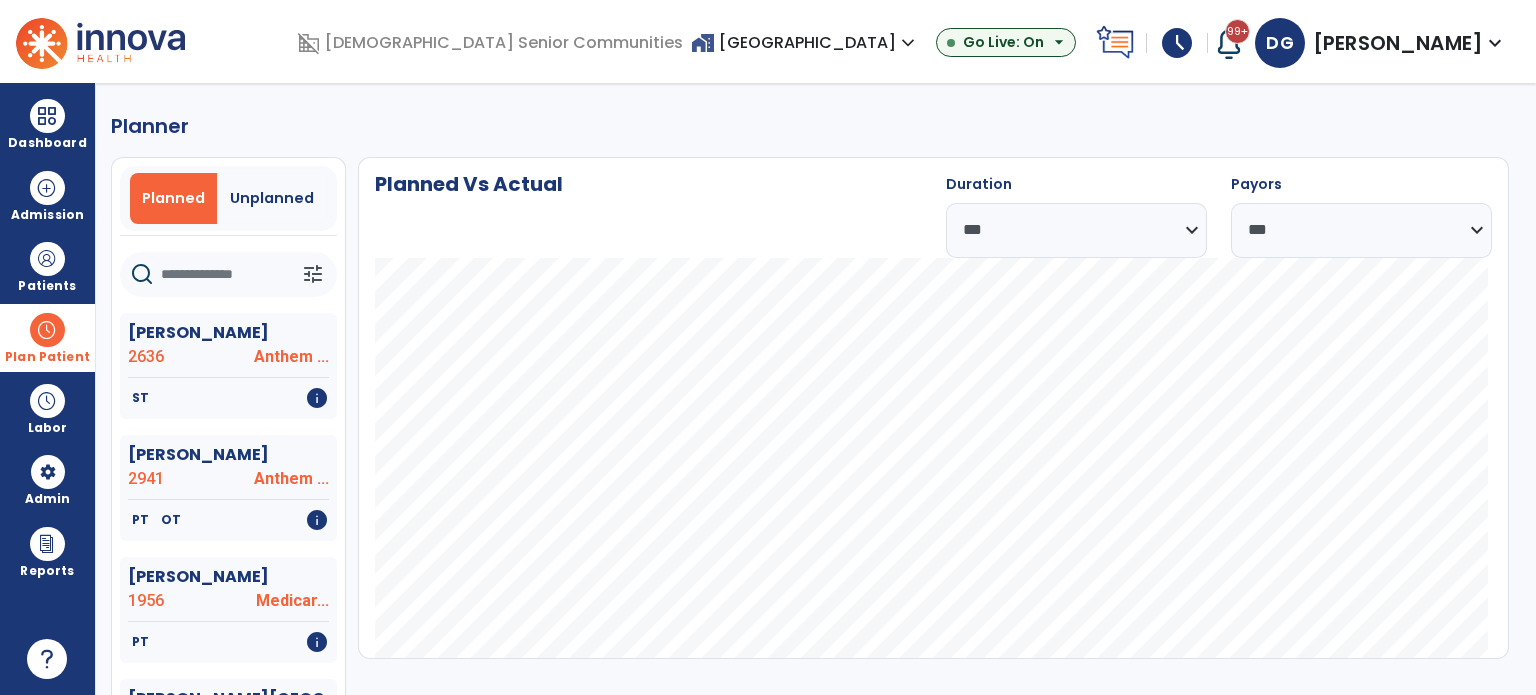 scroll, scrollTop: 0, scrollLeft: 0, axis: both 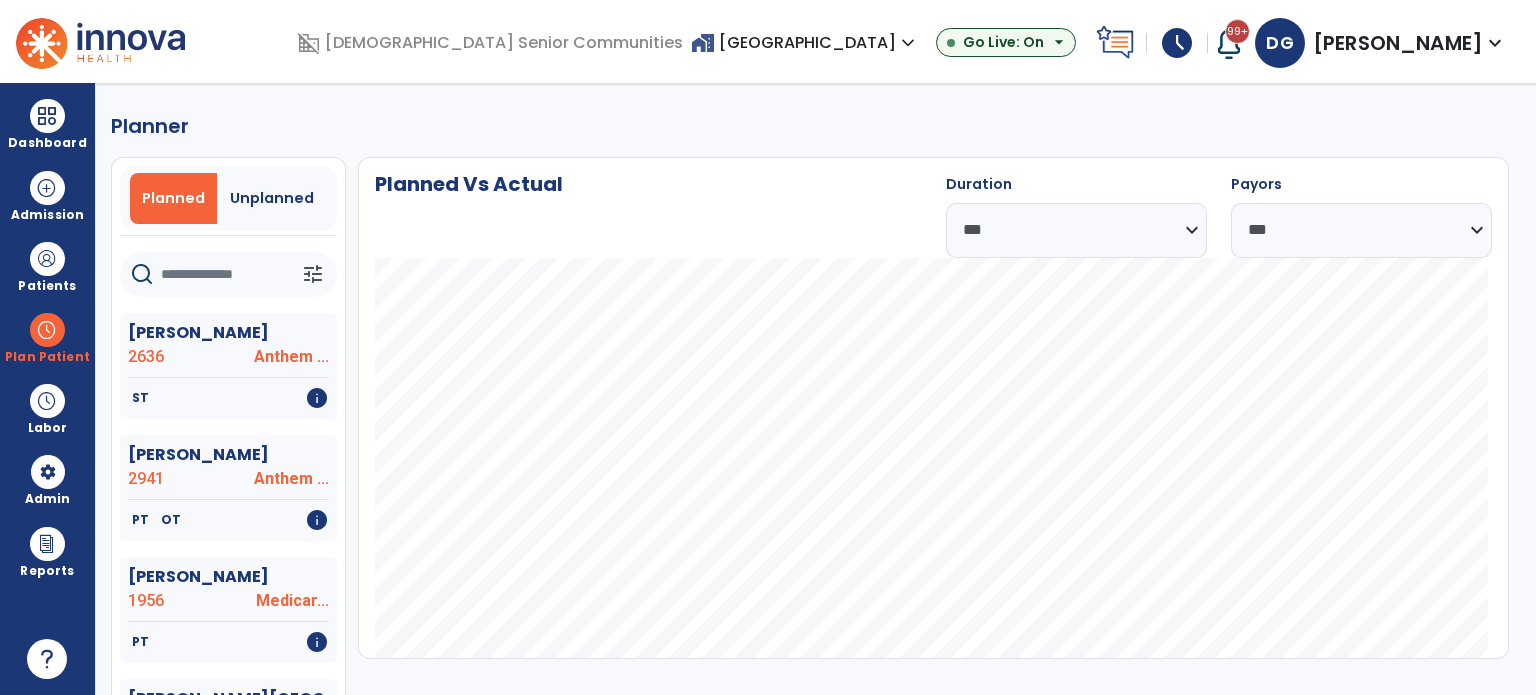 click on "home_work   Salem Crossing   expand_more" at bounding box center (805, 42) 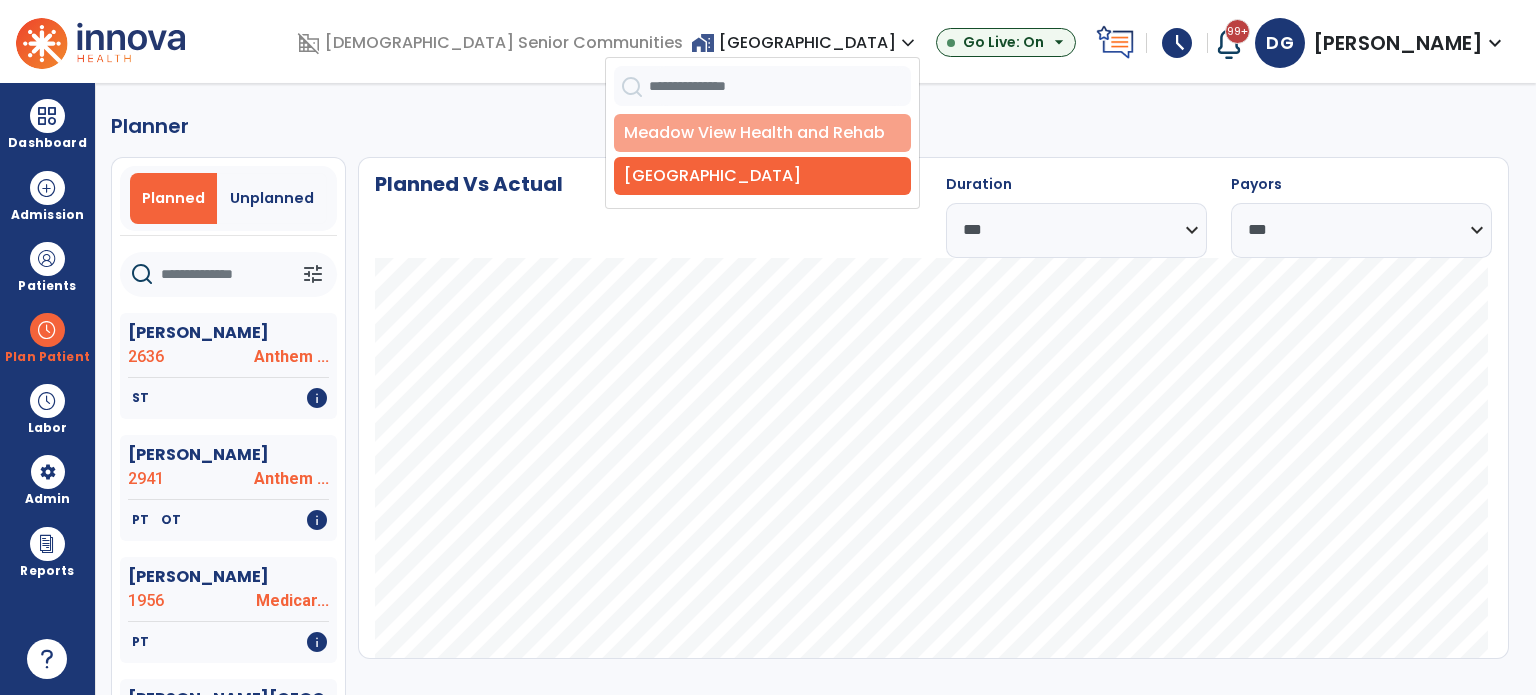 click on "Meadow View Health and Rehab" at bounding box center [762, 133] 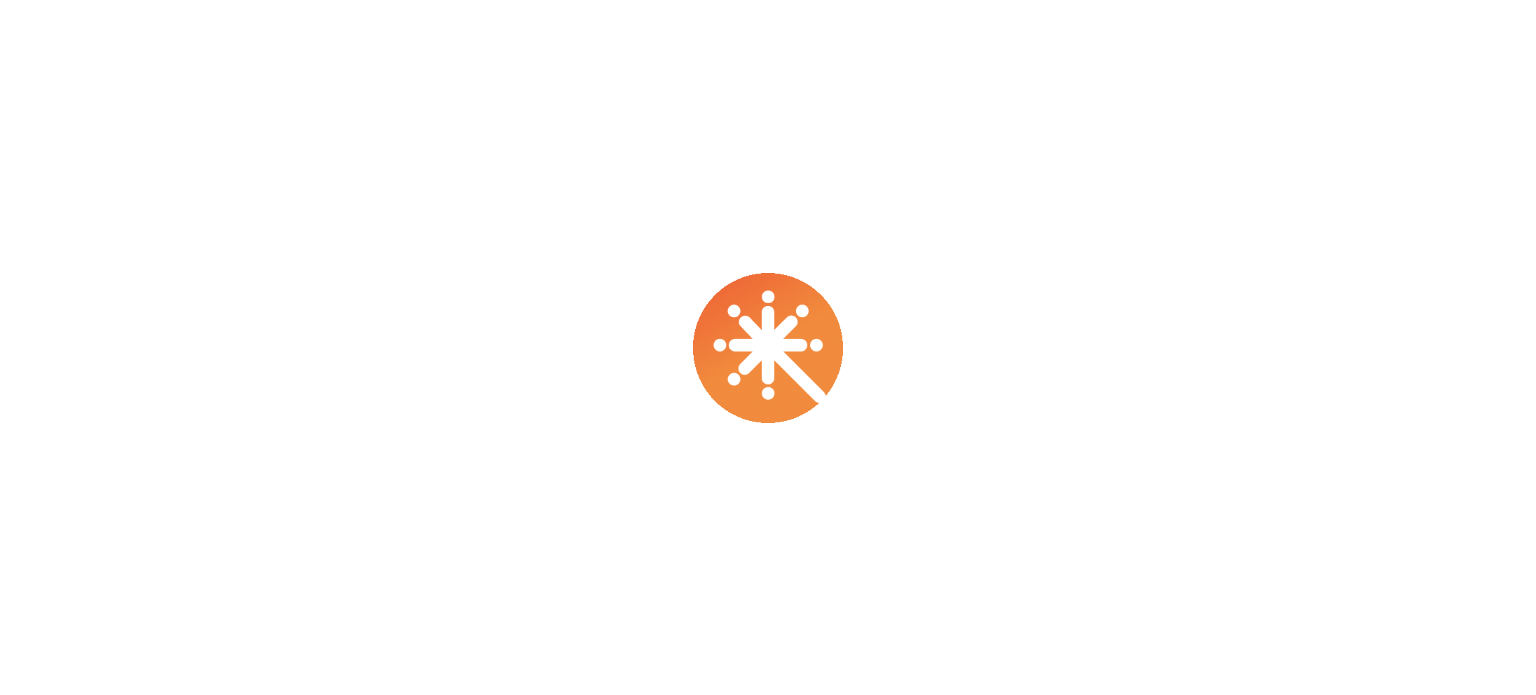 scroll, scrollTop: 0, scrollLeft: 0, axis: both 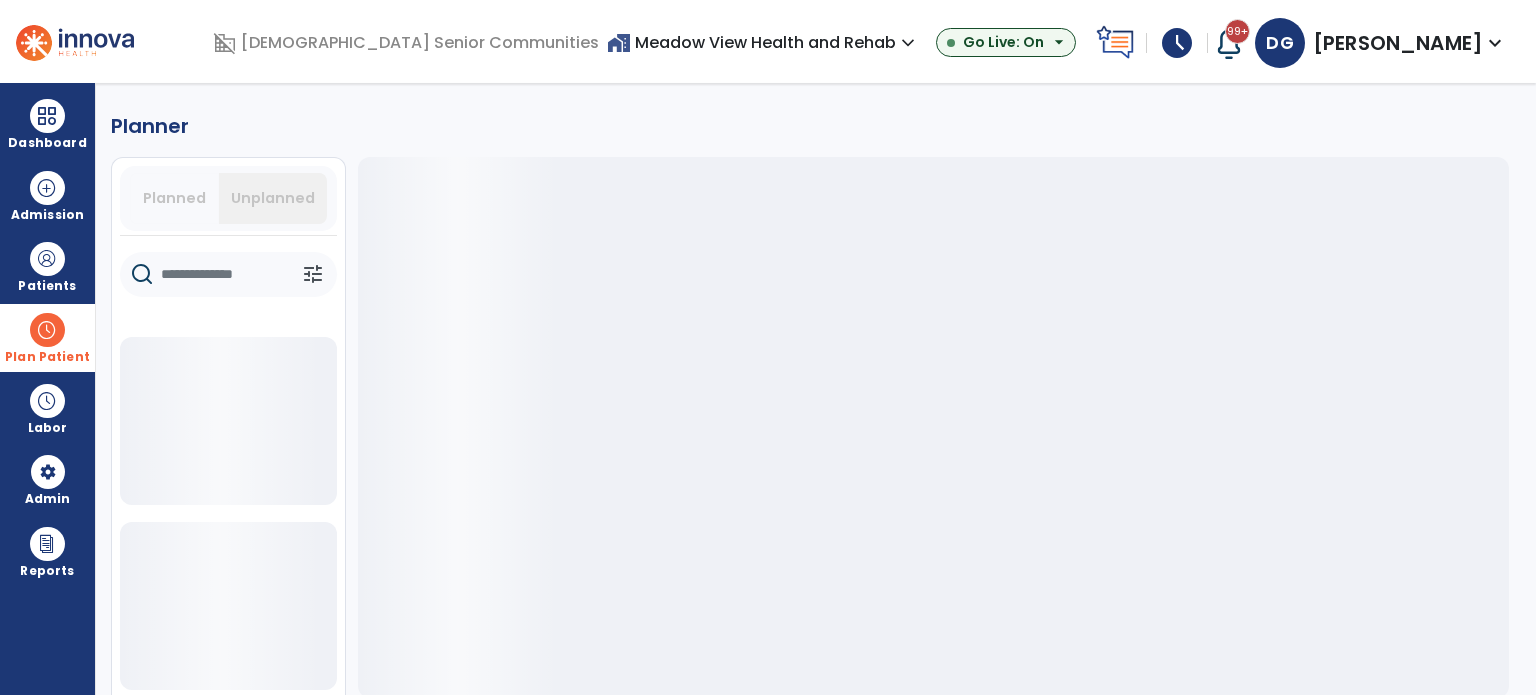click on "Plan Patient" at bounding box center (47, 357) 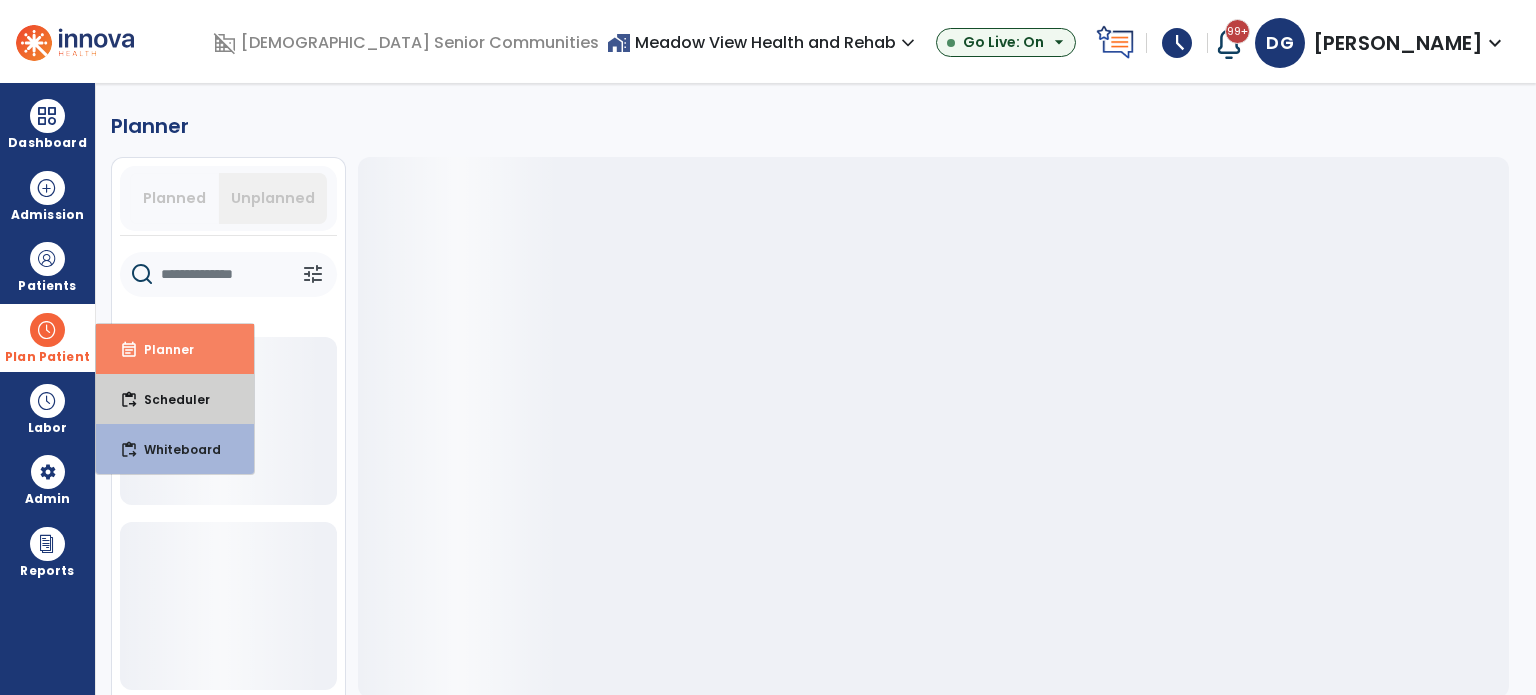 click on "Scheduler" at bounding box center [169, 399] 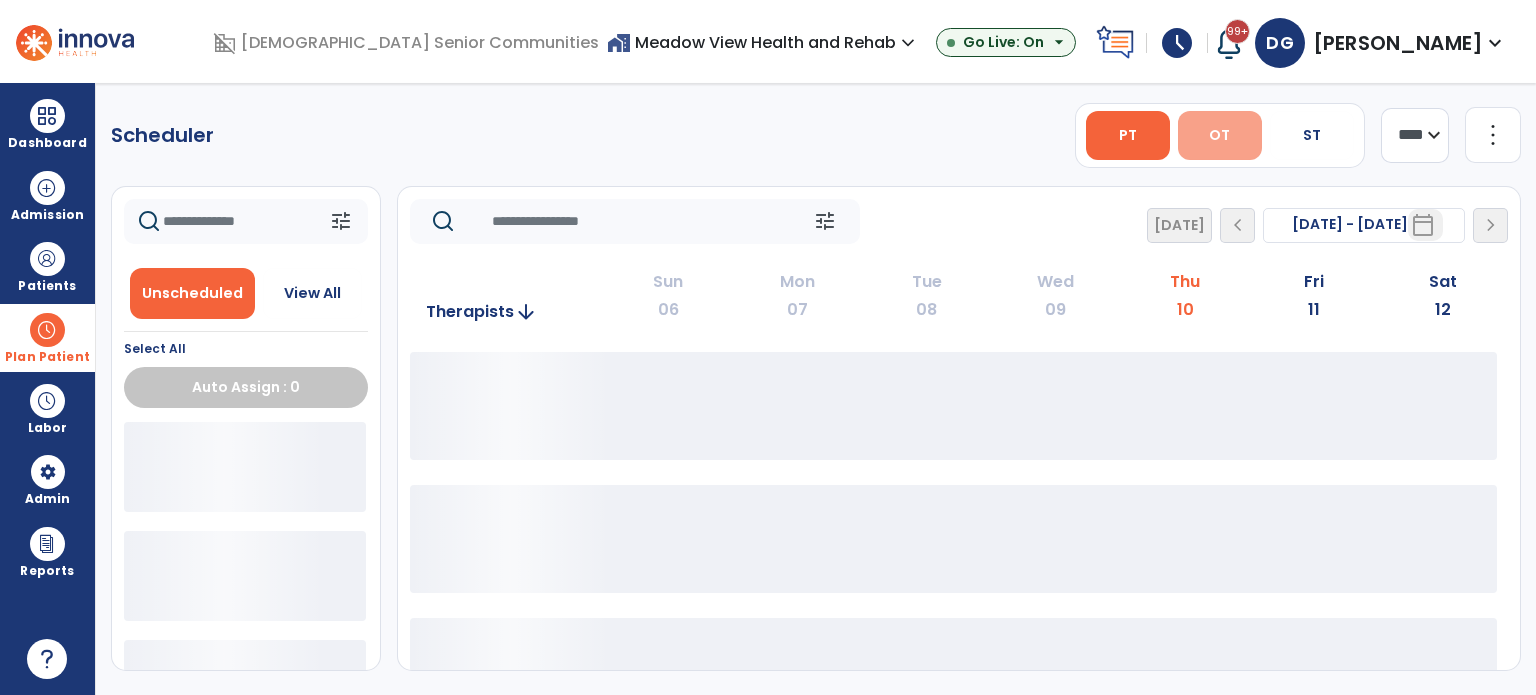 click on "OT" at bounding box center (1220, 135) 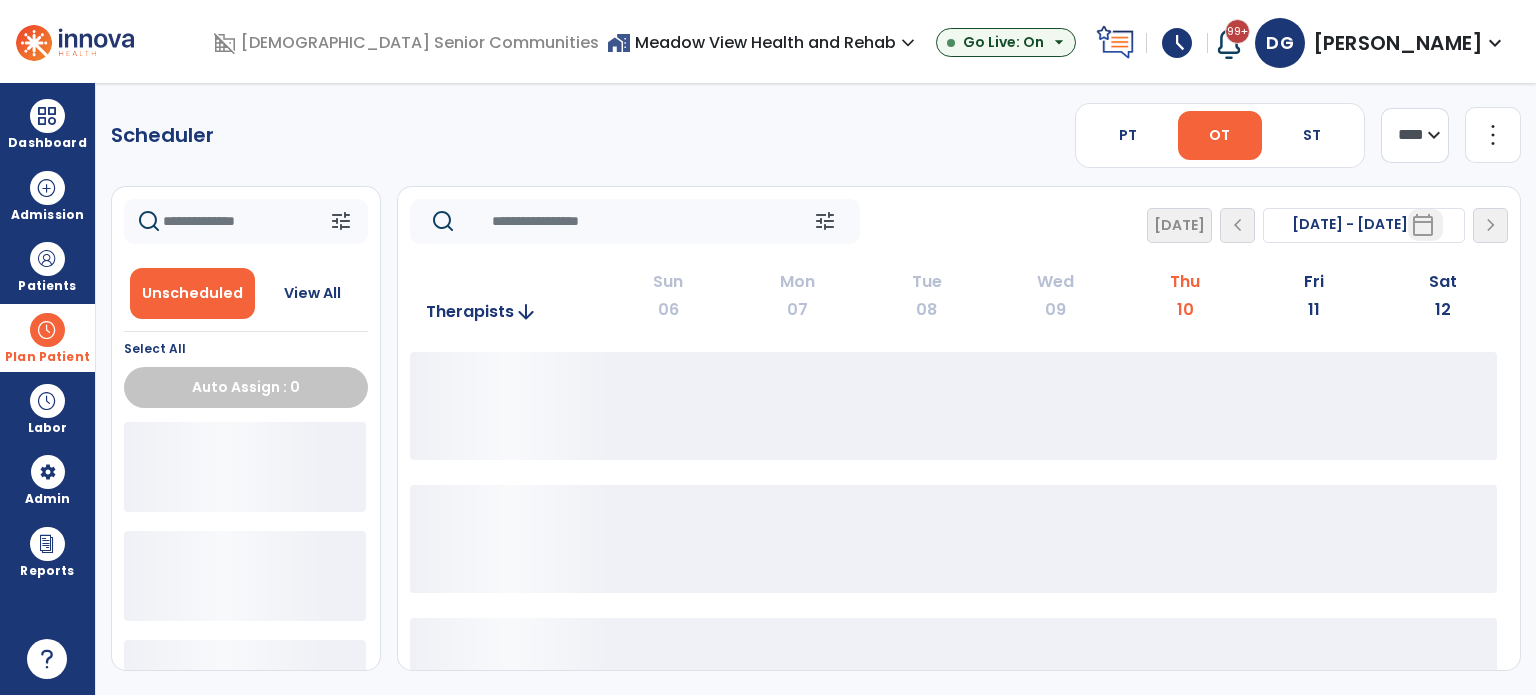 drag, startPoint x: 1413, startPoint y: 140, endPoint x: 1410, endPoint y: 159, distance: 19.235384 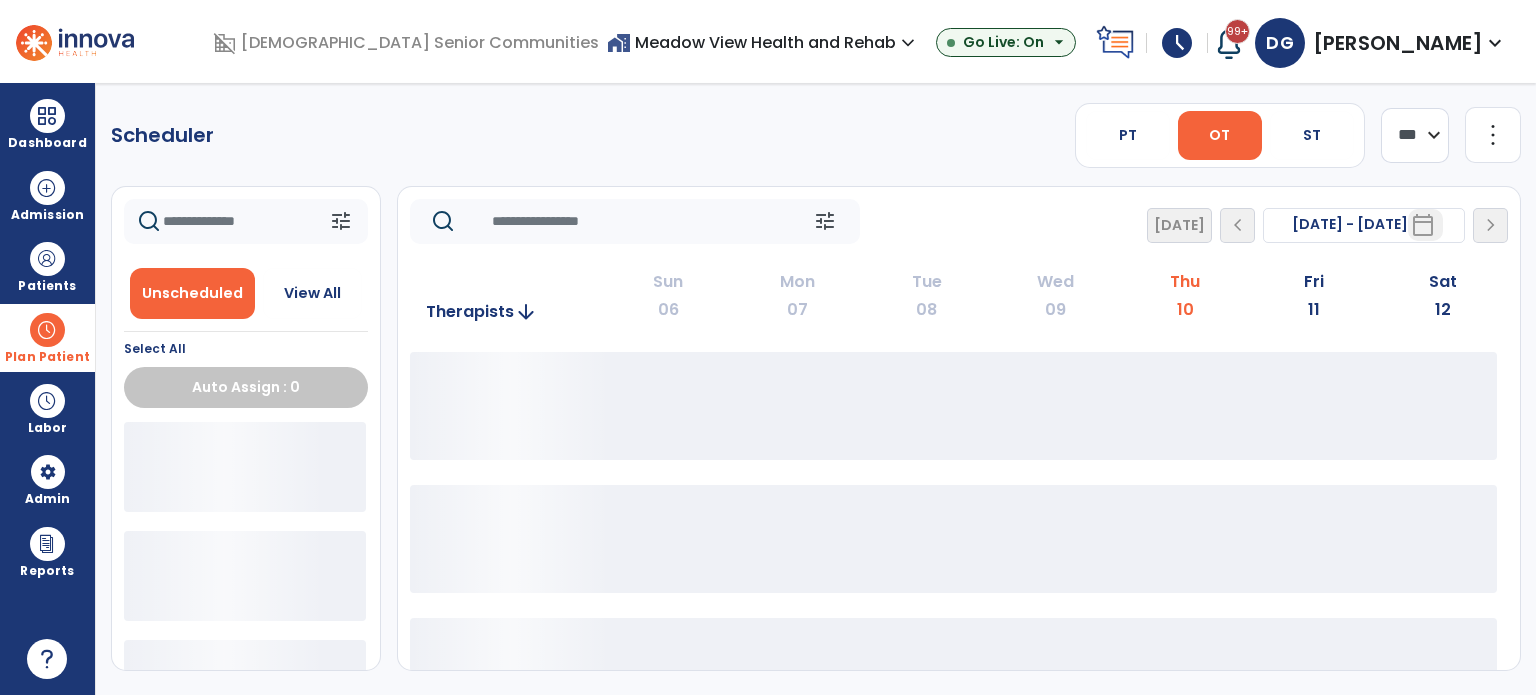 click on "**** ***" 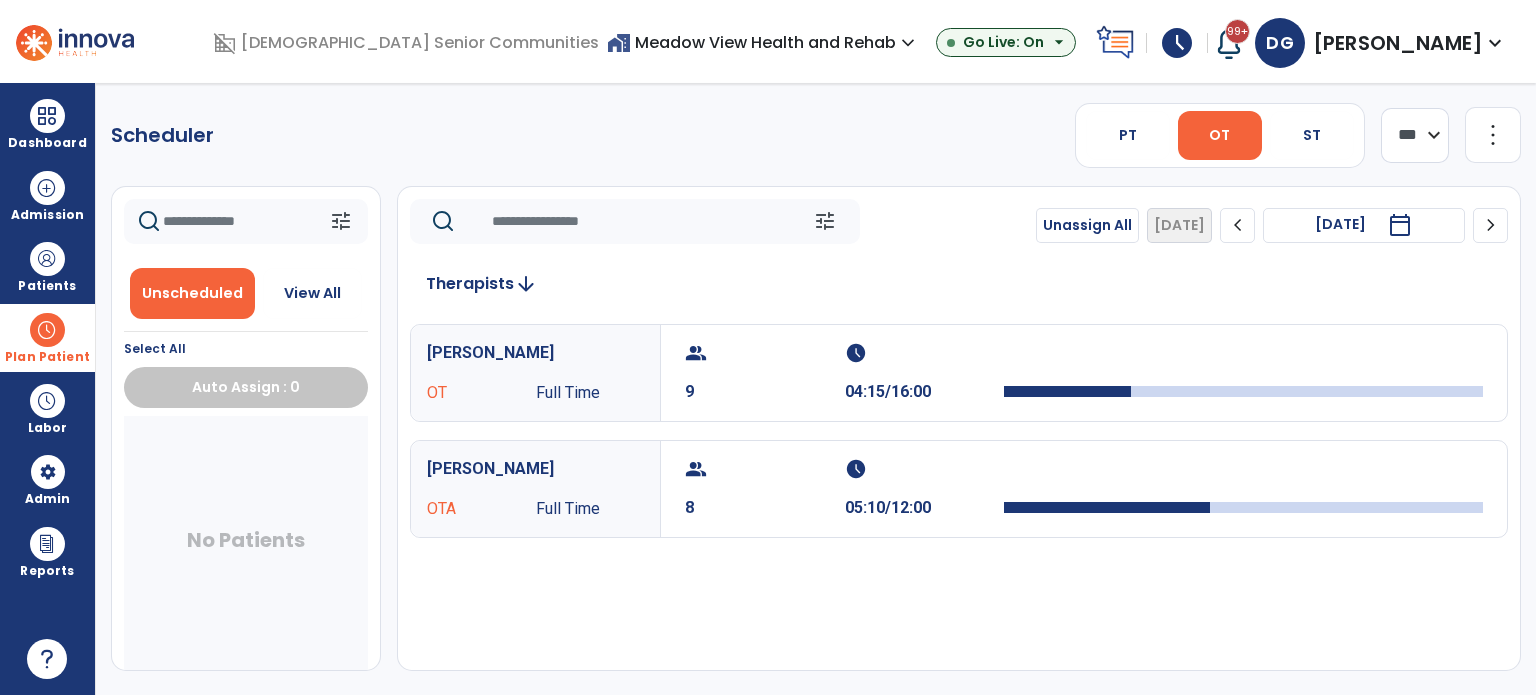 click on "home_work   Meadow View Health and Rehab   expand_more" at bounding box center (763, 42) 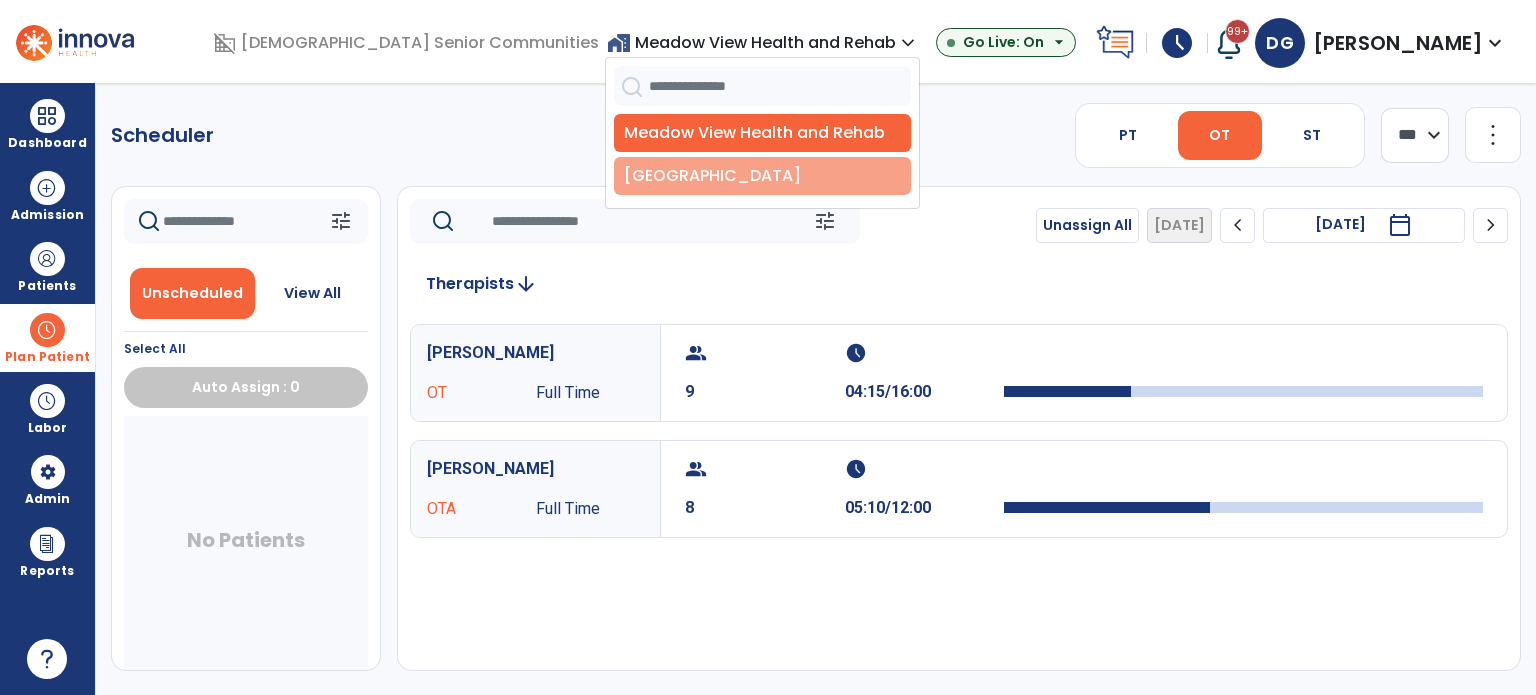 click on "[GEOGRAPHIC_DATA]" at bounding box center [762, 176] 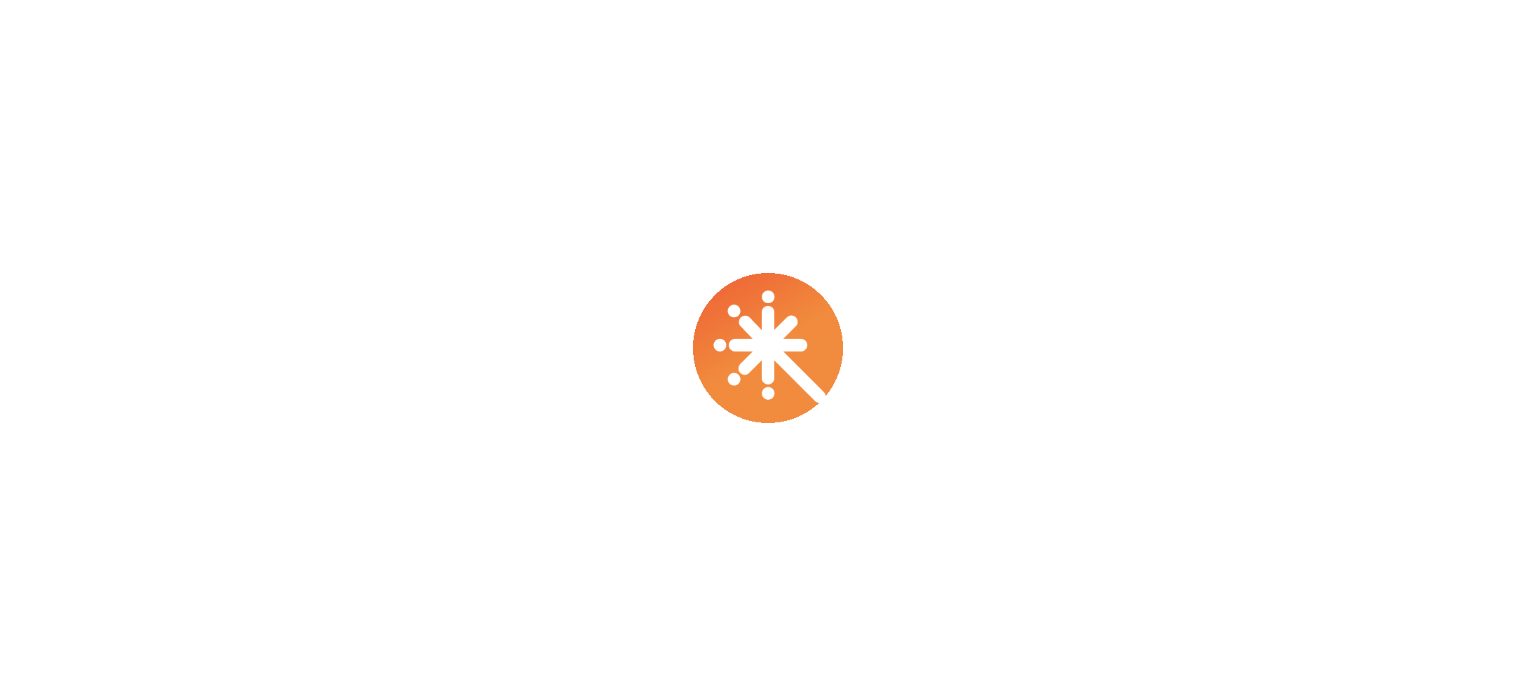 scroll, scrollTop: 0, scrollLeft: 0, axis: both 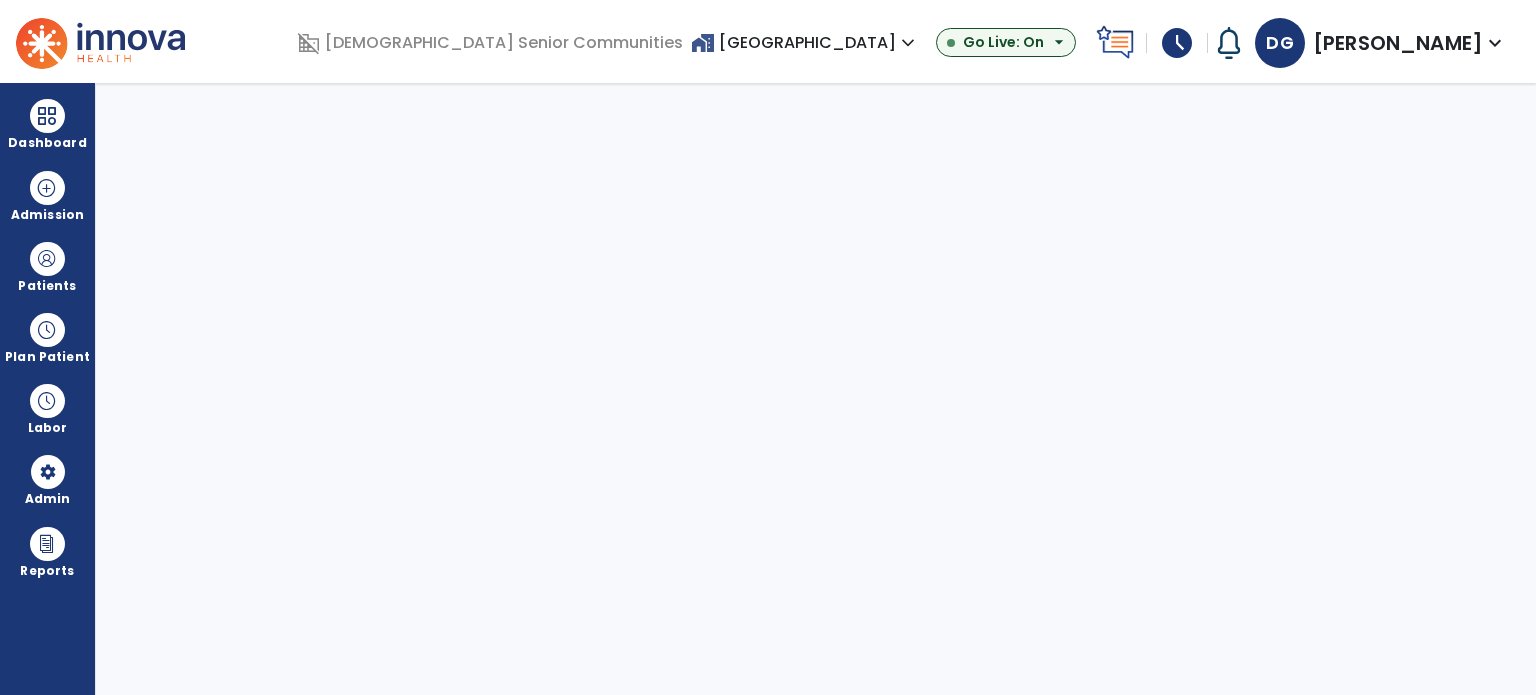 select on "***" 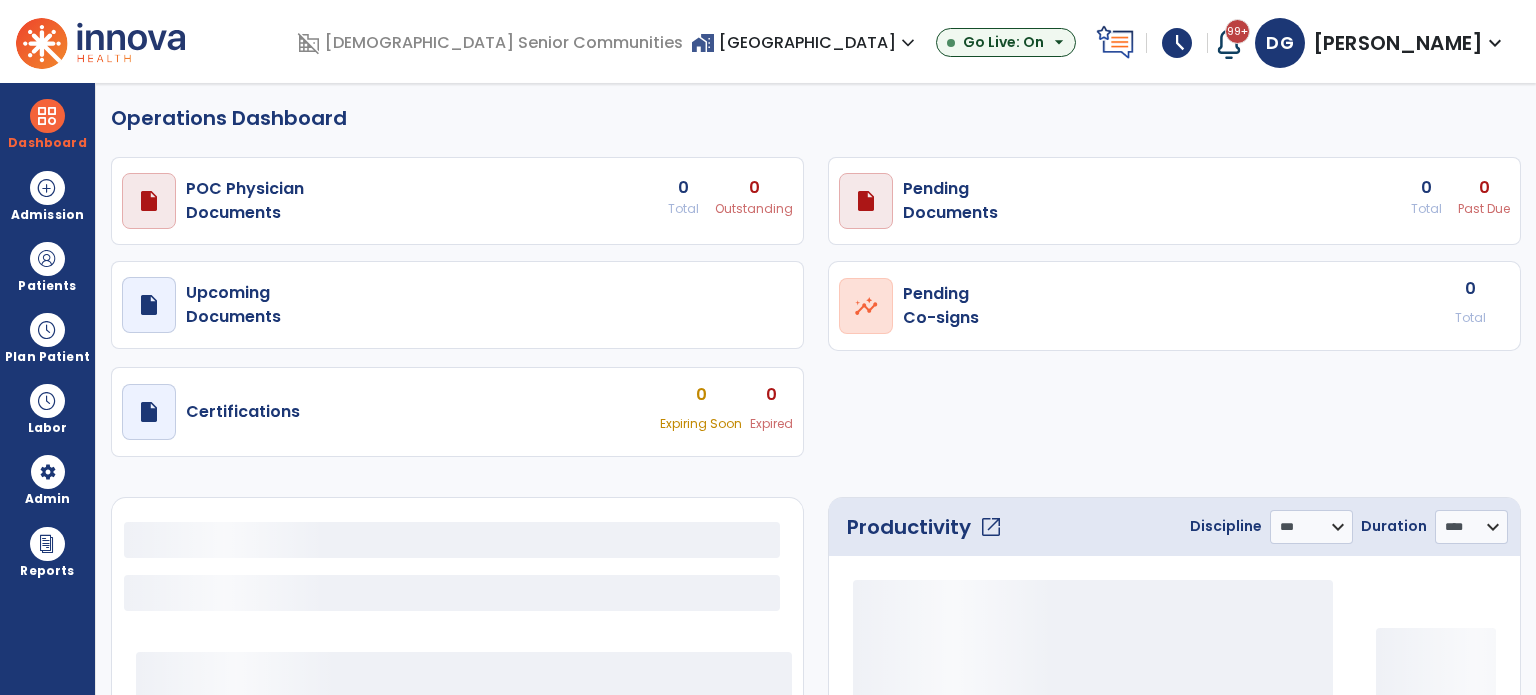 select on "***" 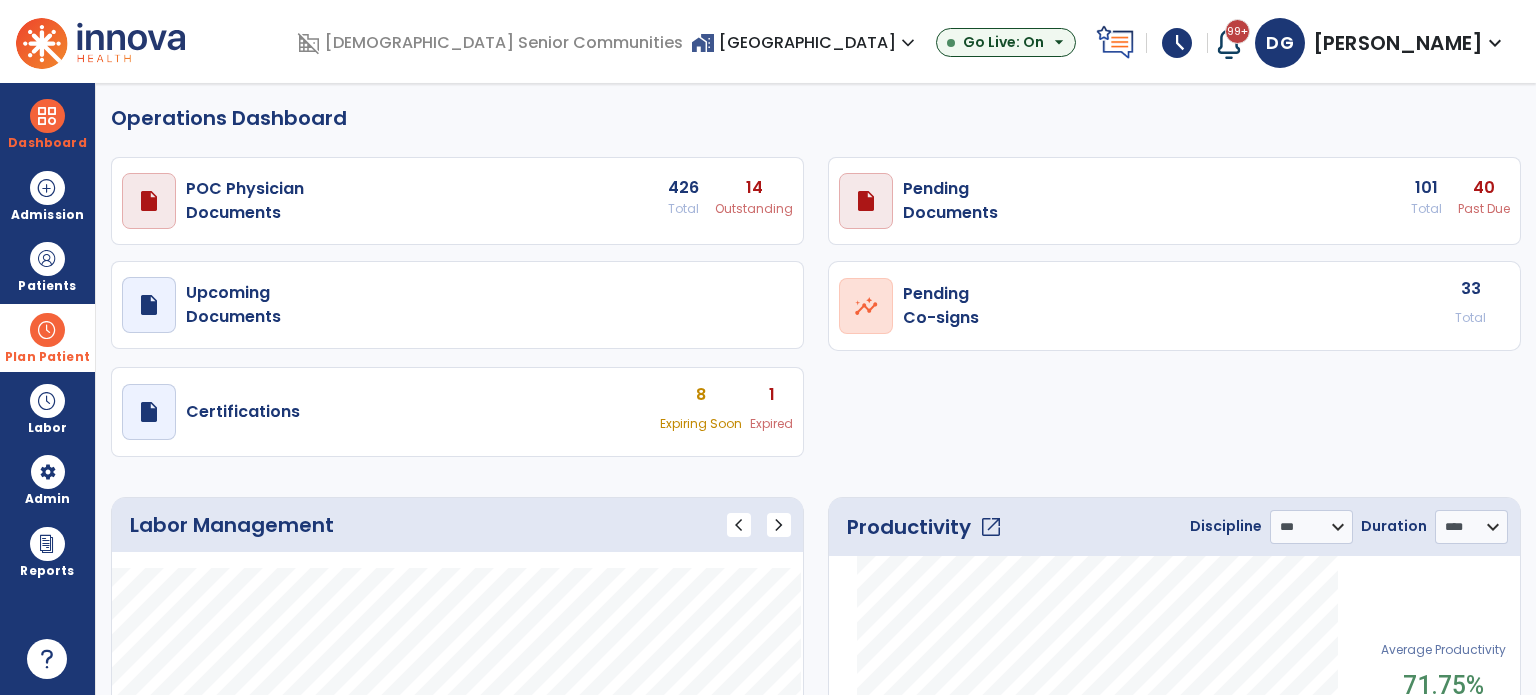 click at bounding box center [47, 330] 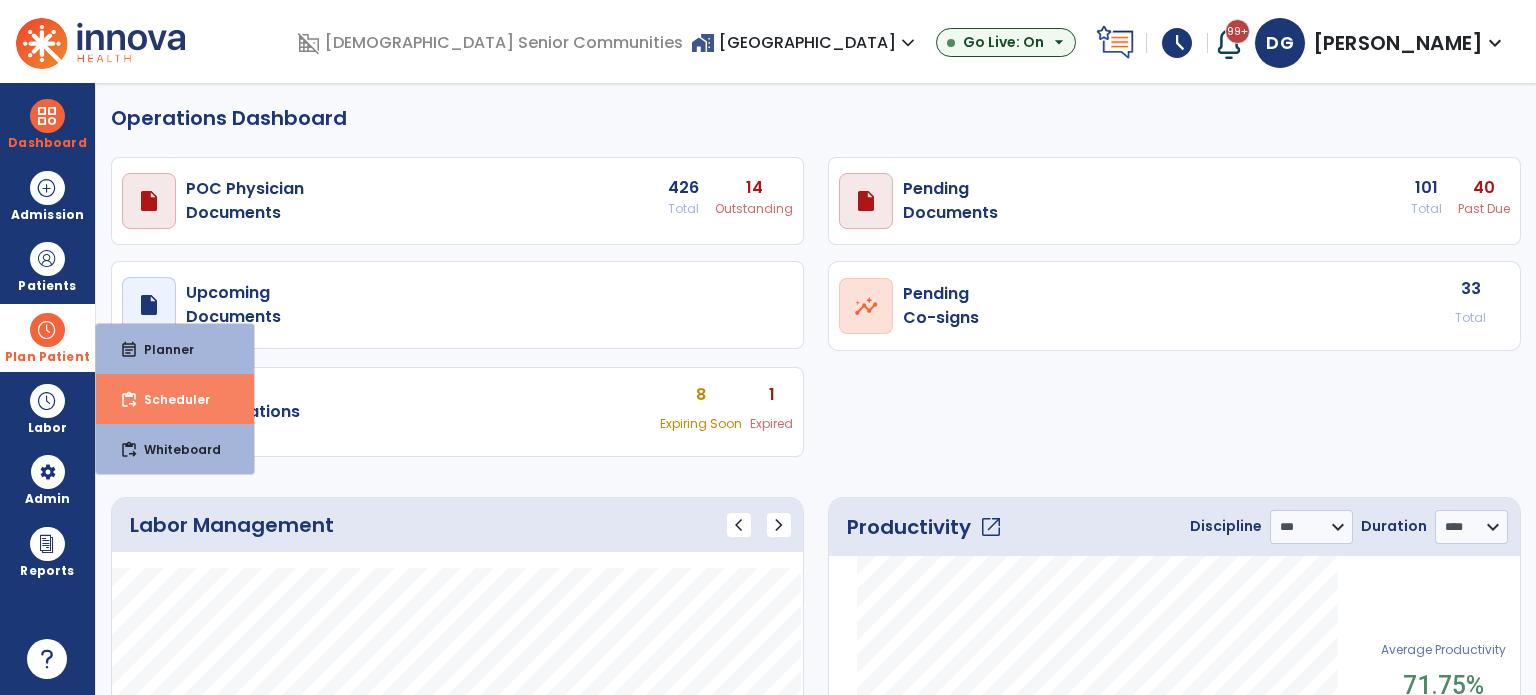 click on "Scheduler" at bounding box center [169, 399] 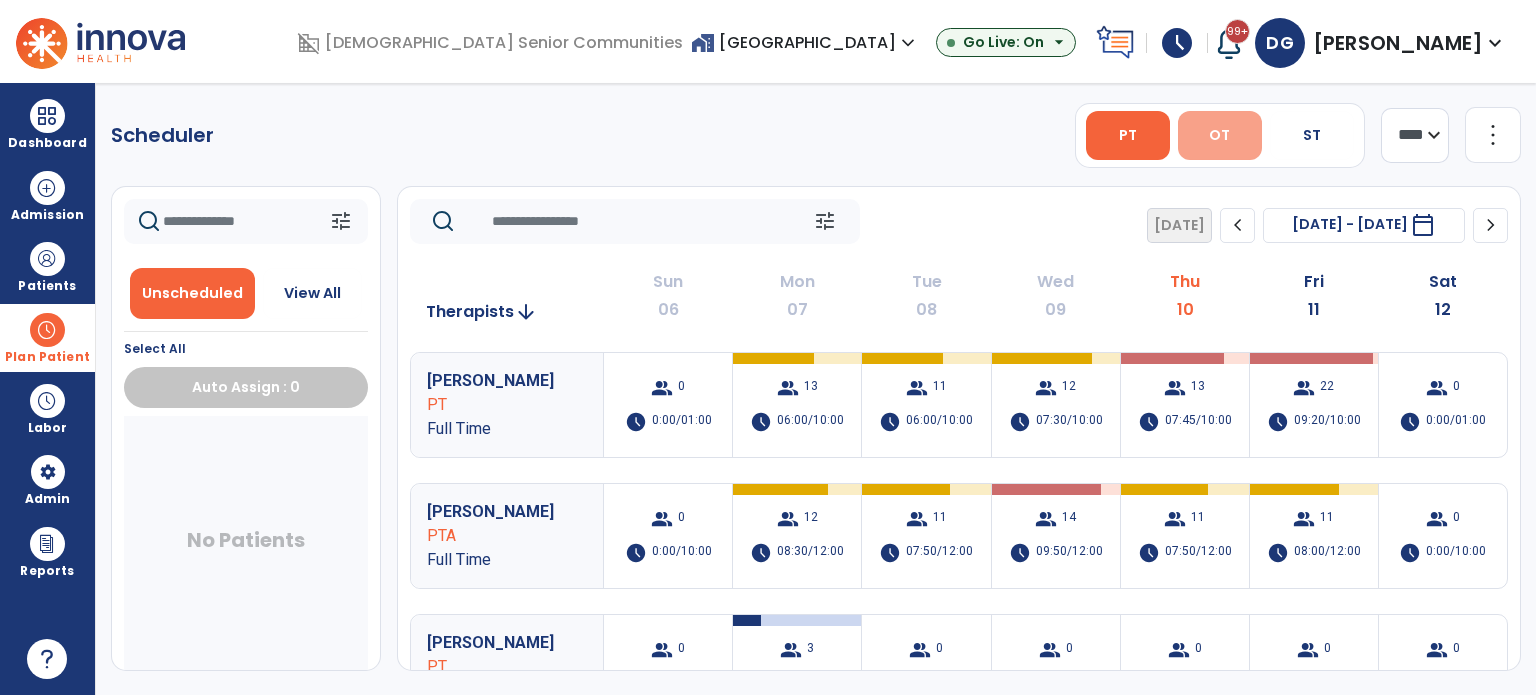 click on "OT" at bounding box center [1219, 135] 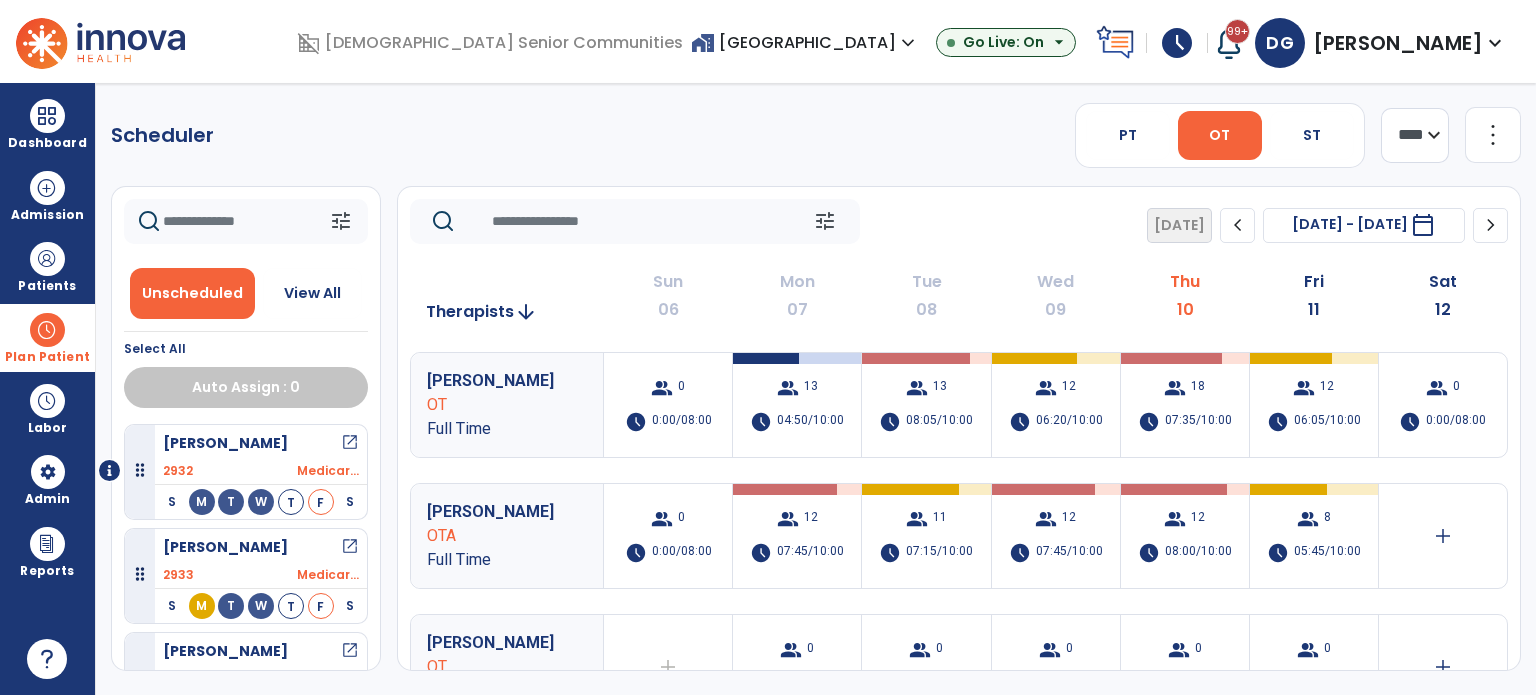 click on "**** ***" 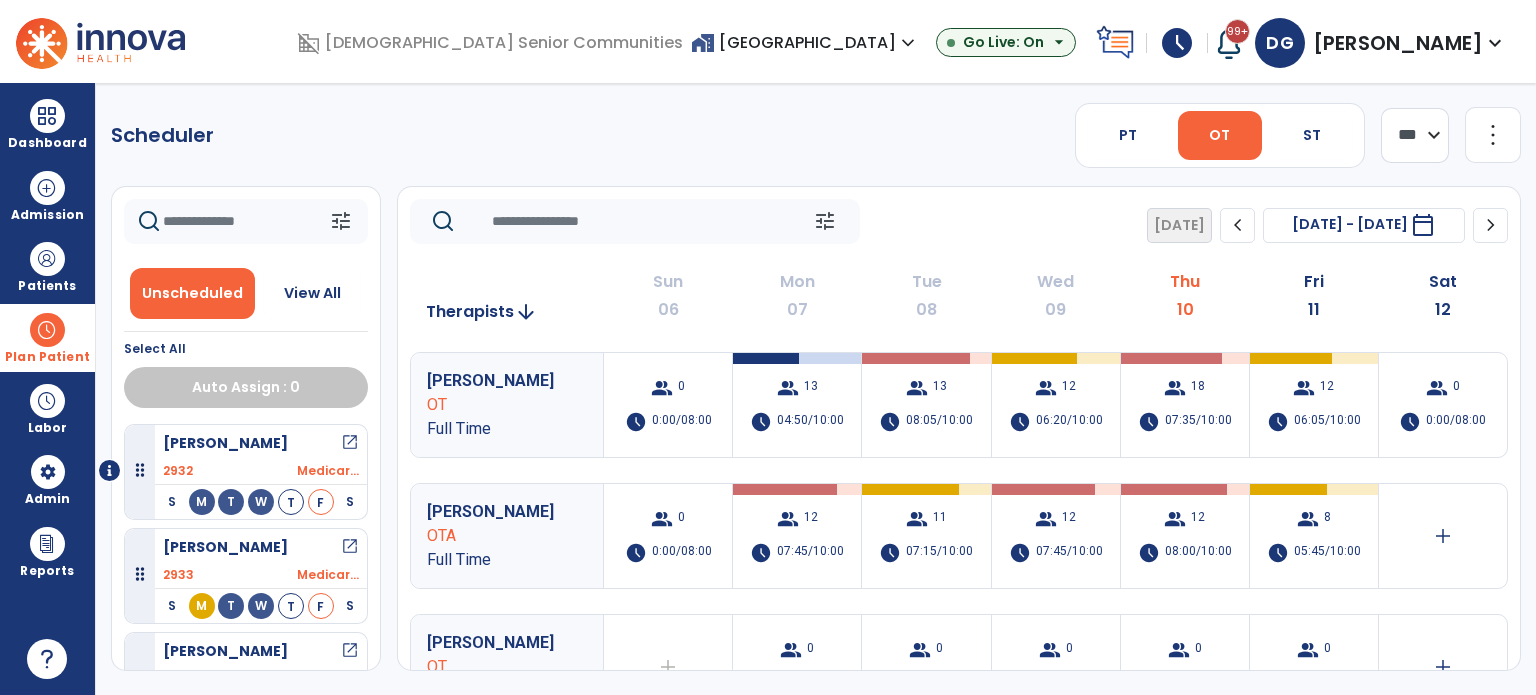 click on "**** ***" 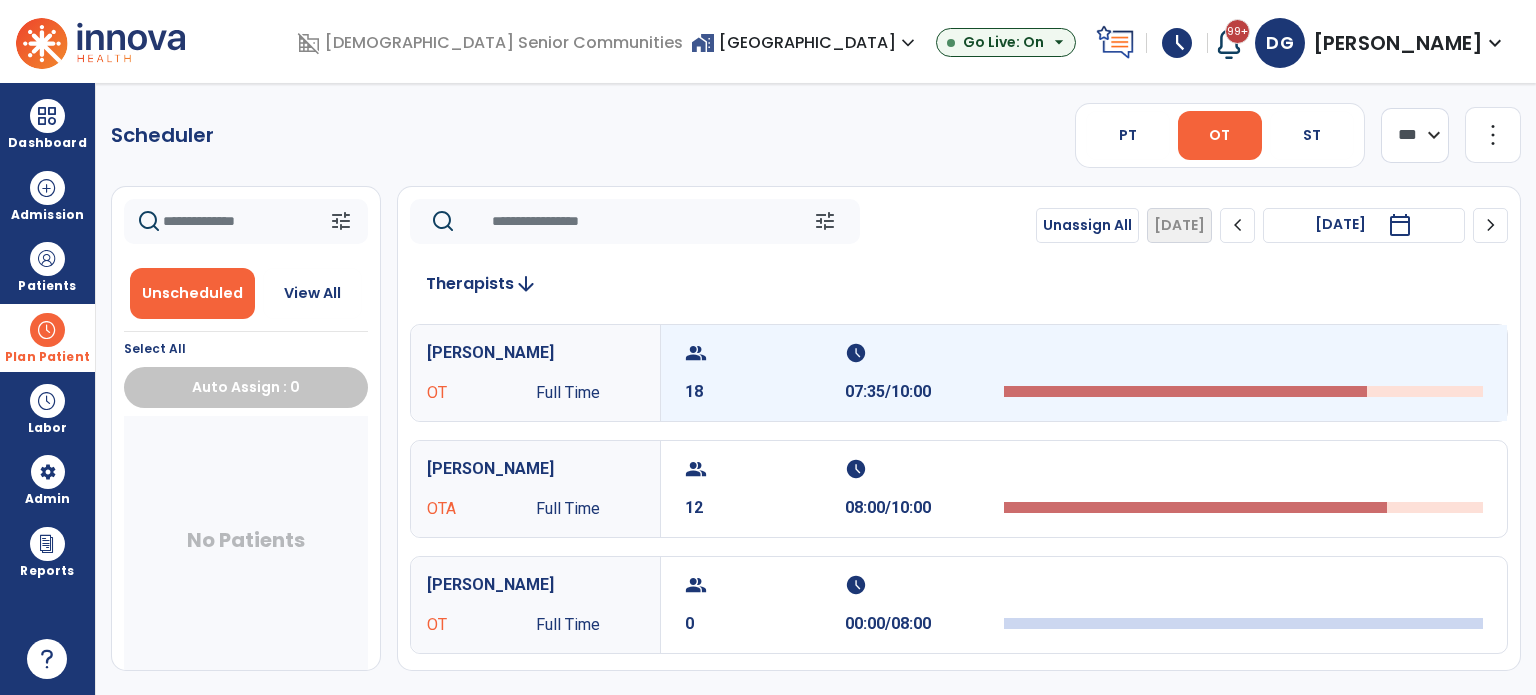 click at bounding box center (1243, 373) 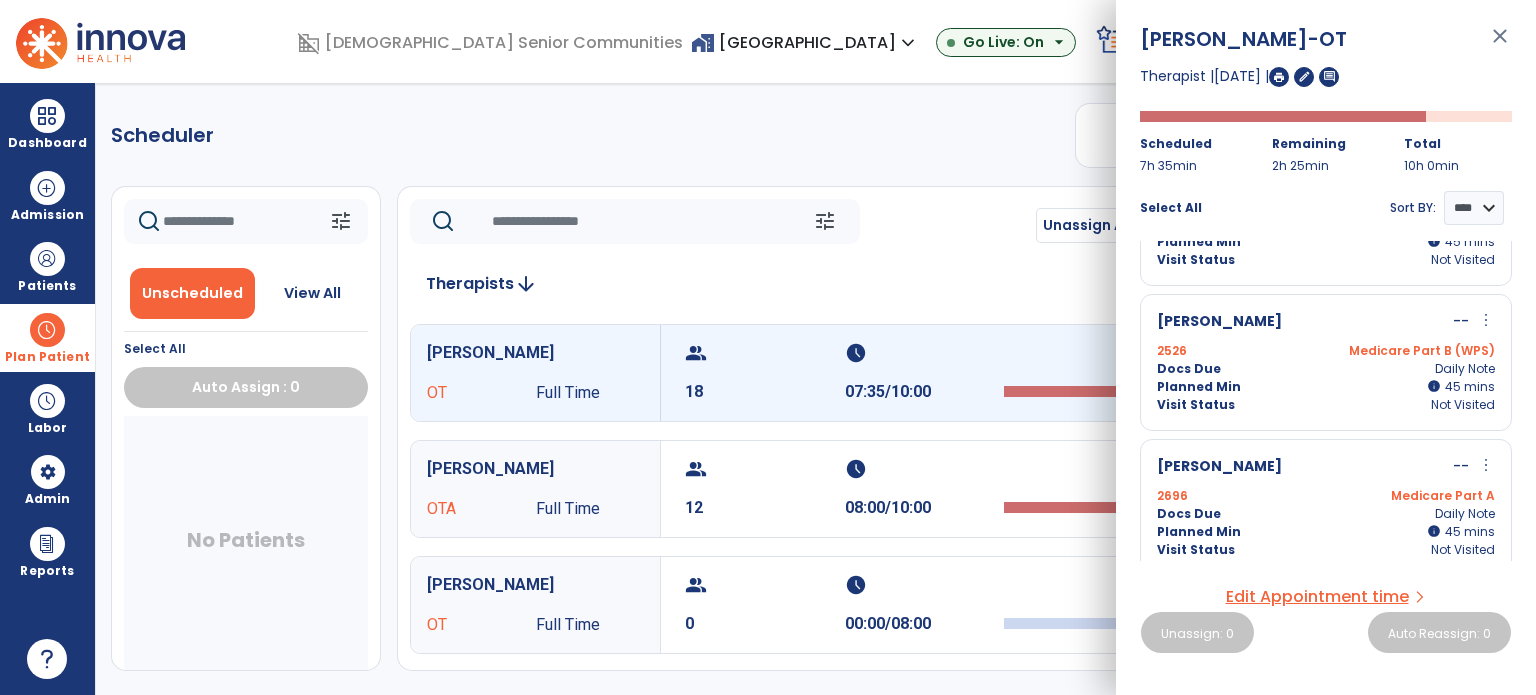 scroll, scrollTop: 0, scrollLeft: 0, axis: both 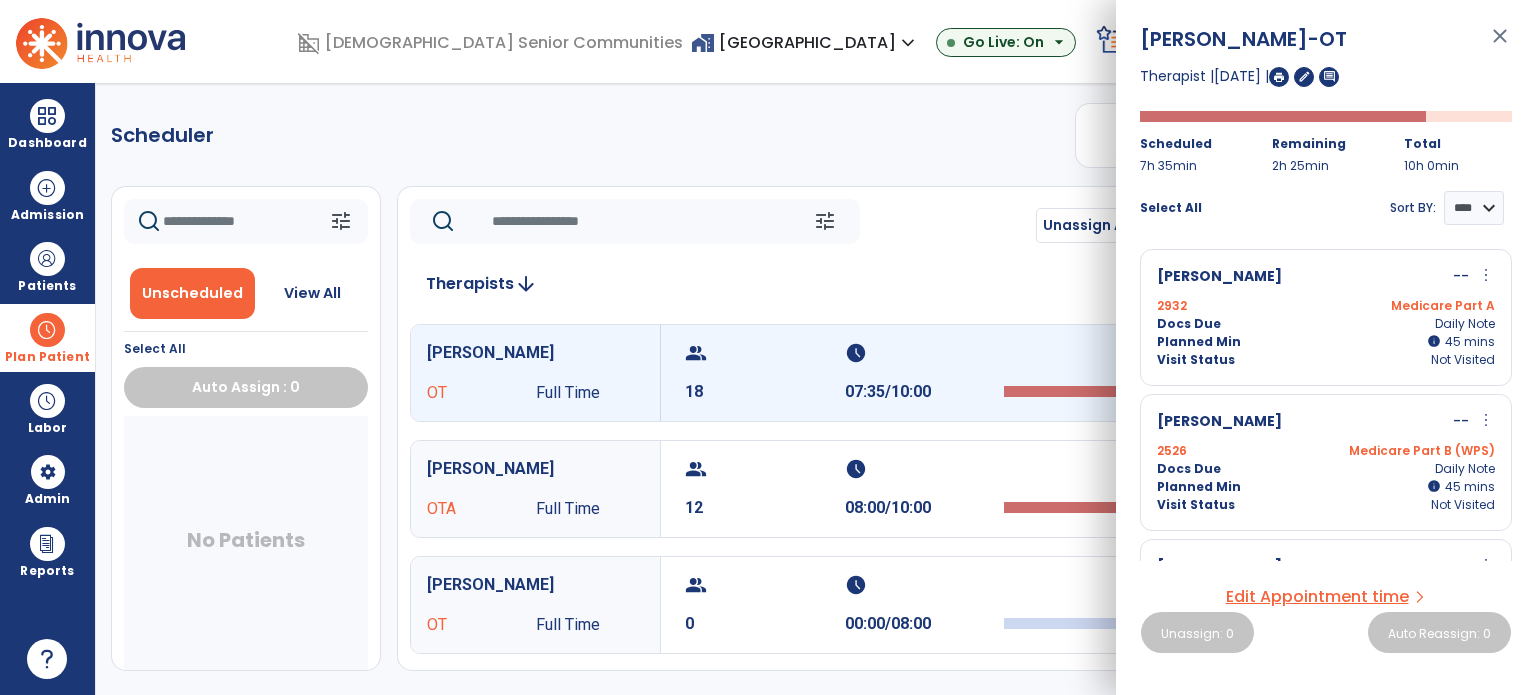click on "Docs Due Daily Note" at bounding box center (1326, 324) 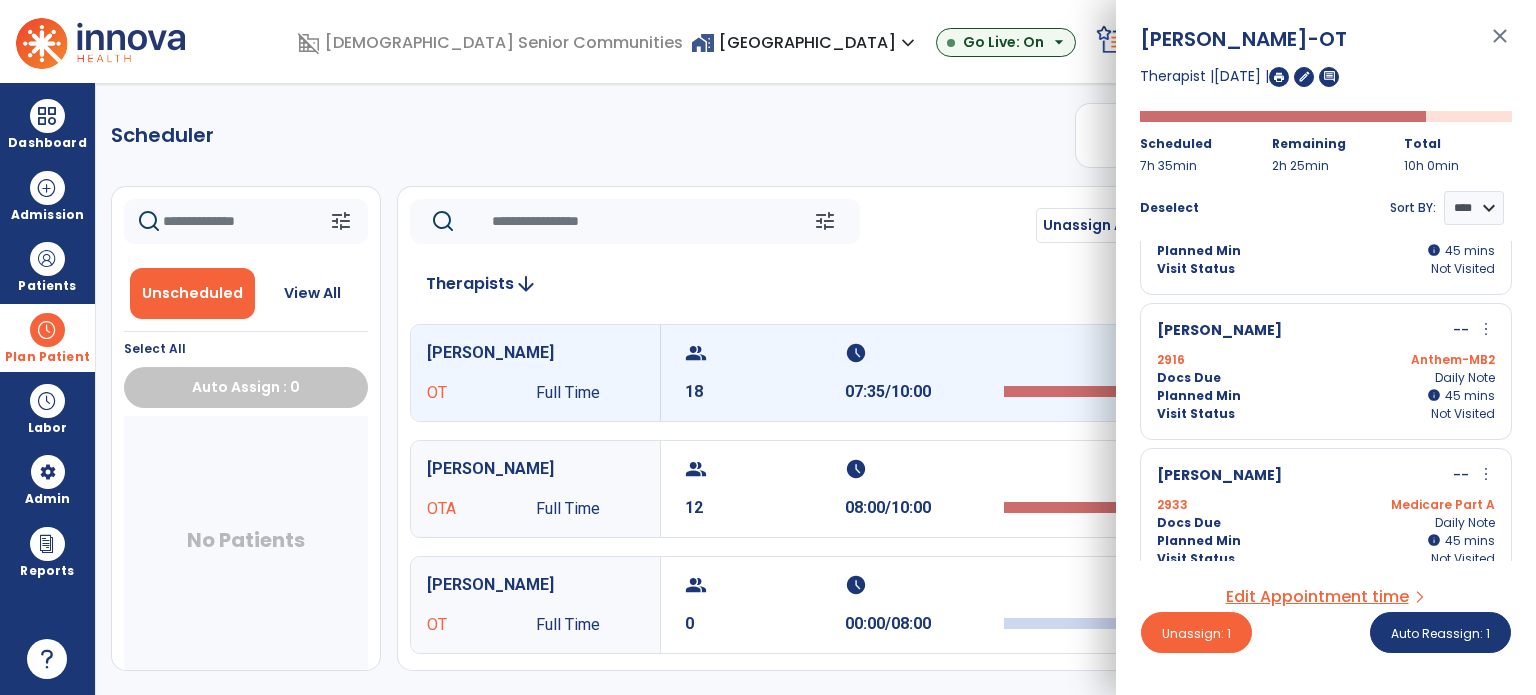 scroll, scrollTop: 700, scrollLeft: 0, axis: vertical 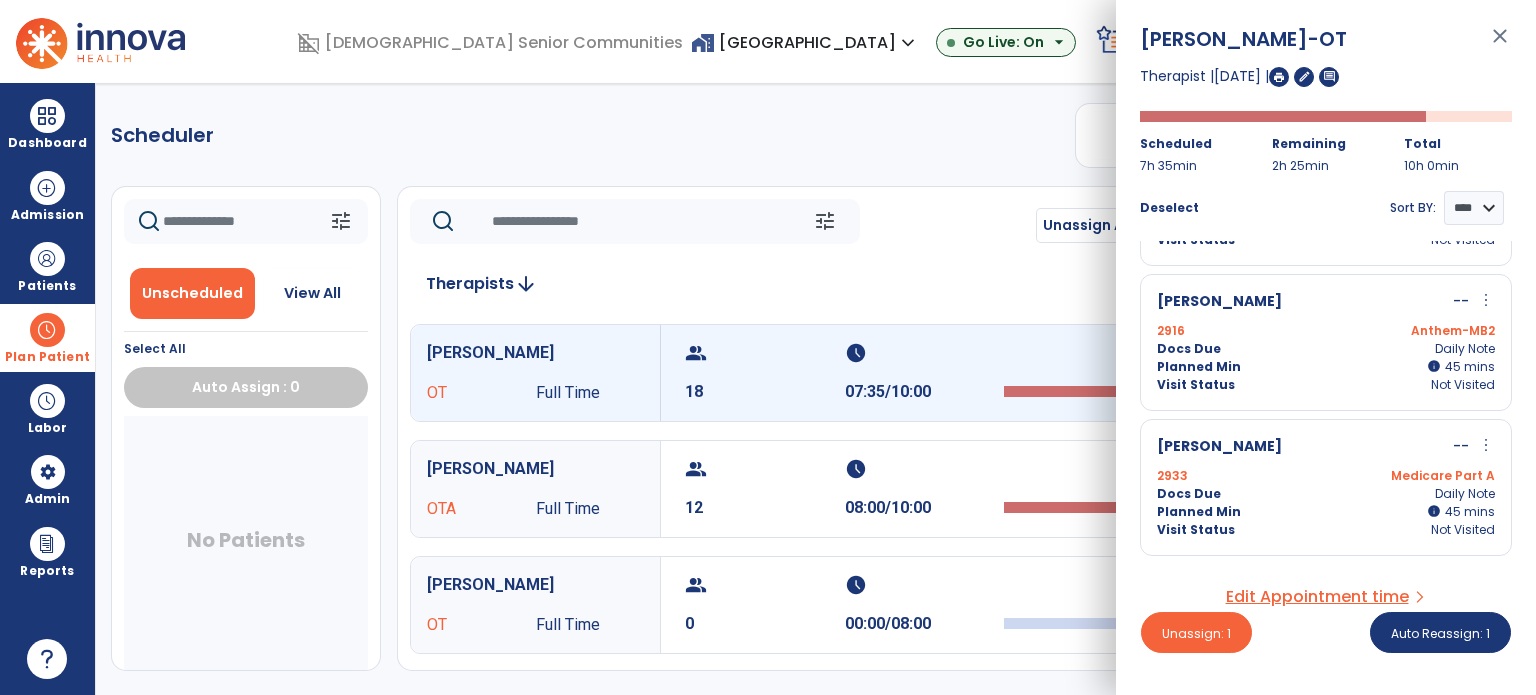 click on "[PERSON_NAME]   --  more_vert  edit   Edit Session   alt_route   Split Minutes" at bounding box center [1326, 447] 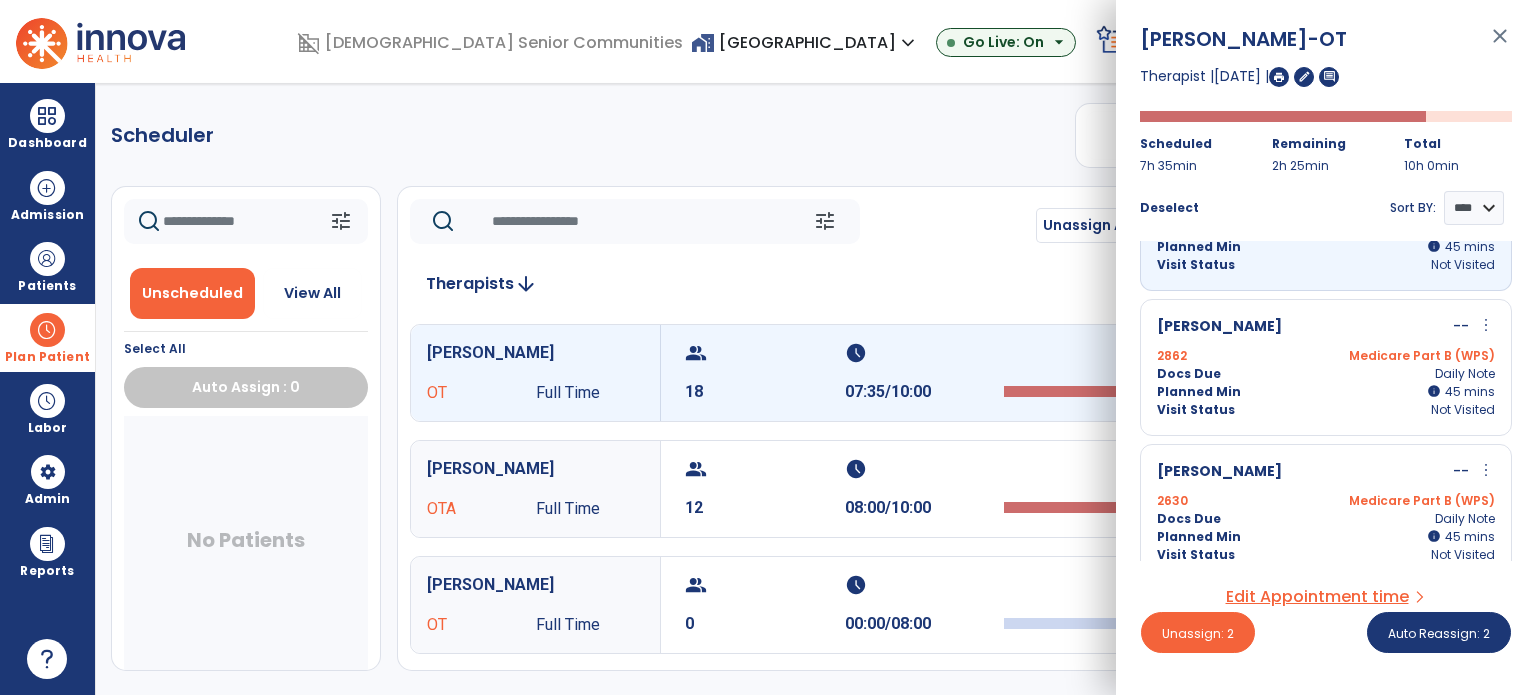 scroll, scrollTop: 1000, scrollLeft: 0, axis: vertical 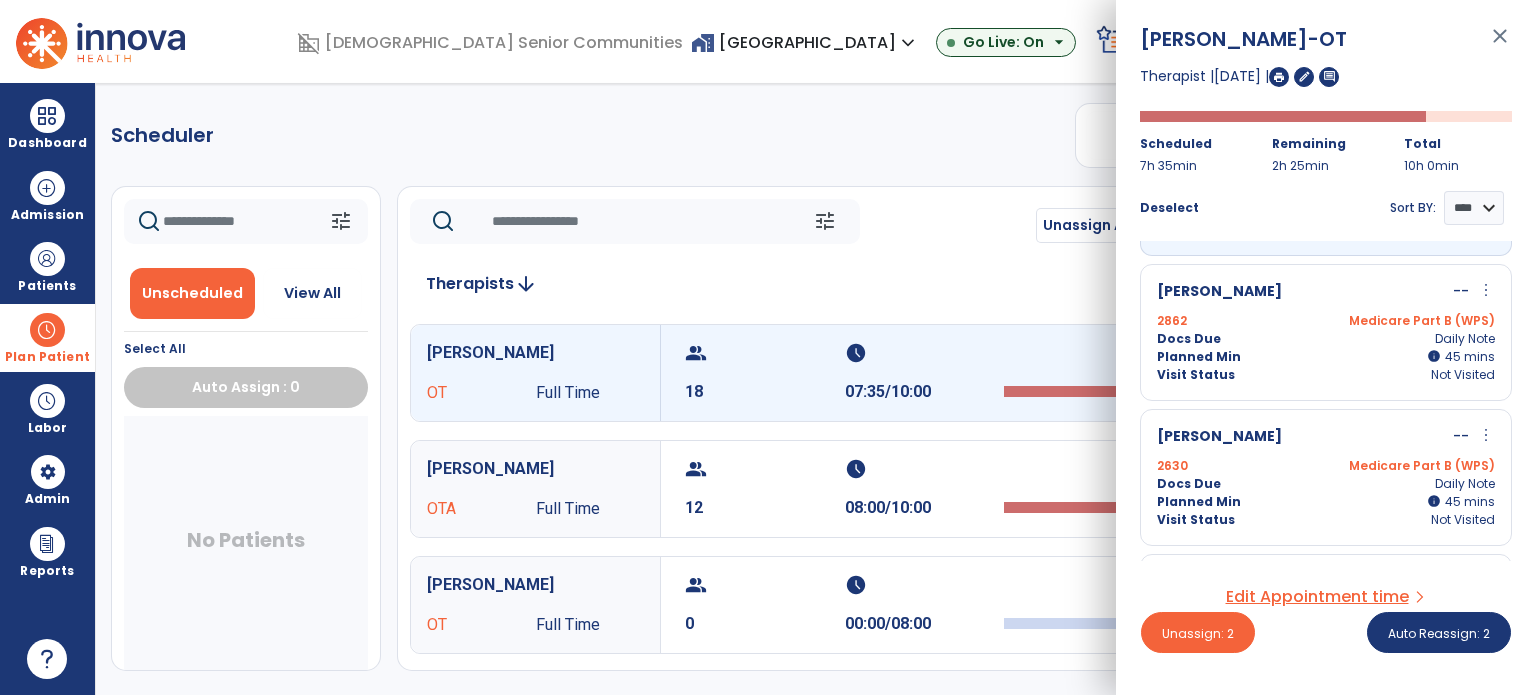 click on "Planned Min  info   45 I 45 mins" at bounding box center [1326, 357] 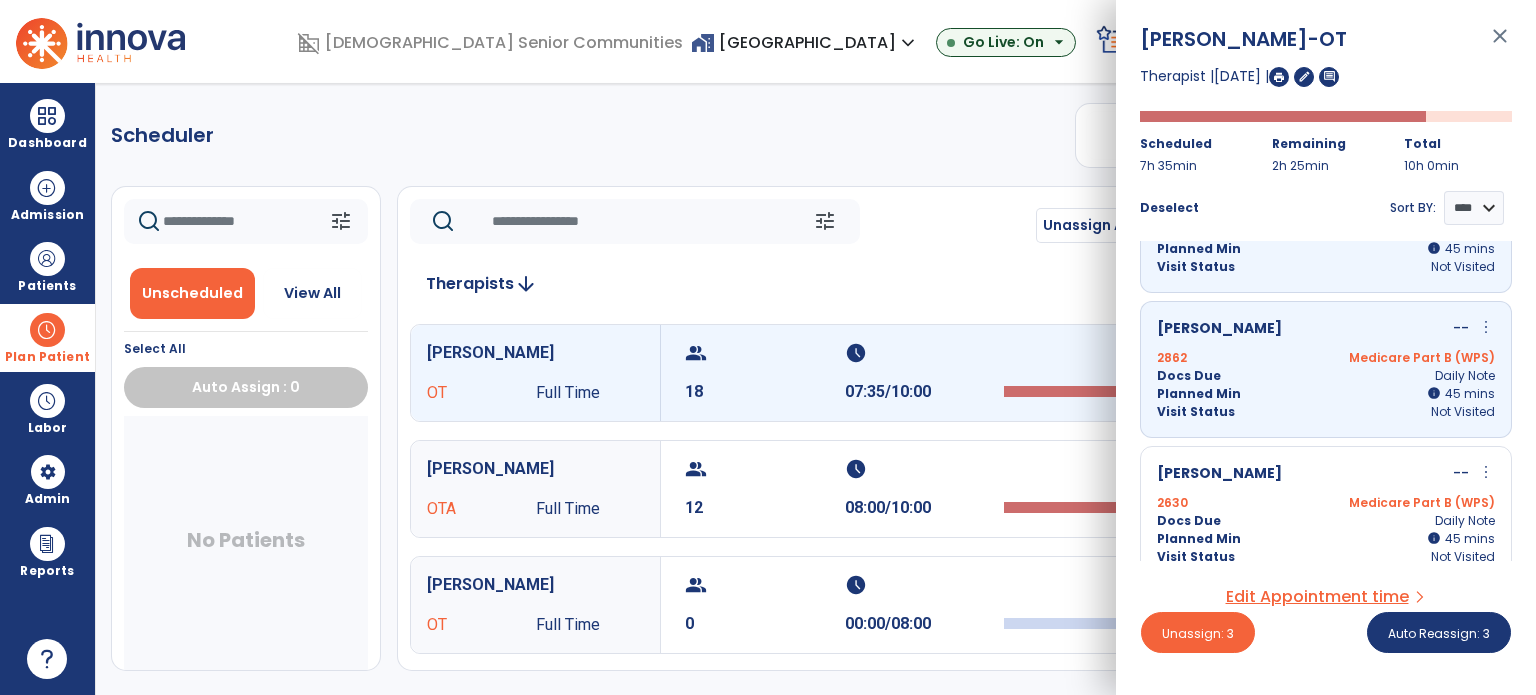 scroll, scrollTop: 900, scrollLeft: 0, axis: vertical 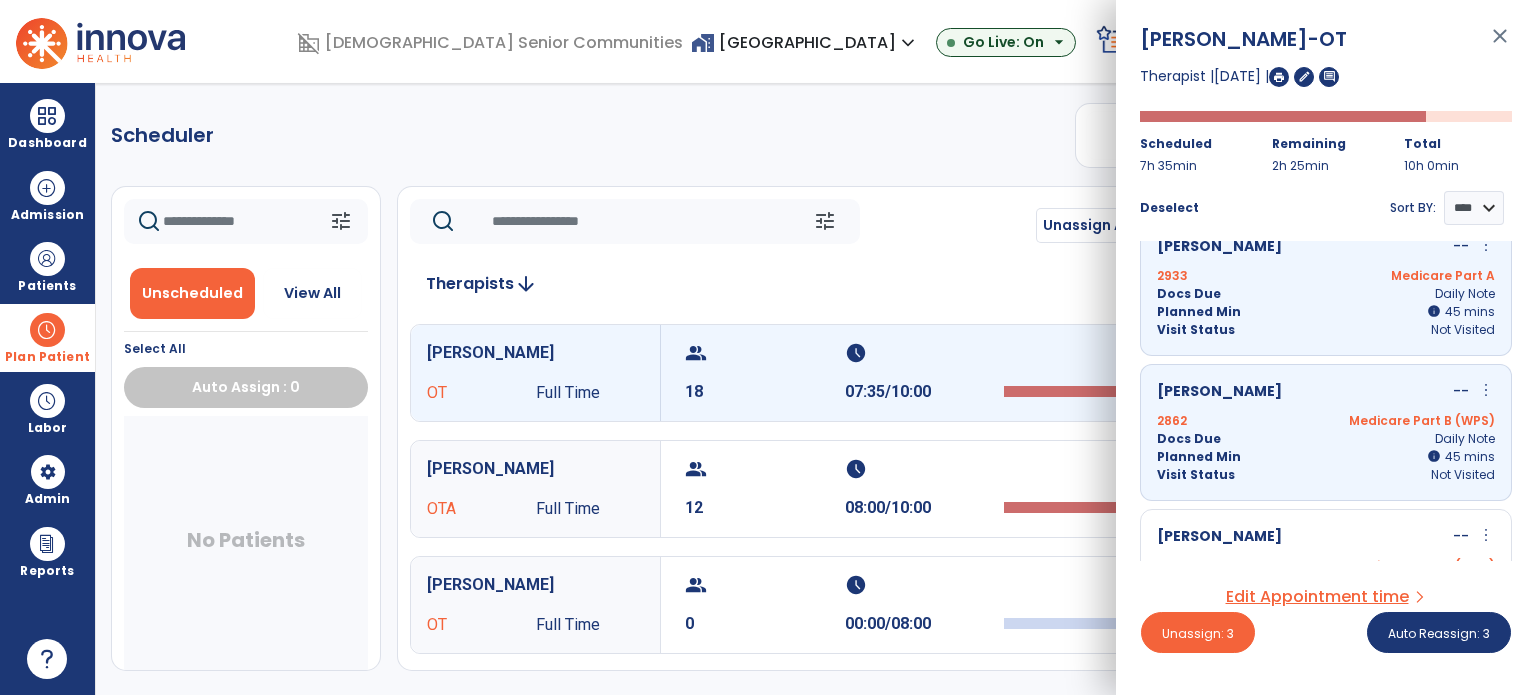 click on "Docs Due Daily Note" at bounding box center [1326, 439] 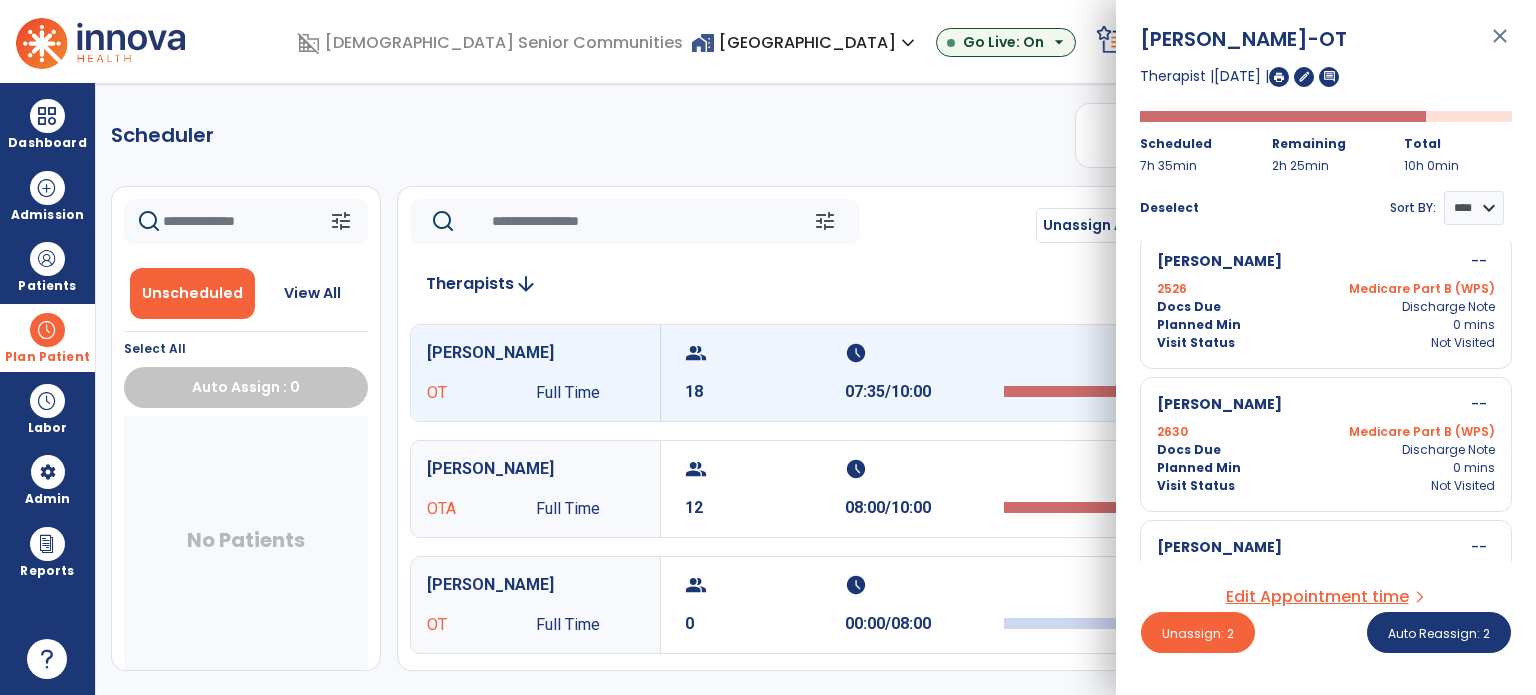 scroll, scrollTop: 2200, scrollLeft: 0, axis: vertical 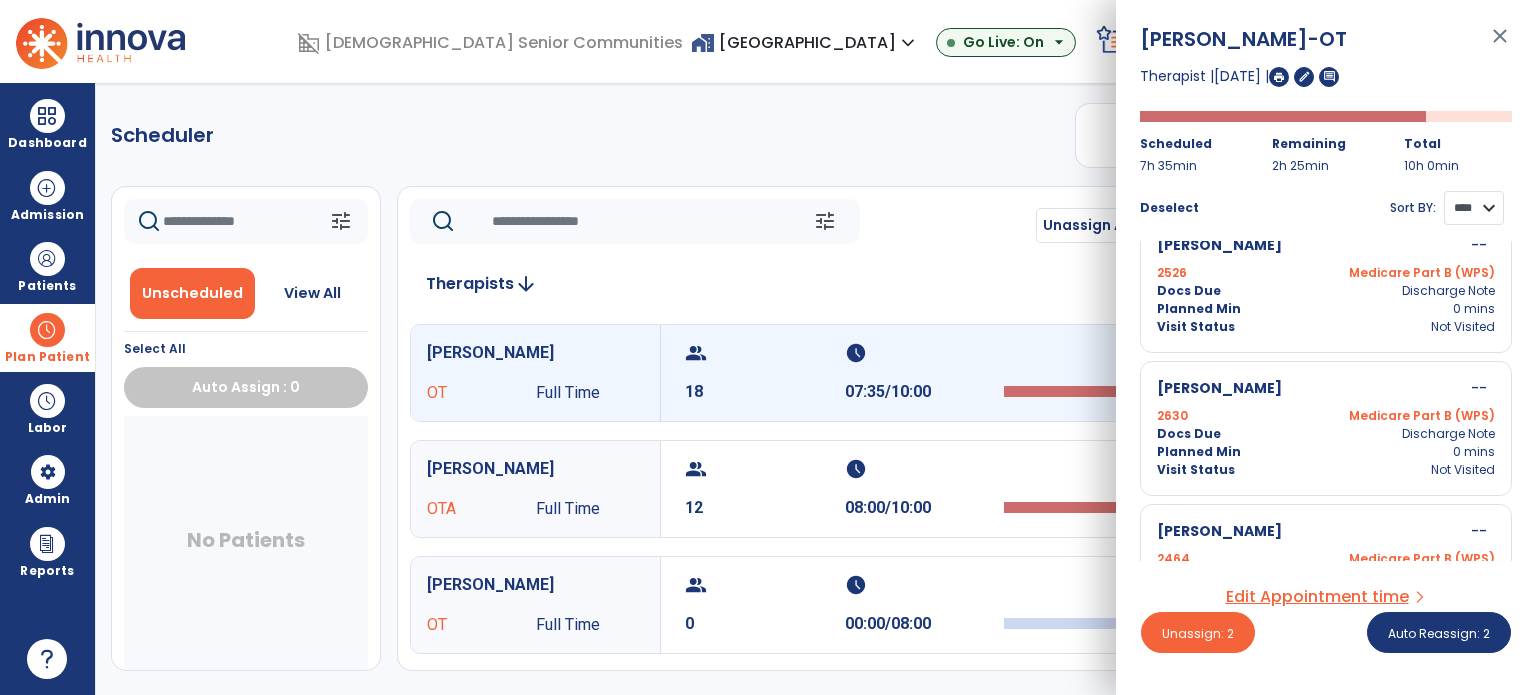 click on "**** ****" at bounding box center (1474, 208) 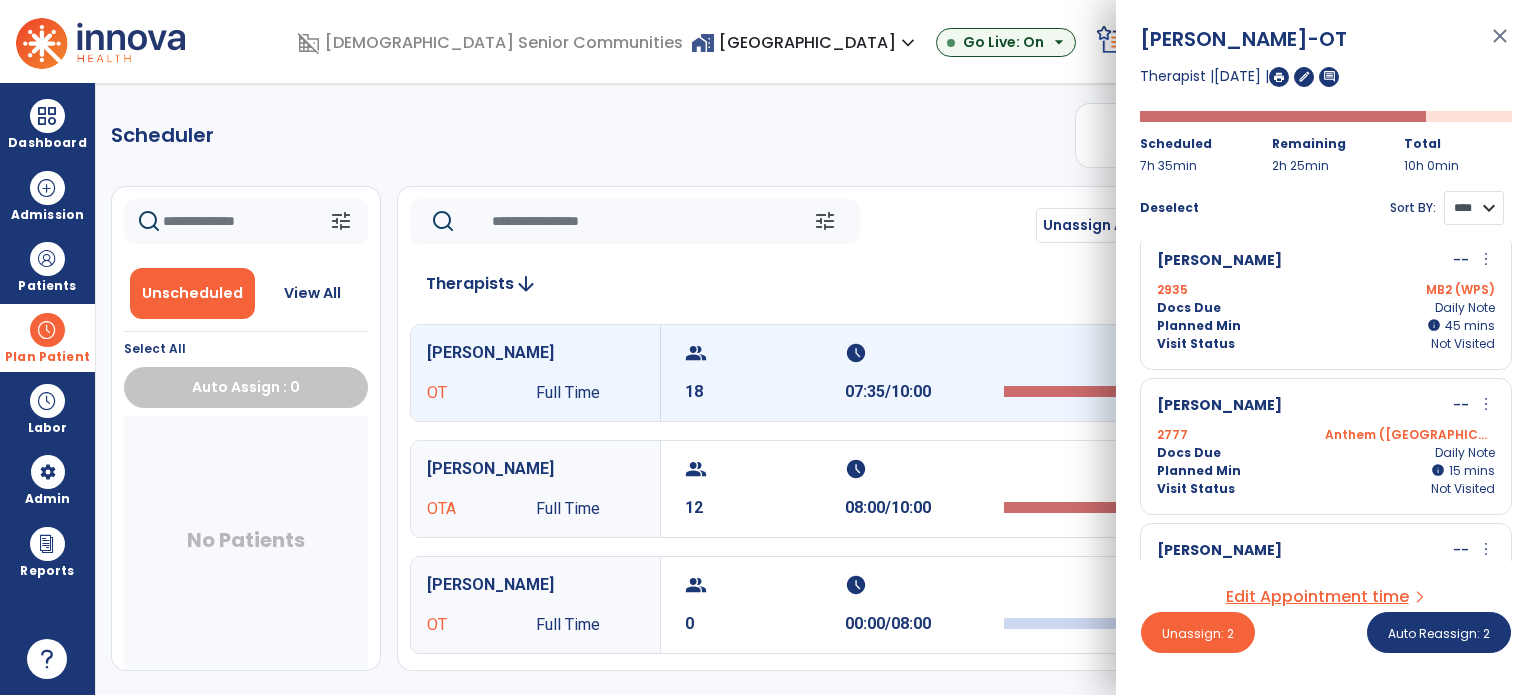 scroll, scrollTop: 1568, scrollLeft: 0, axis: vertical 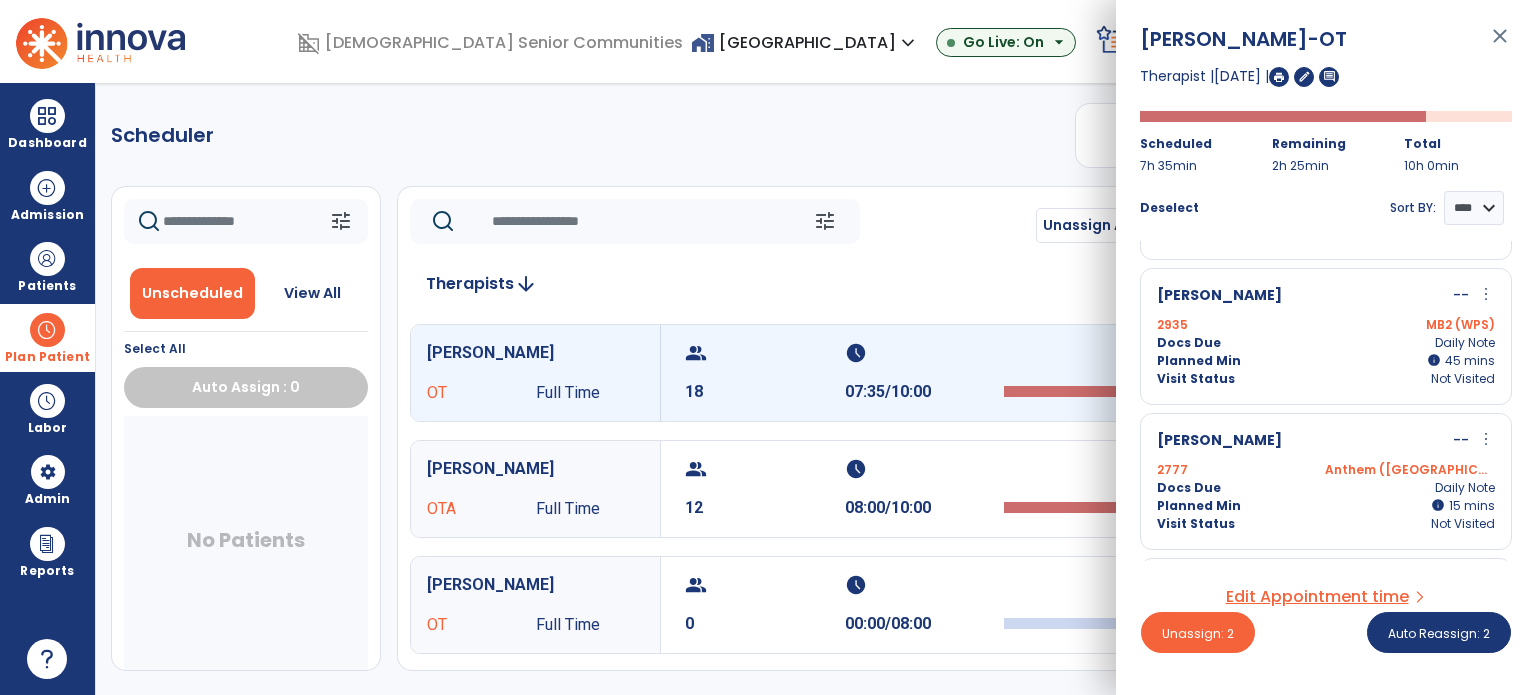 click on "Docs Due Daily Note" at bounding box center [1326, 343] 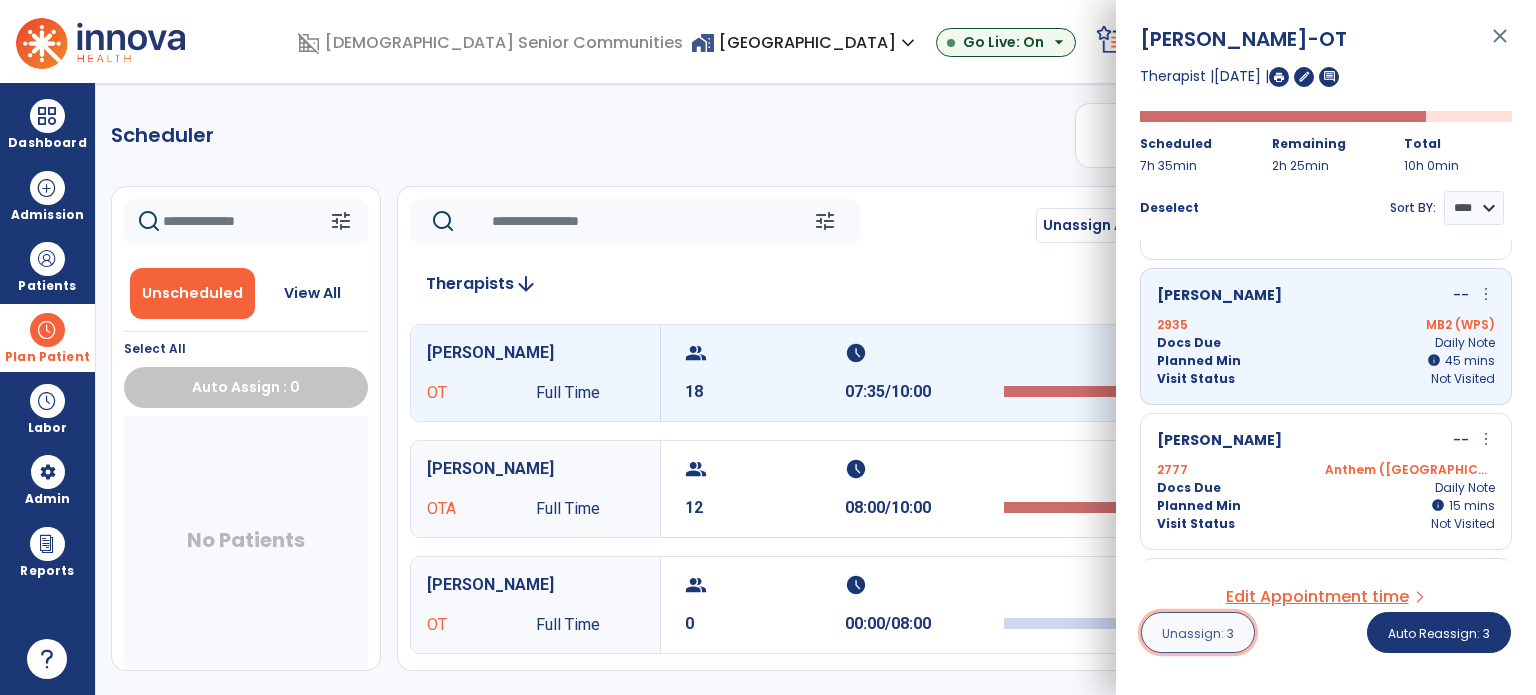 click on "Unassign: 3" at bounding box center (1198, 633) 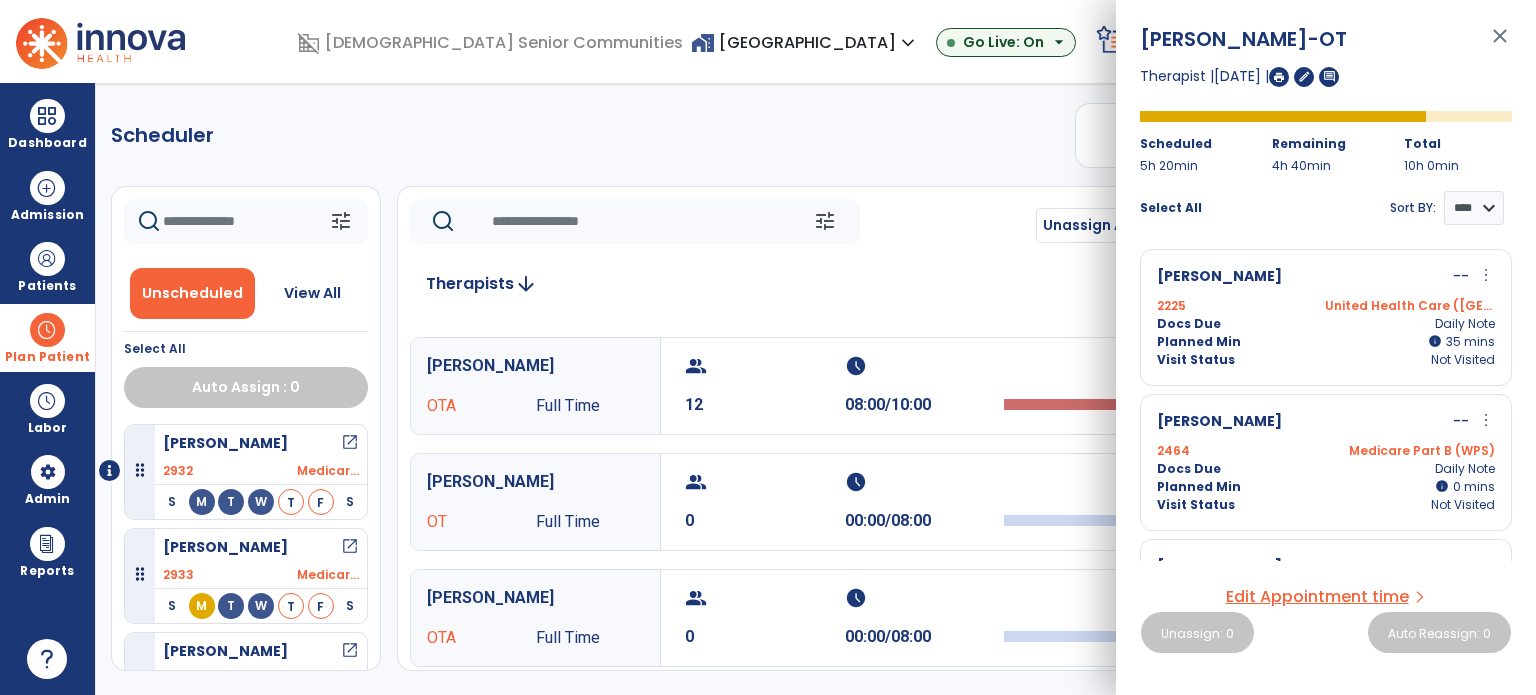 scroll, scrollTop: 118, scrollLeft: 0, axis: vertical 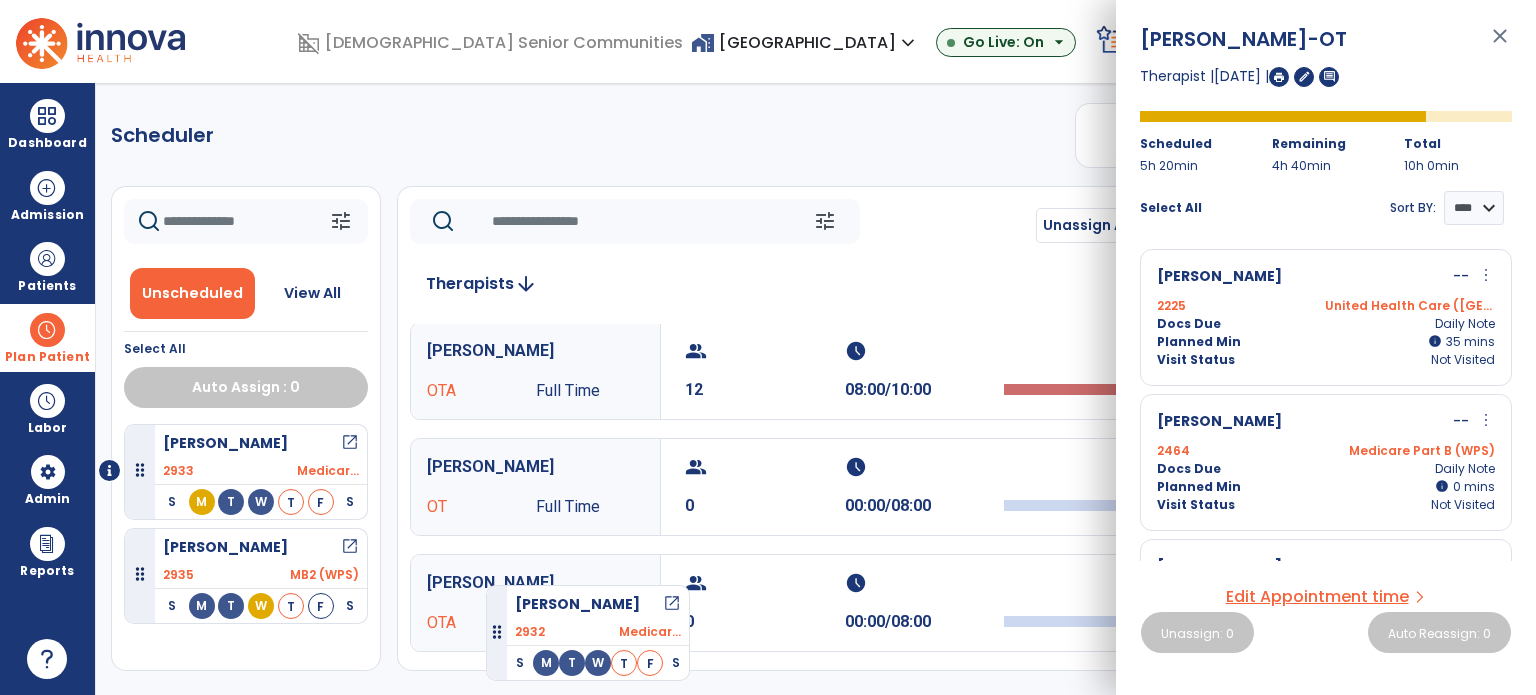 drag, startPoint x: 226, startPoint y: 454, endPoint x: 486, endPoint y: 577, distance: 287.6265 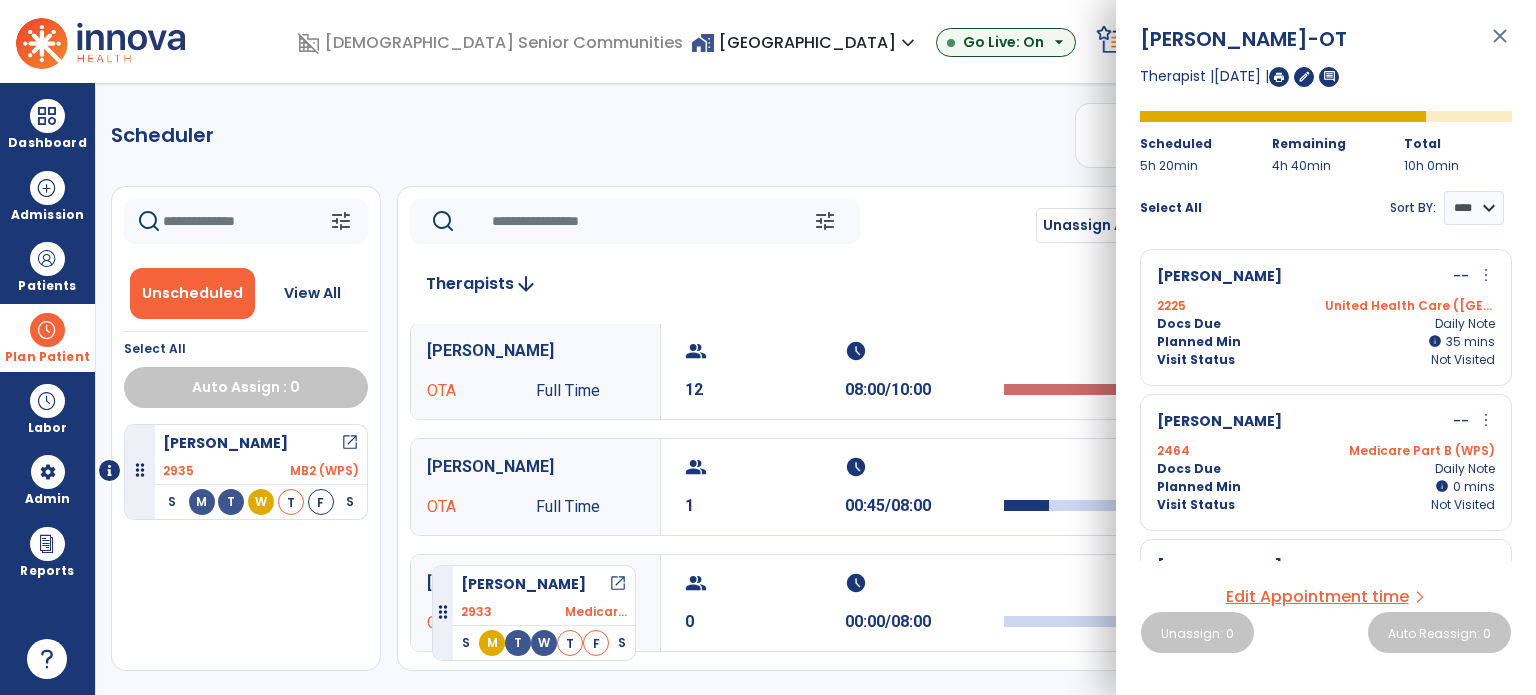 drag, startPoint x: 231, startPoint y: 450, endPoint x: 432, endPoint y: 557, distance: 227.70595 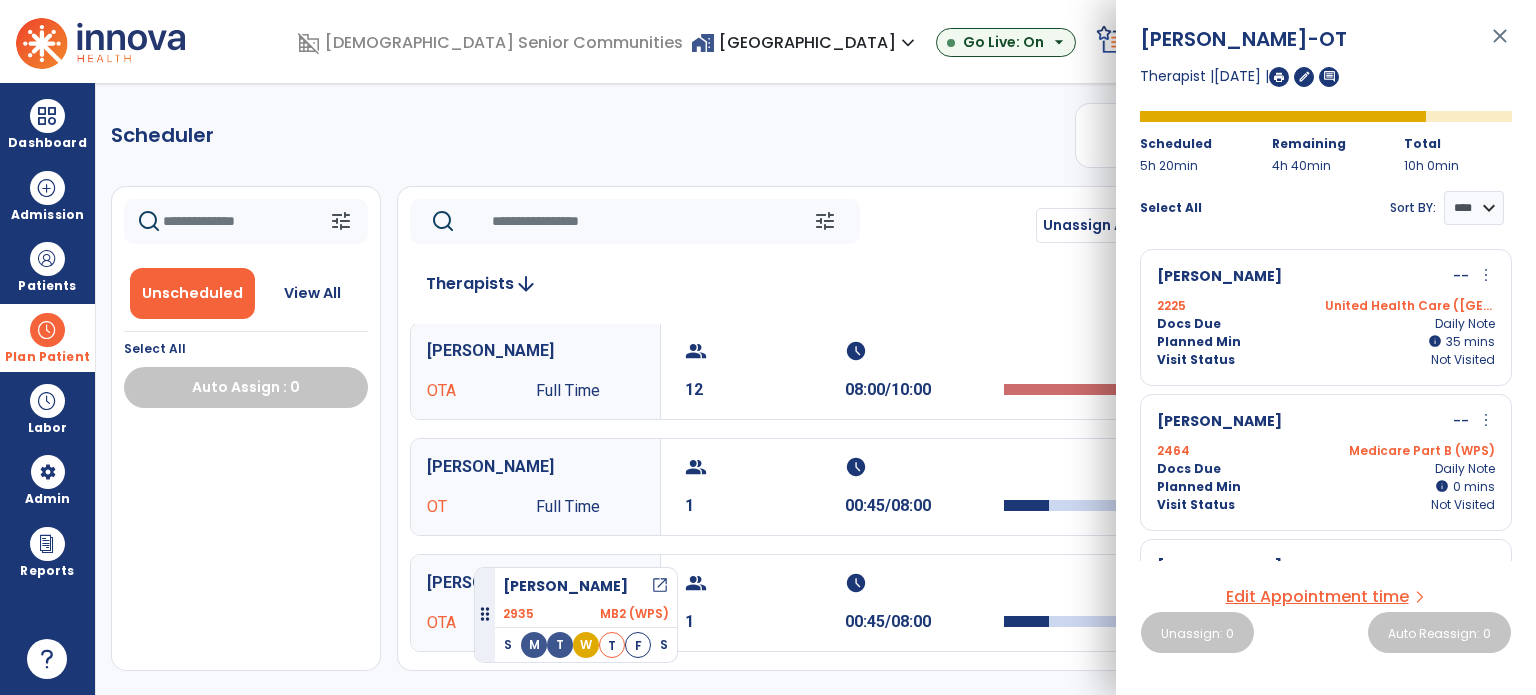 drag, startPoint x: 190, startPoint y: 447, endPoint x: 474, endPoint y: 557, distance: 304.5587 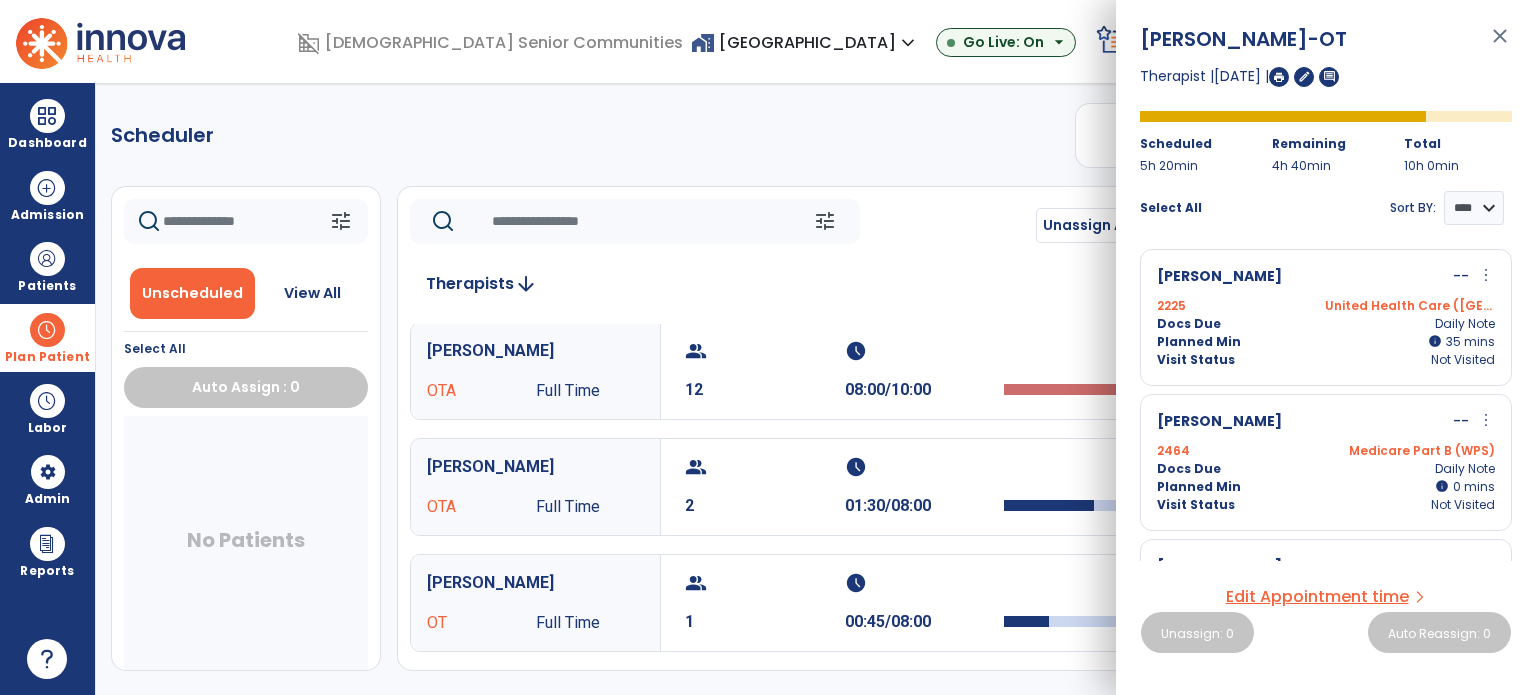 click on "[PERSON_NAME]" at bounding box center [535, 583] 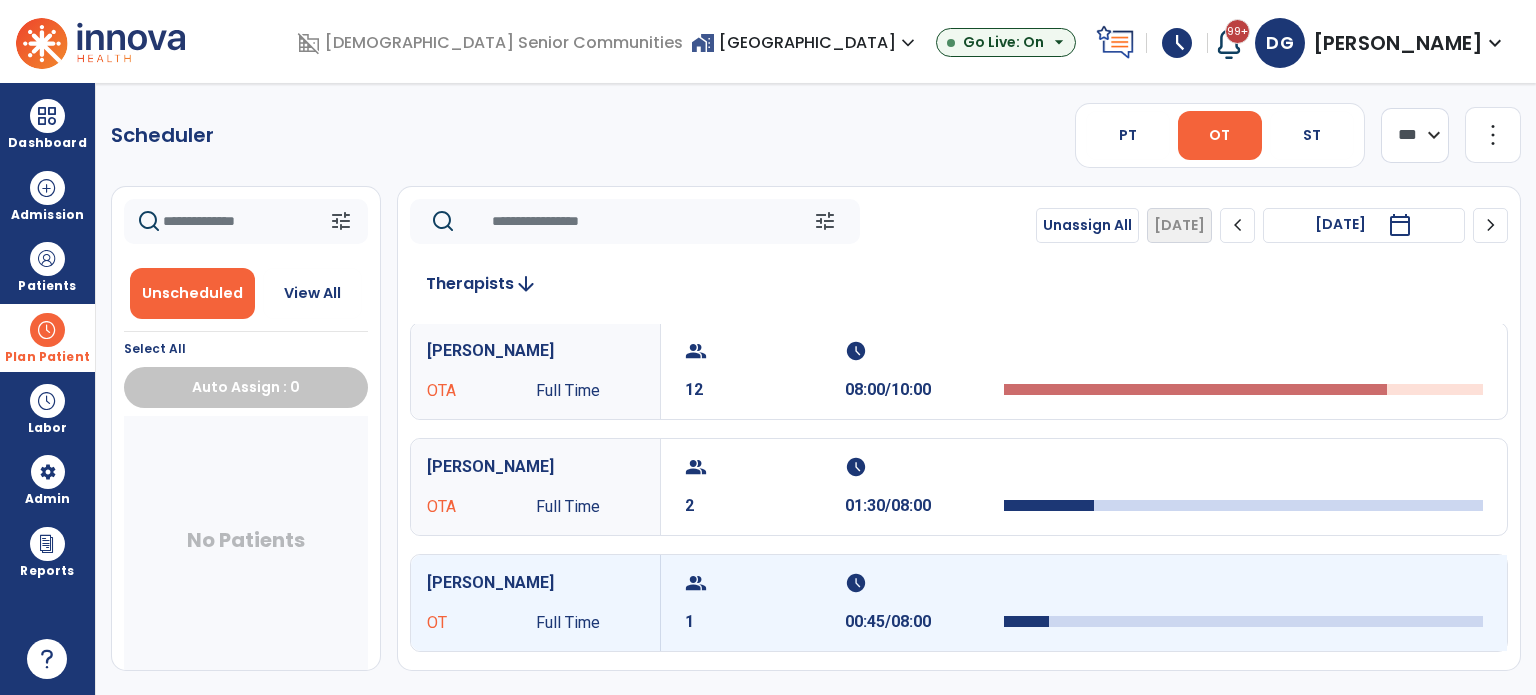 click at bounding box center [1243, 603] 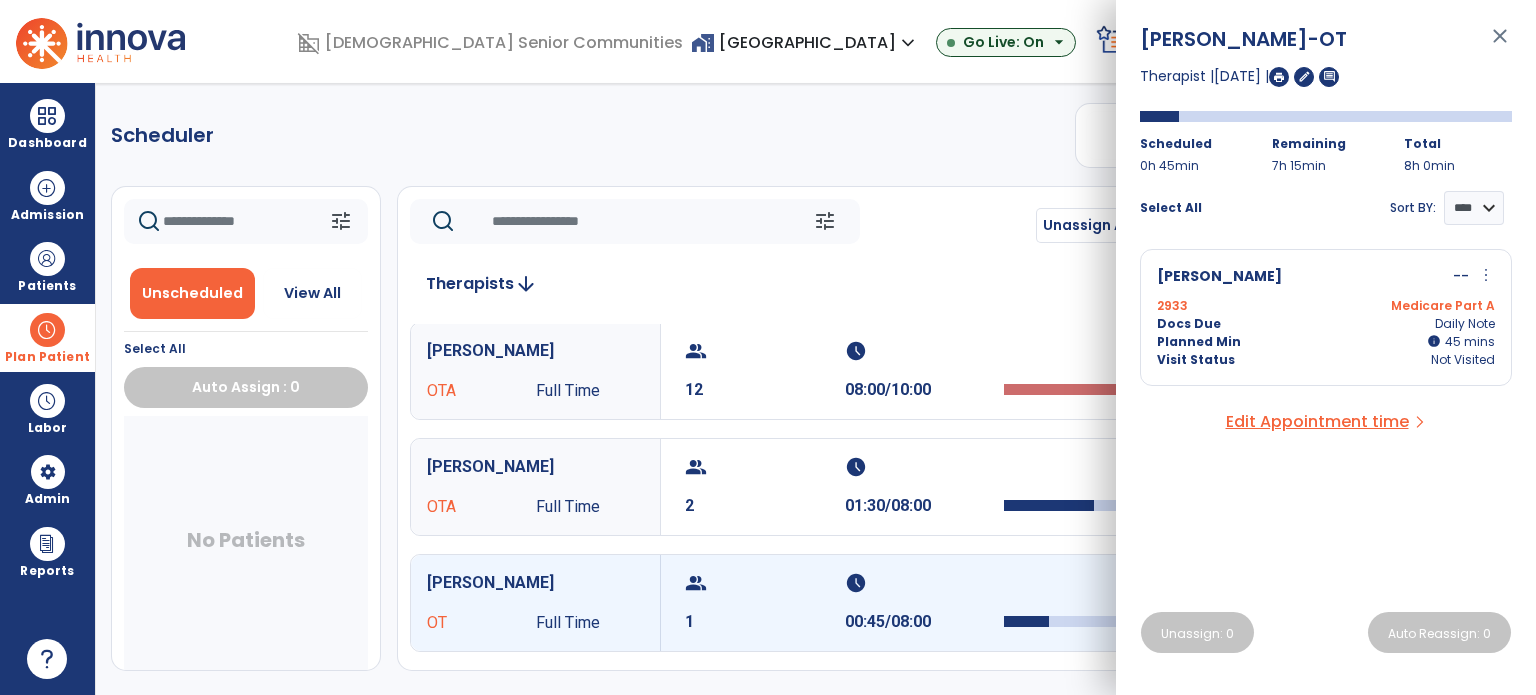 click on "2933 Medicare Part A" at bounding box center (1326, 306) 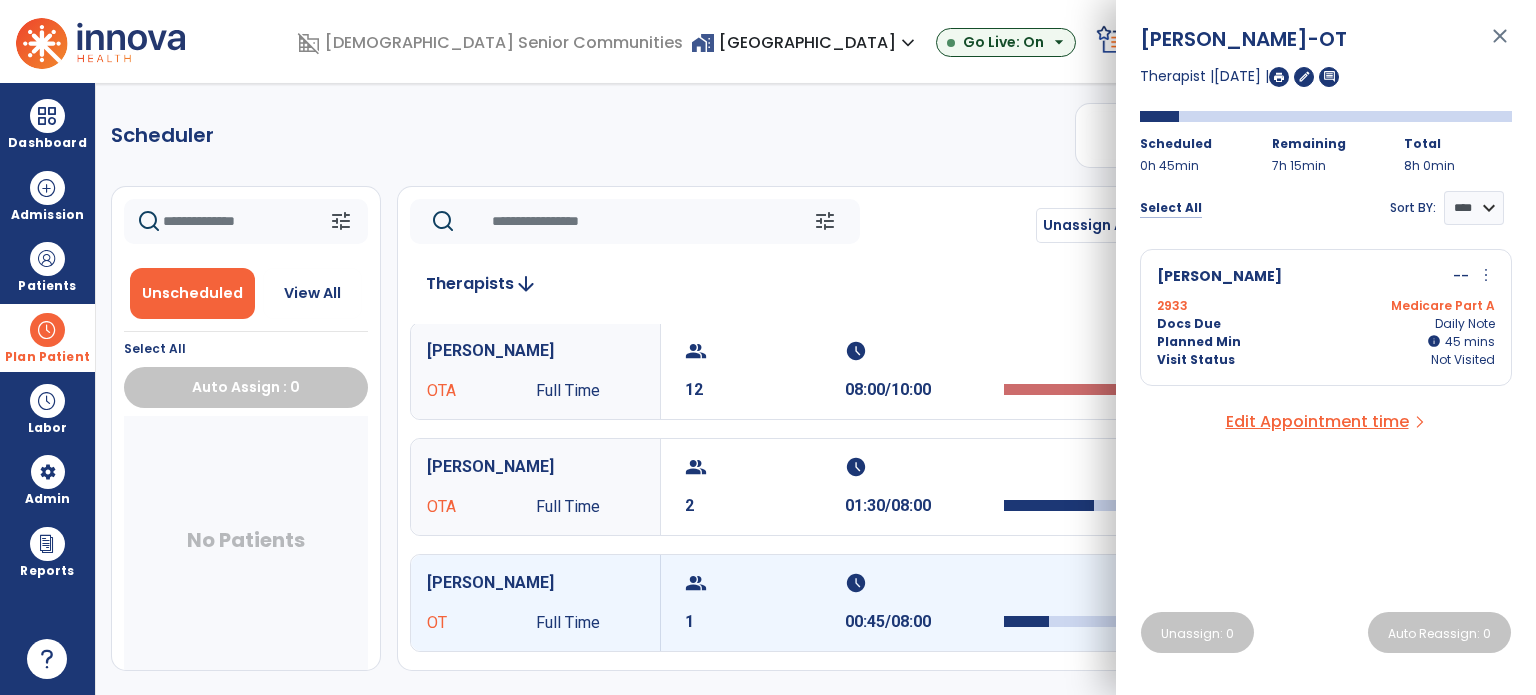 click on "Select All" at bounding box center (1171, 208) 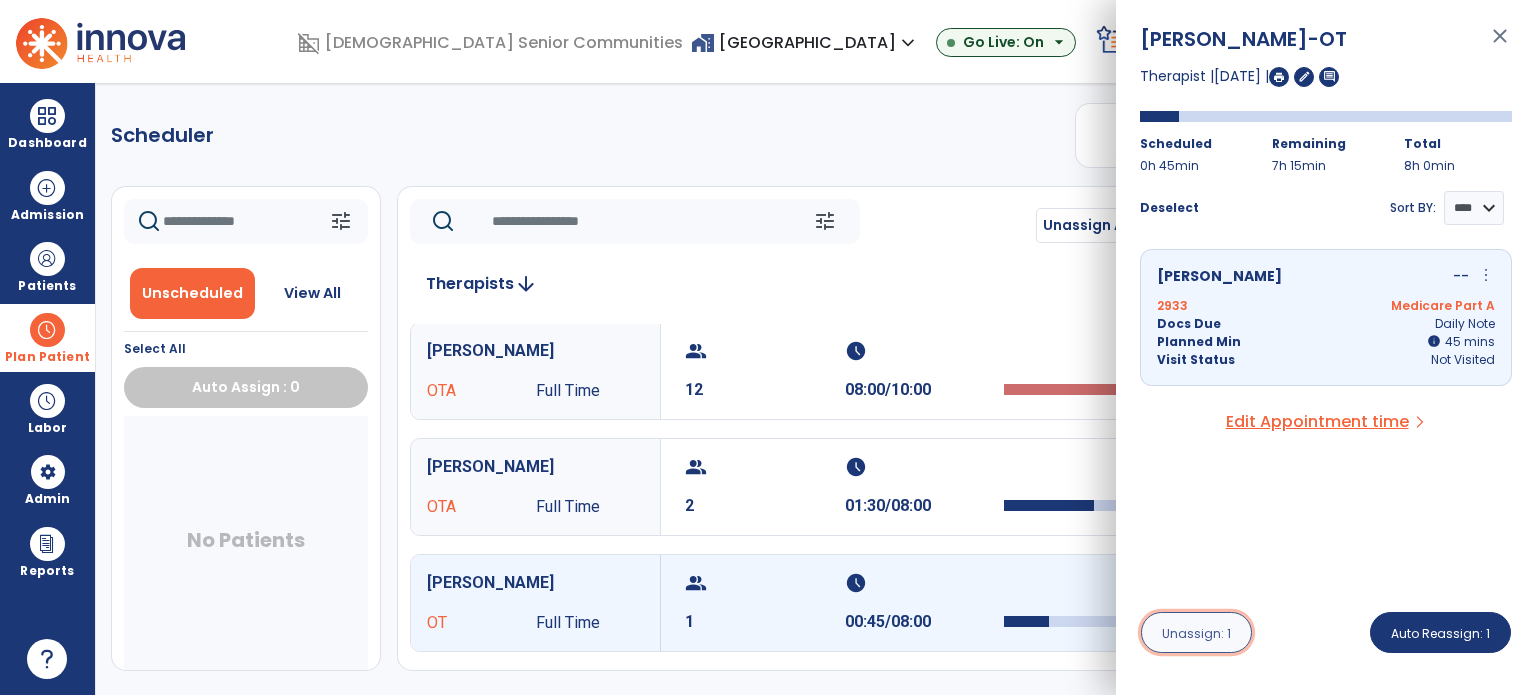 click on "Unassign: 1" at bounding box center [1196, 632] 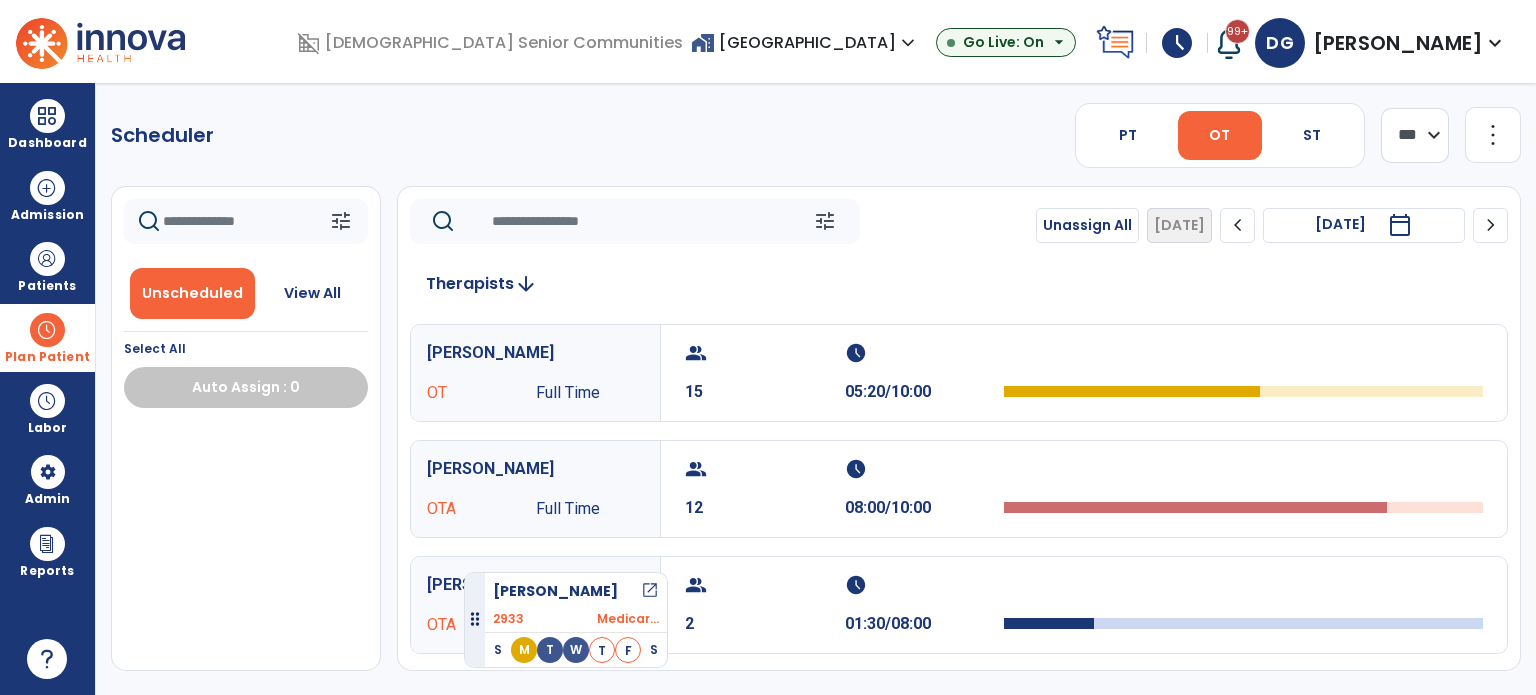 drag, startPoint x: 232, startPoint y: 445, endPoint x: 464, endPoint y: 564, distance: 260.73932 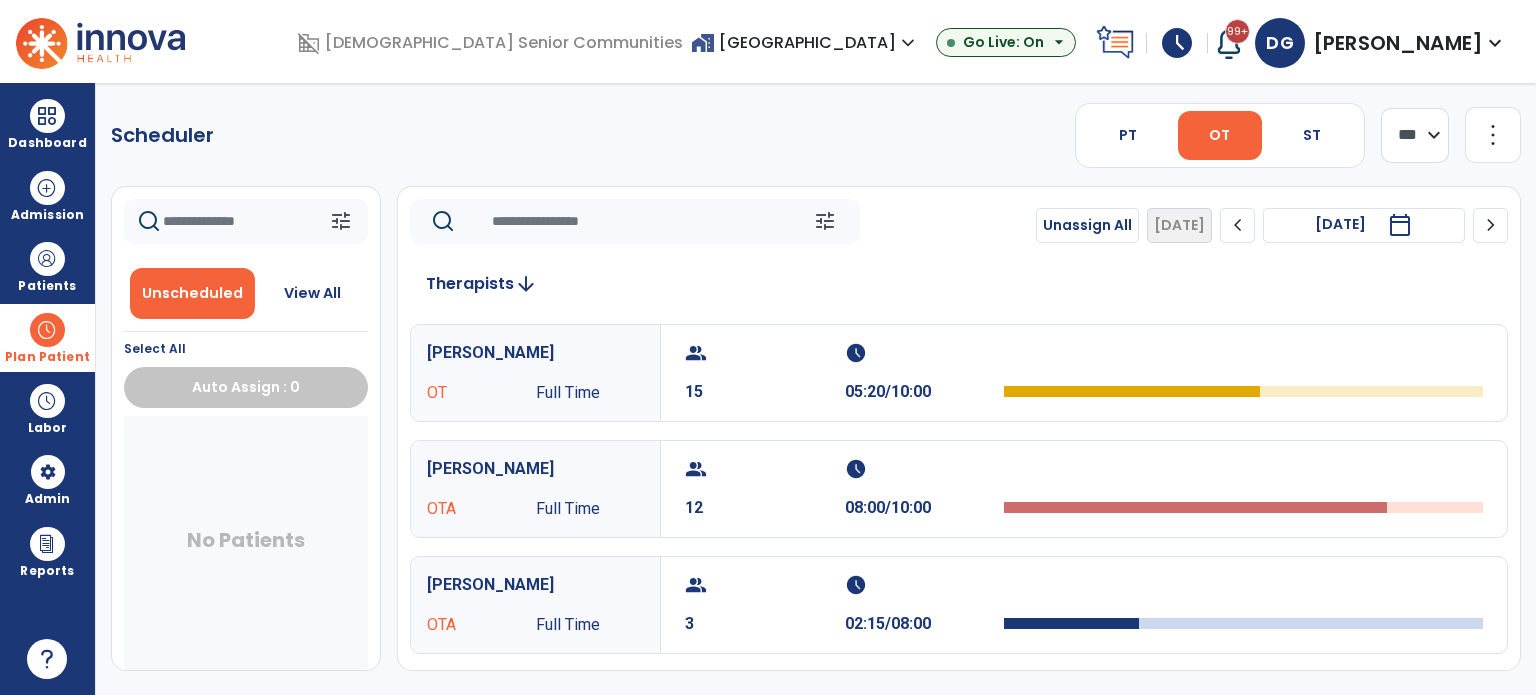 click on "Full Time" at bounding box center [590, 393] 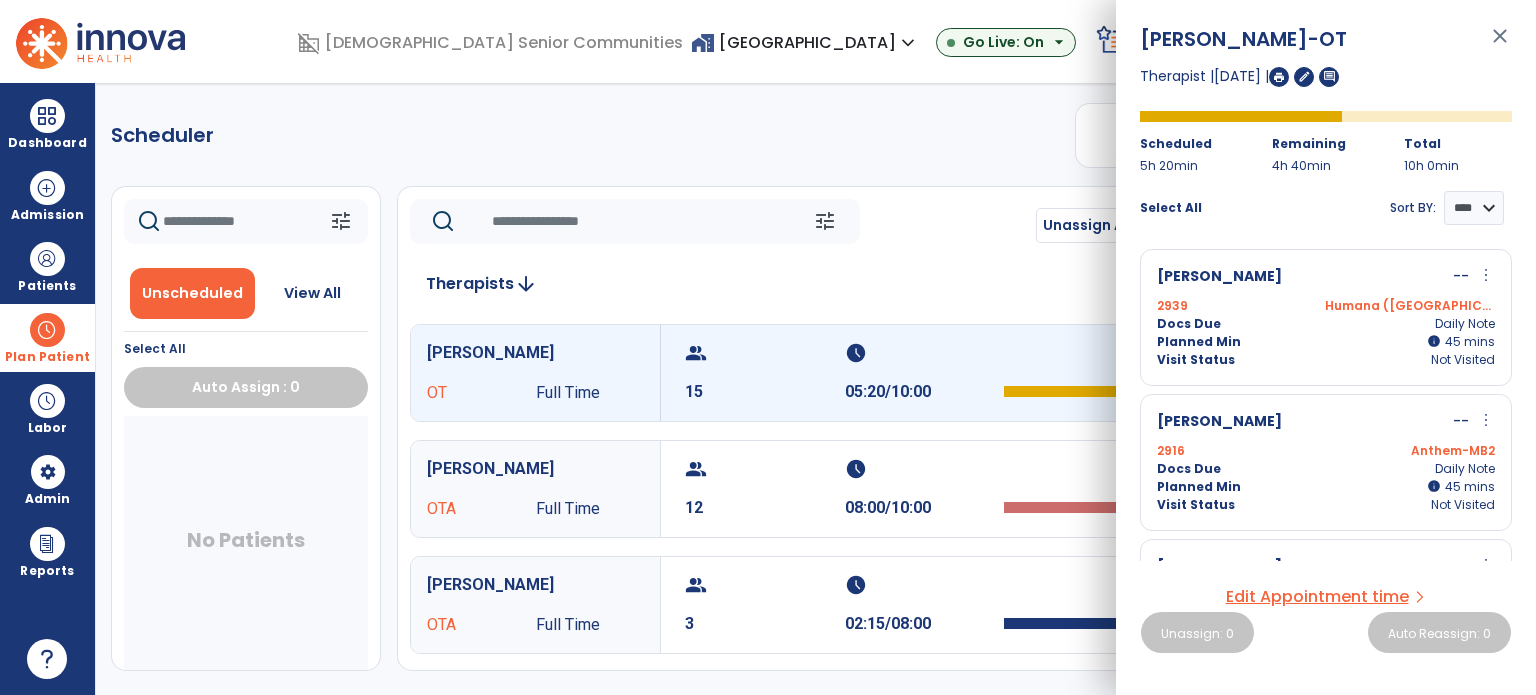 click on "Full Time" at bounding box center [590, 625] 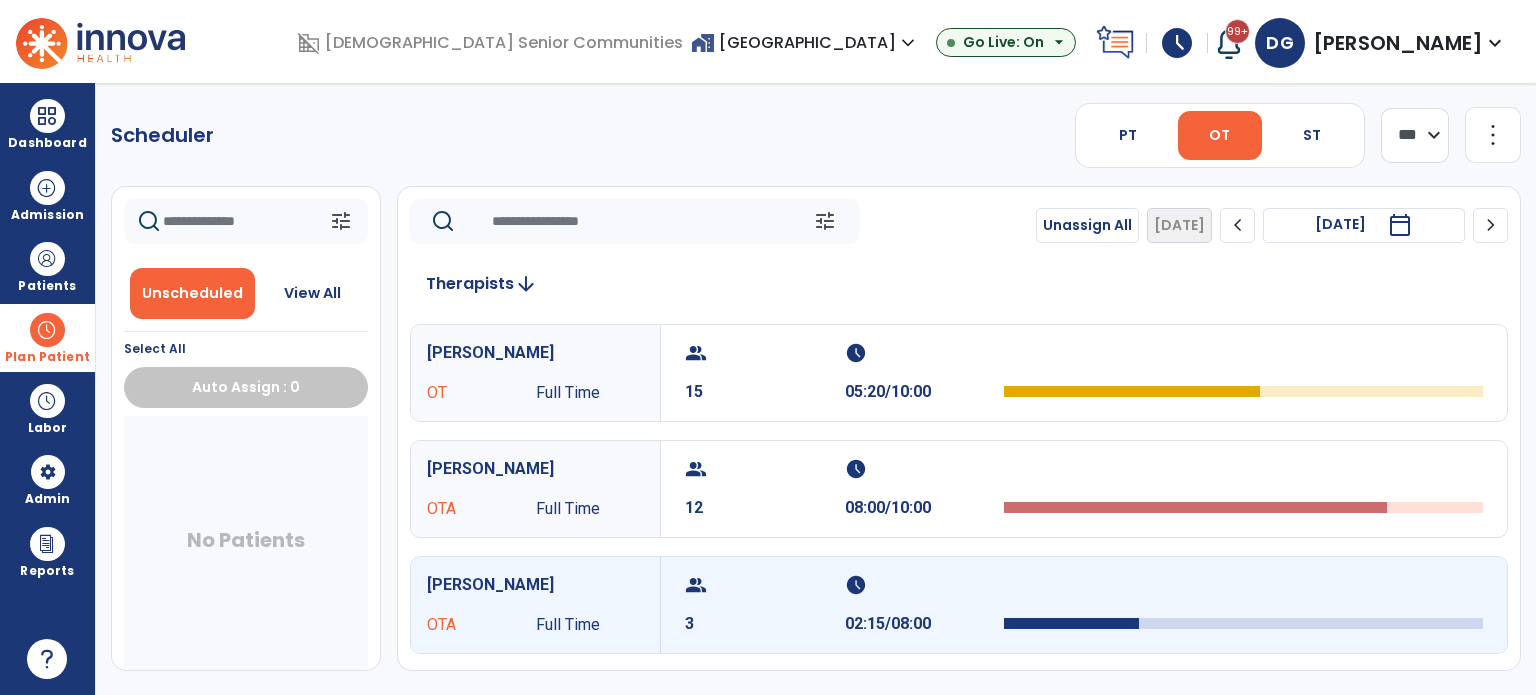 click on "[PERSON_NAME]" at bounding box center (535, 469) 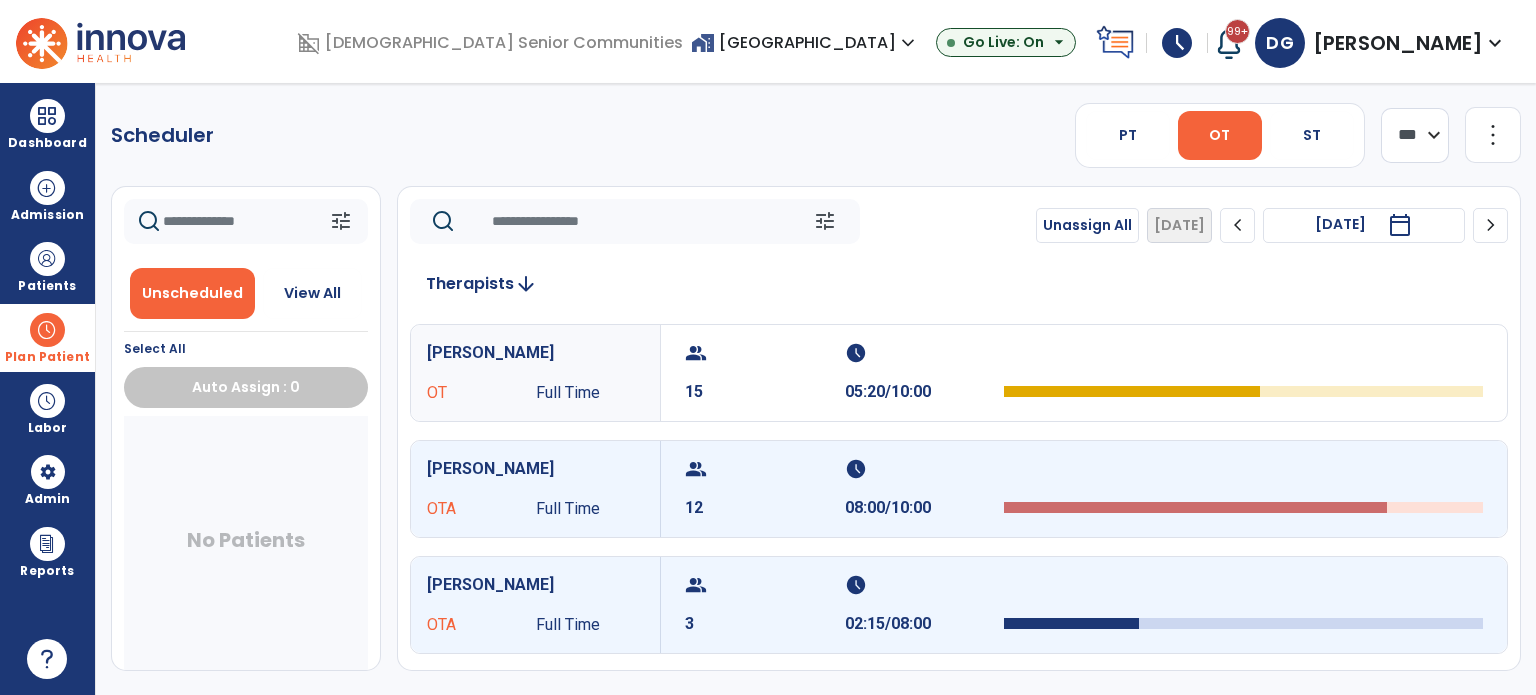 click on "[PERSON_NAME]" at bounding box center (535, 469) 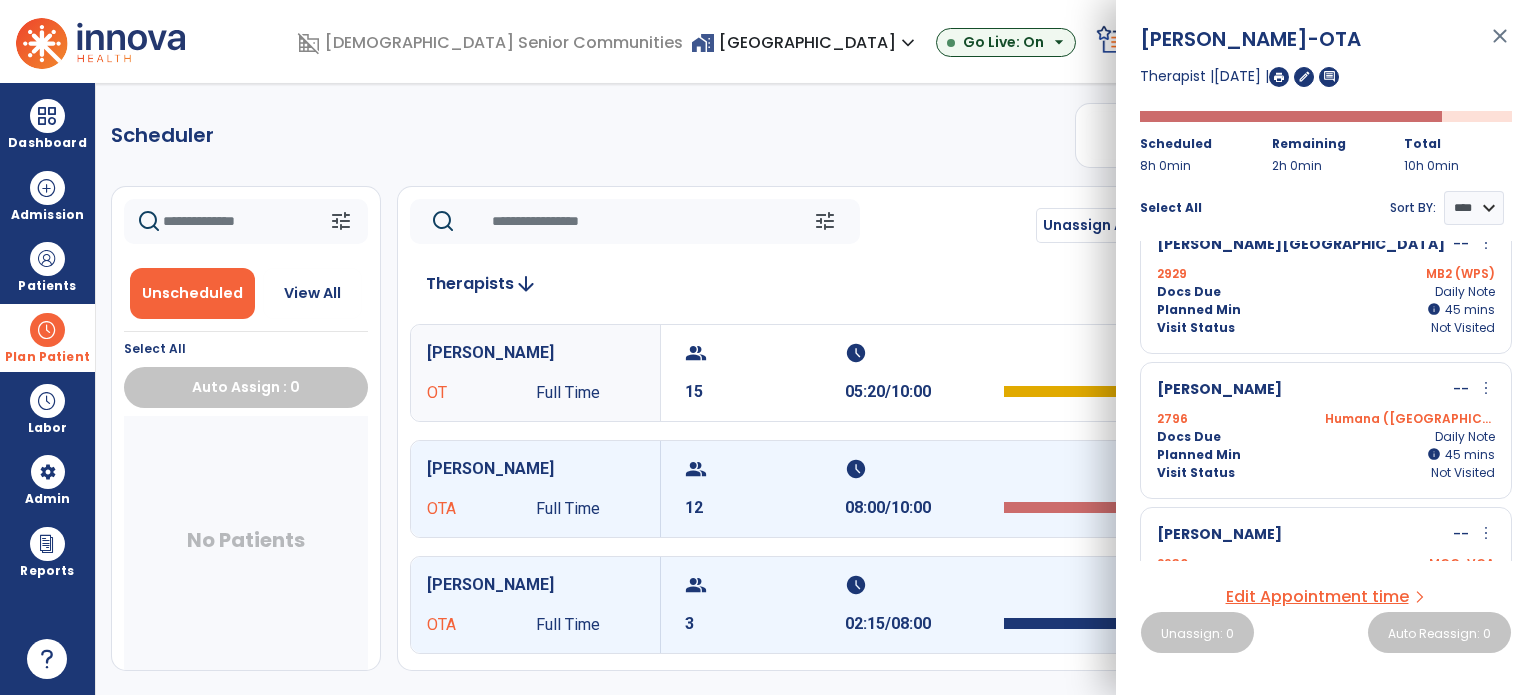 scroll, scrollTop: 1100, scrollLeft: 0, axis: vertical 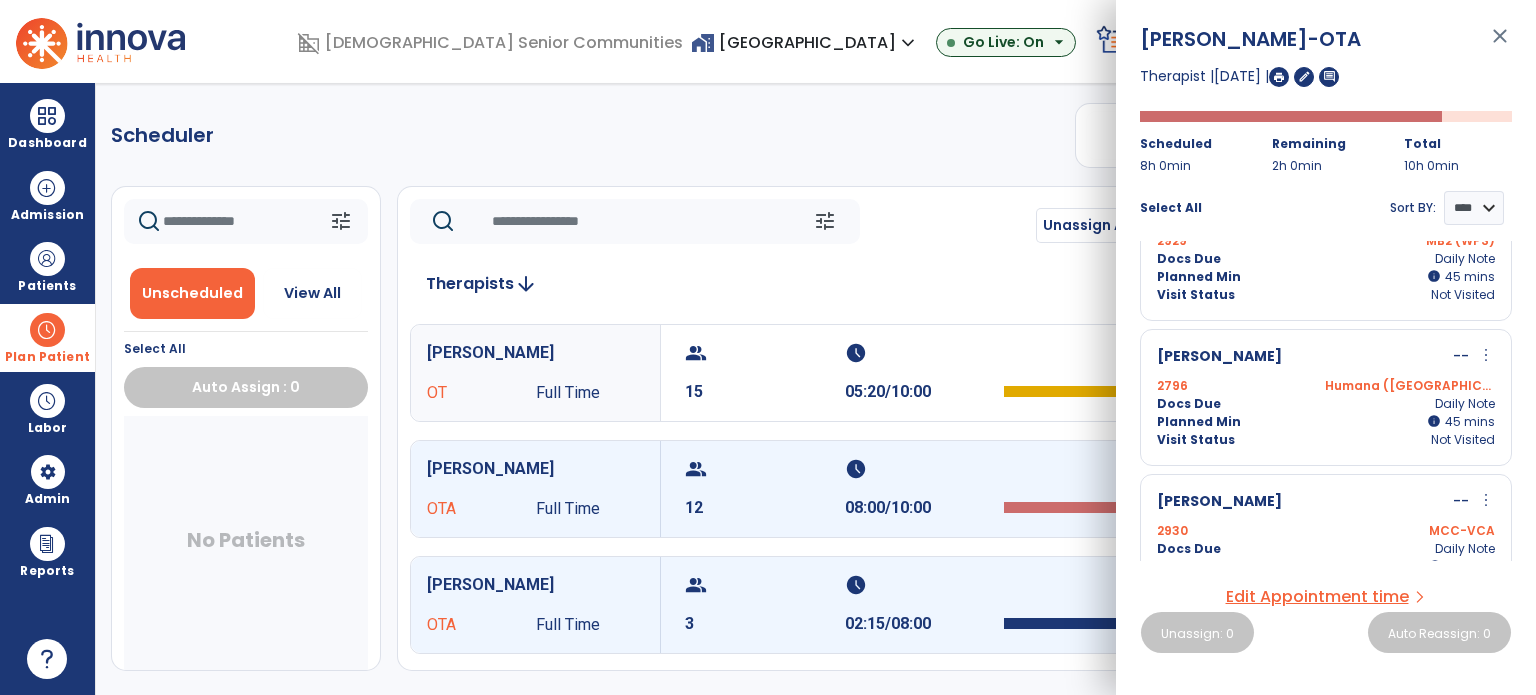 click on "2796 Humana ([GEOGRAPHIC_DATA])" at bounding box center (1326, 386) 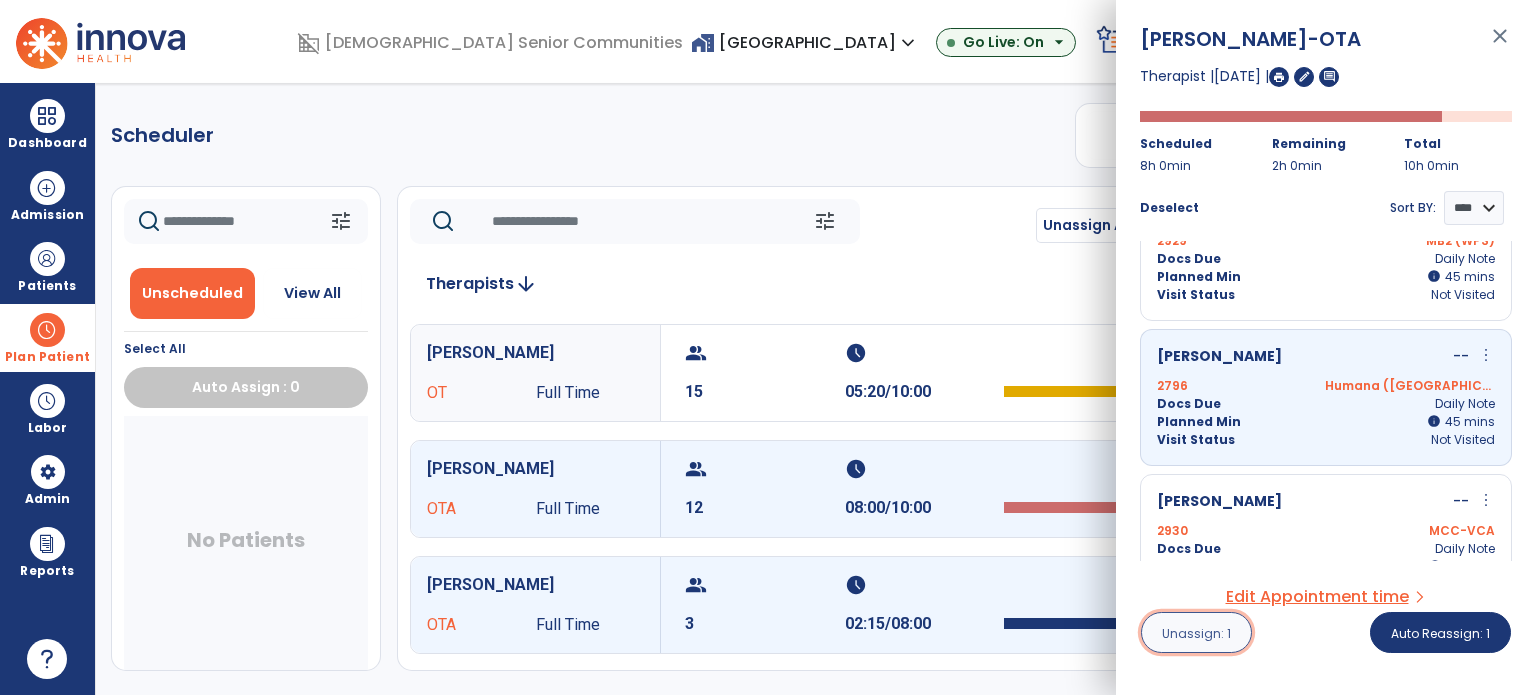 click on "Unassign: 1" at bounding box center (1196, 633) 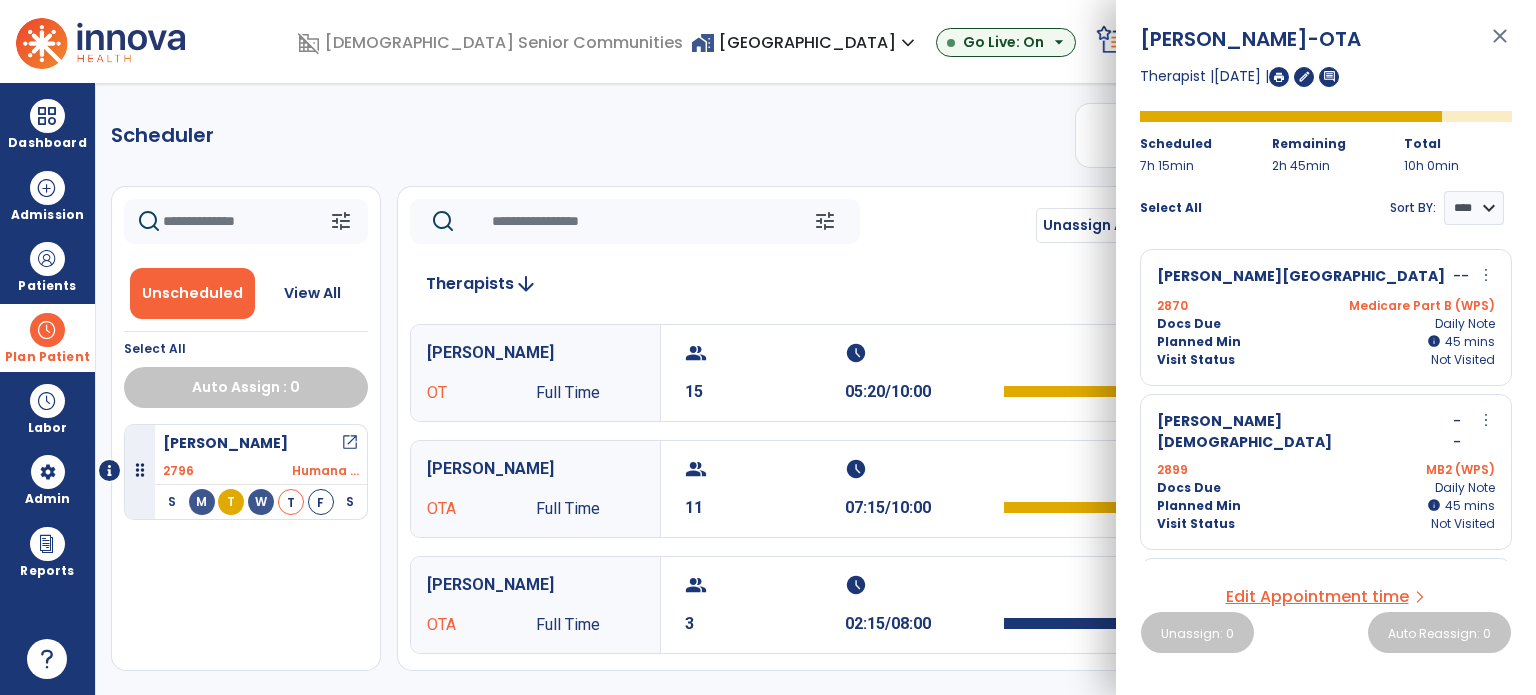 click on "close" at bounding box center [1500, 45] 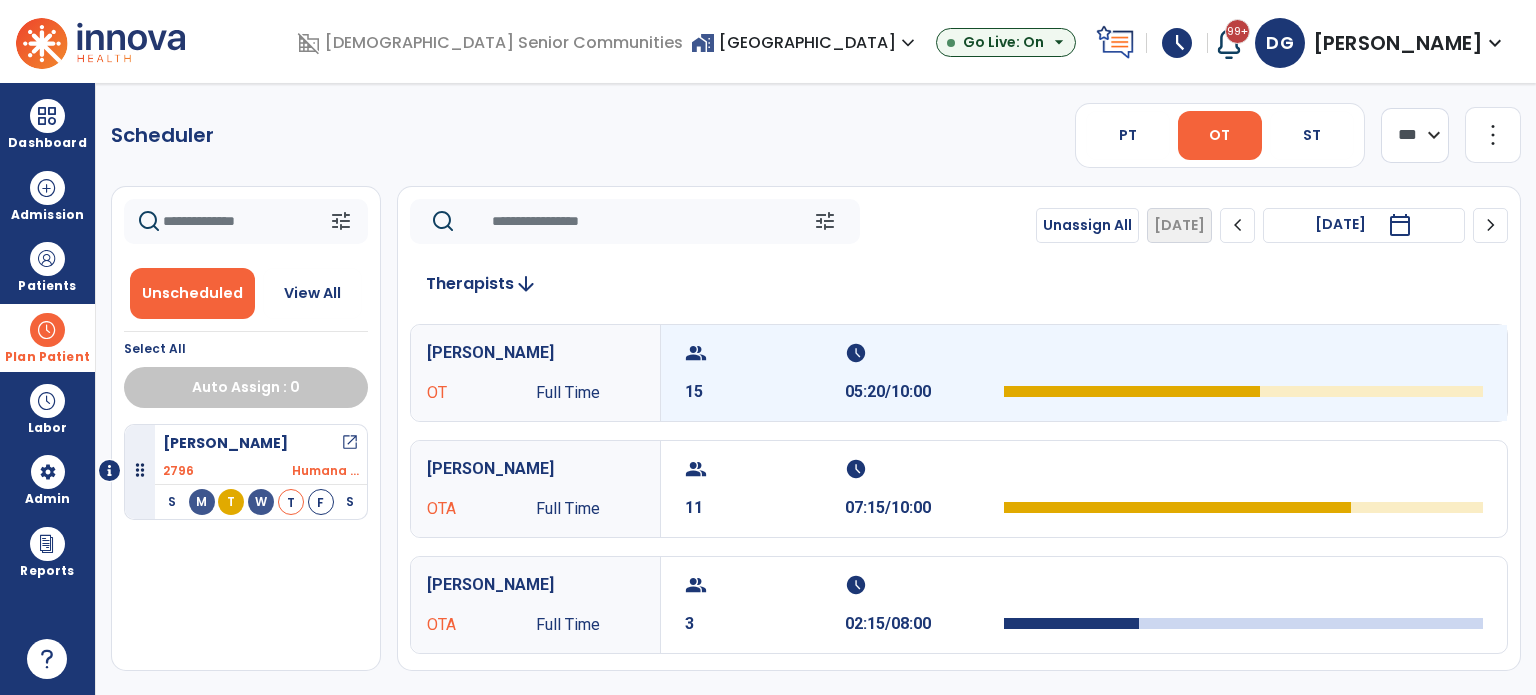 click at bounding box center (1243, 373) 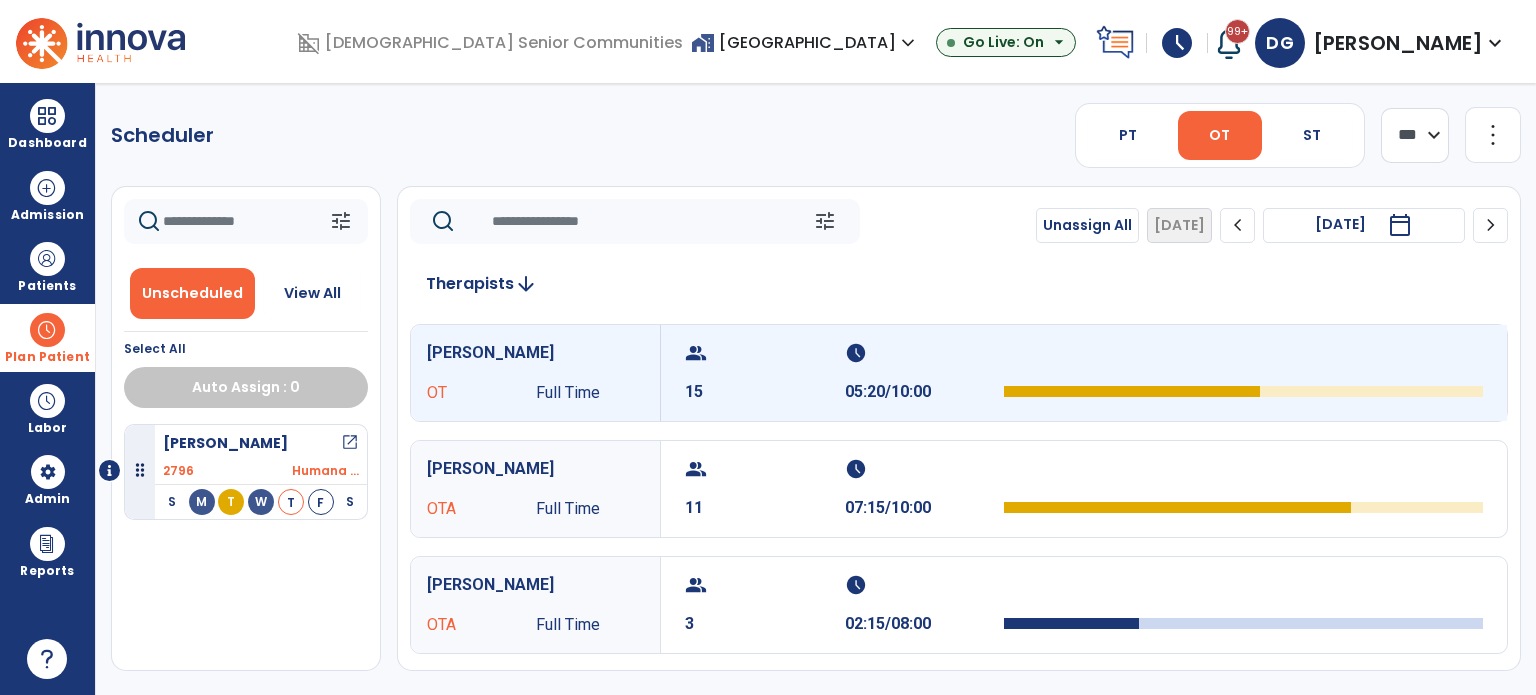 click at bounding box center (1243, 373) 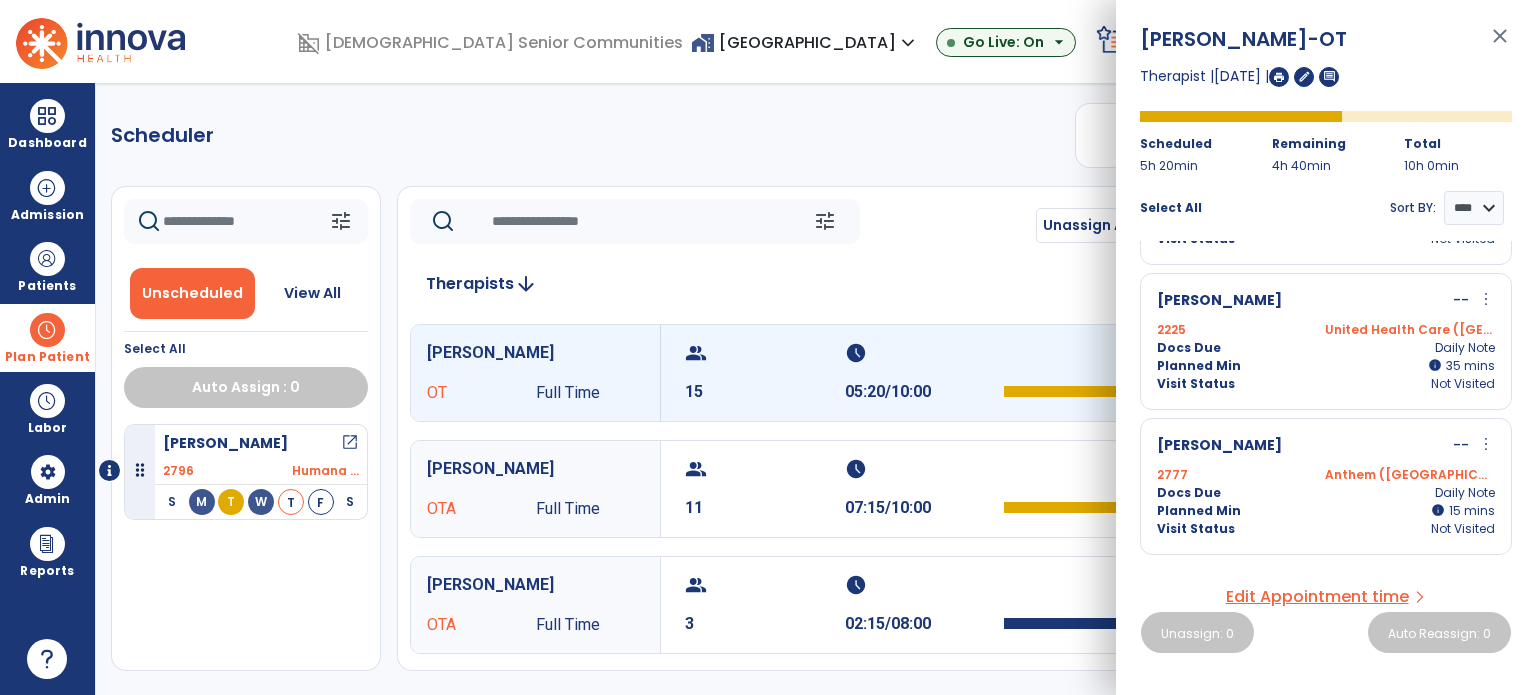 scroll, scrollTop: 735, scrollLeft: 0, axis: vertical 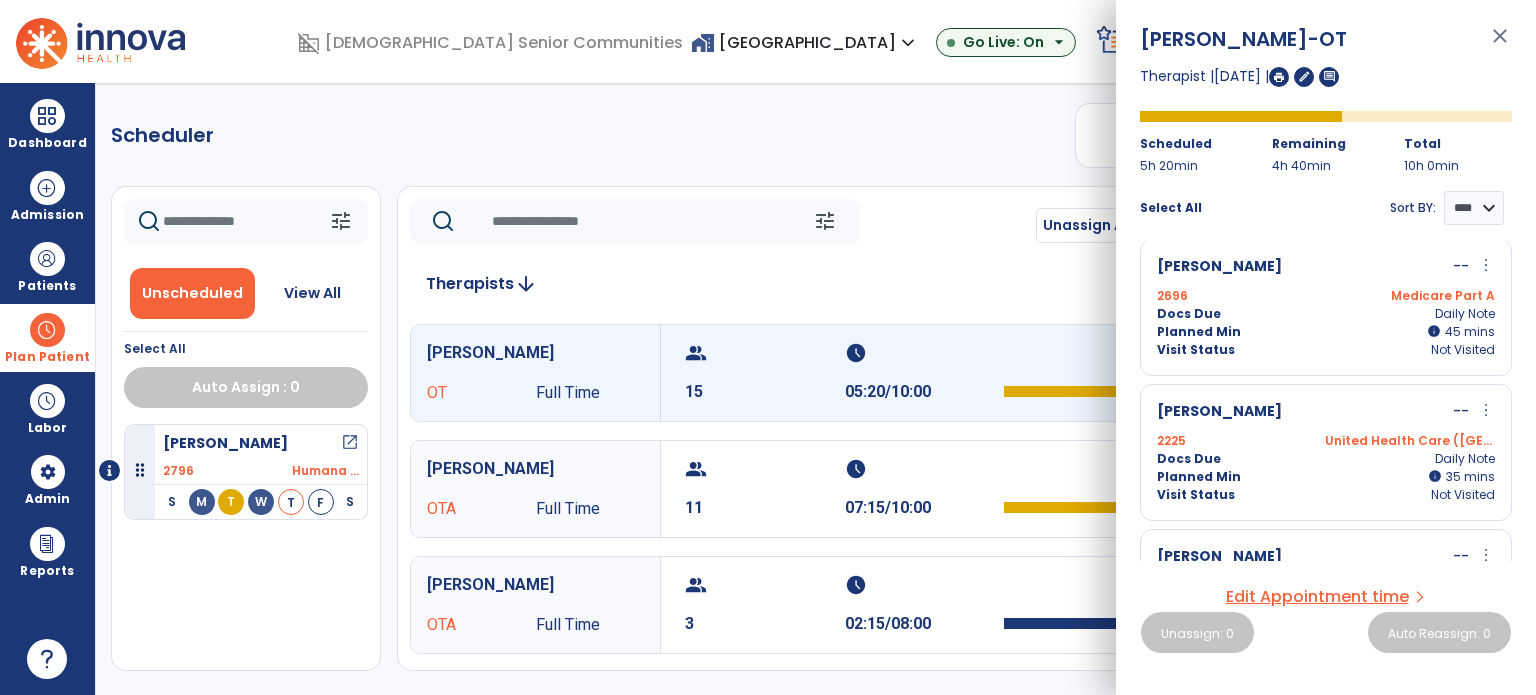 click on "Docs Due" at bounding box center (1189, 314) 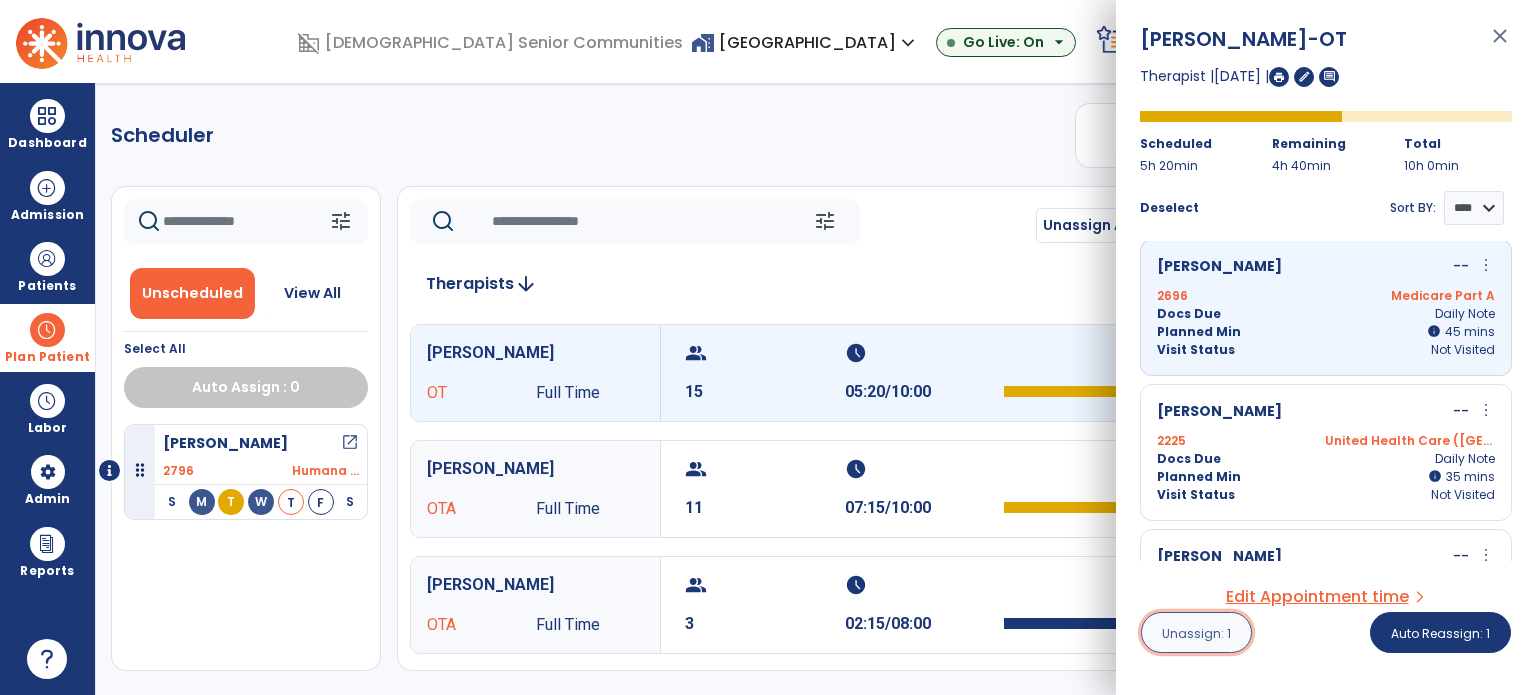 click on "Unassign: 1" at bounding box center [1196, 632] 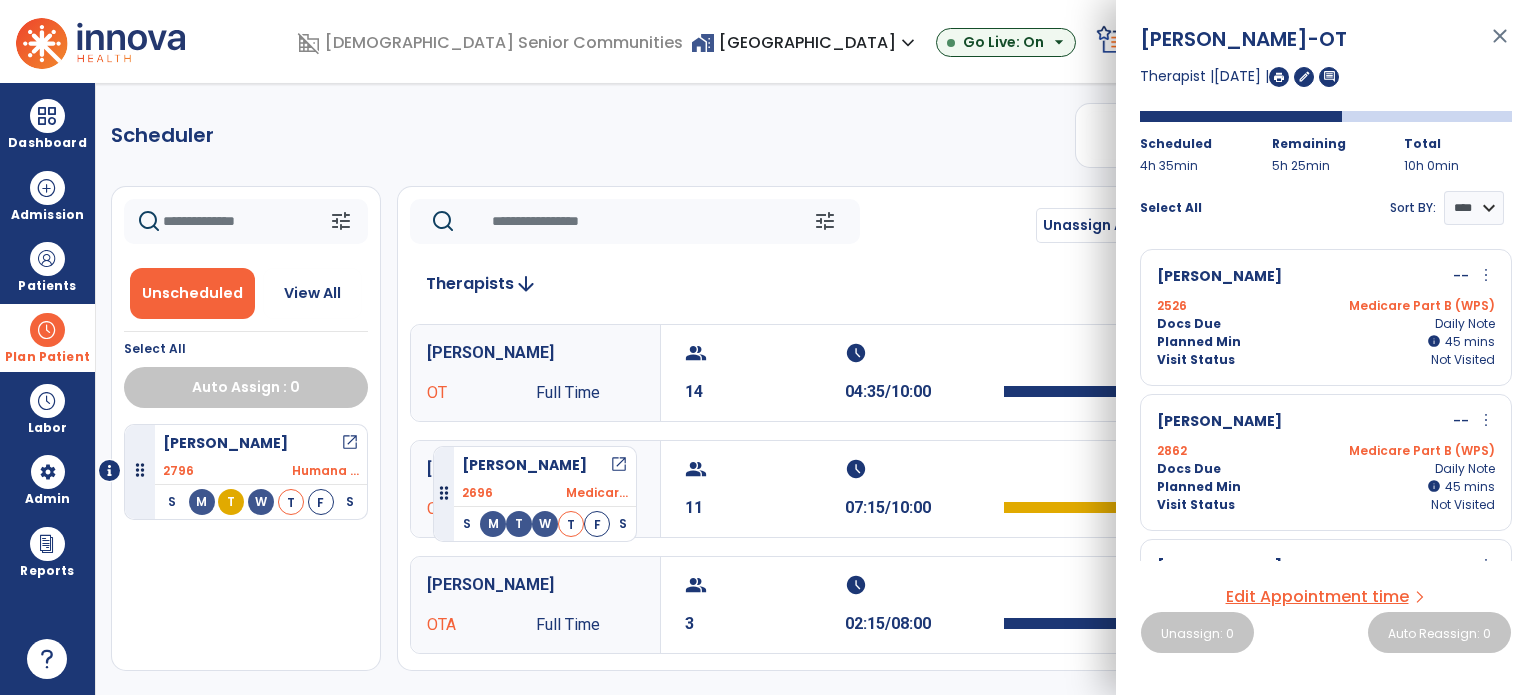 drag, startPoint x: 228, startPoint y: 553, endPoint x: 433, endPoint y: 438, distance: 235.05319 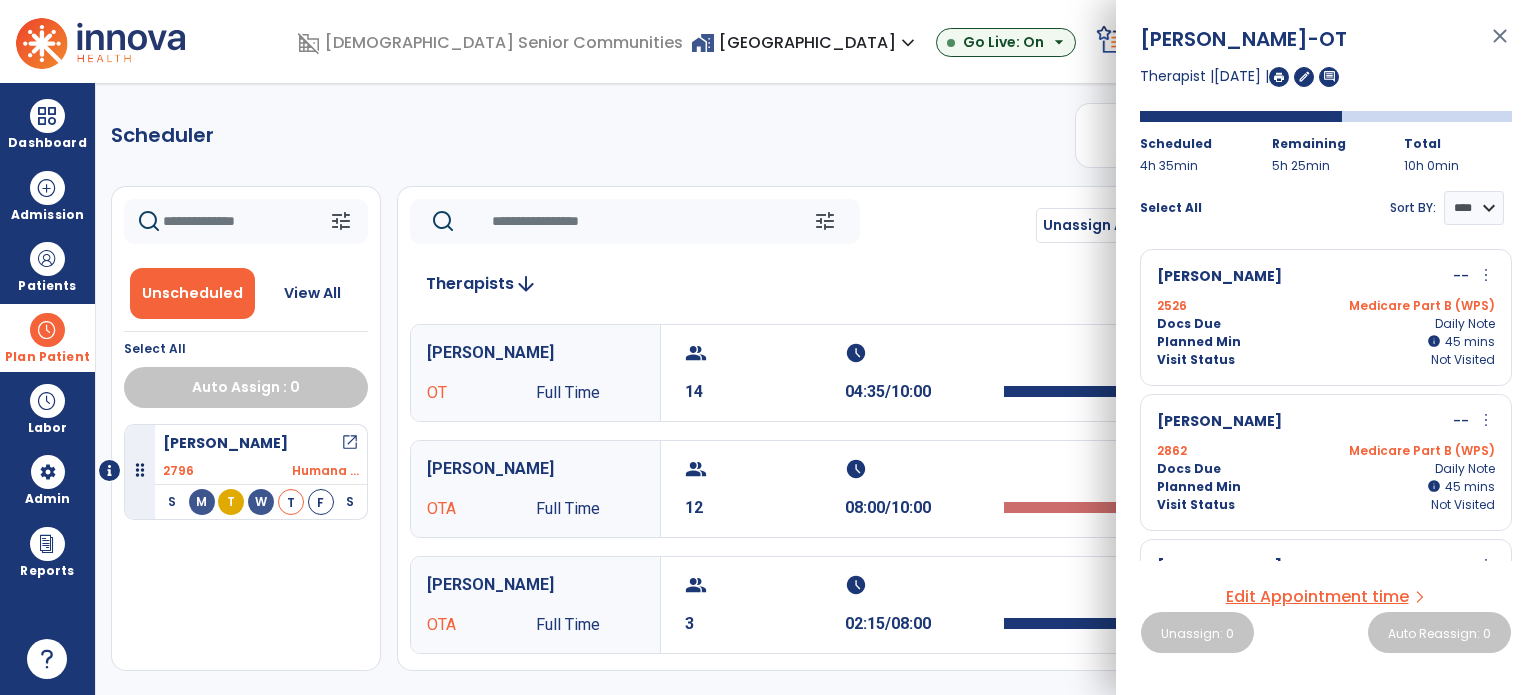 click on "close" at bounding box center (1500, 45) 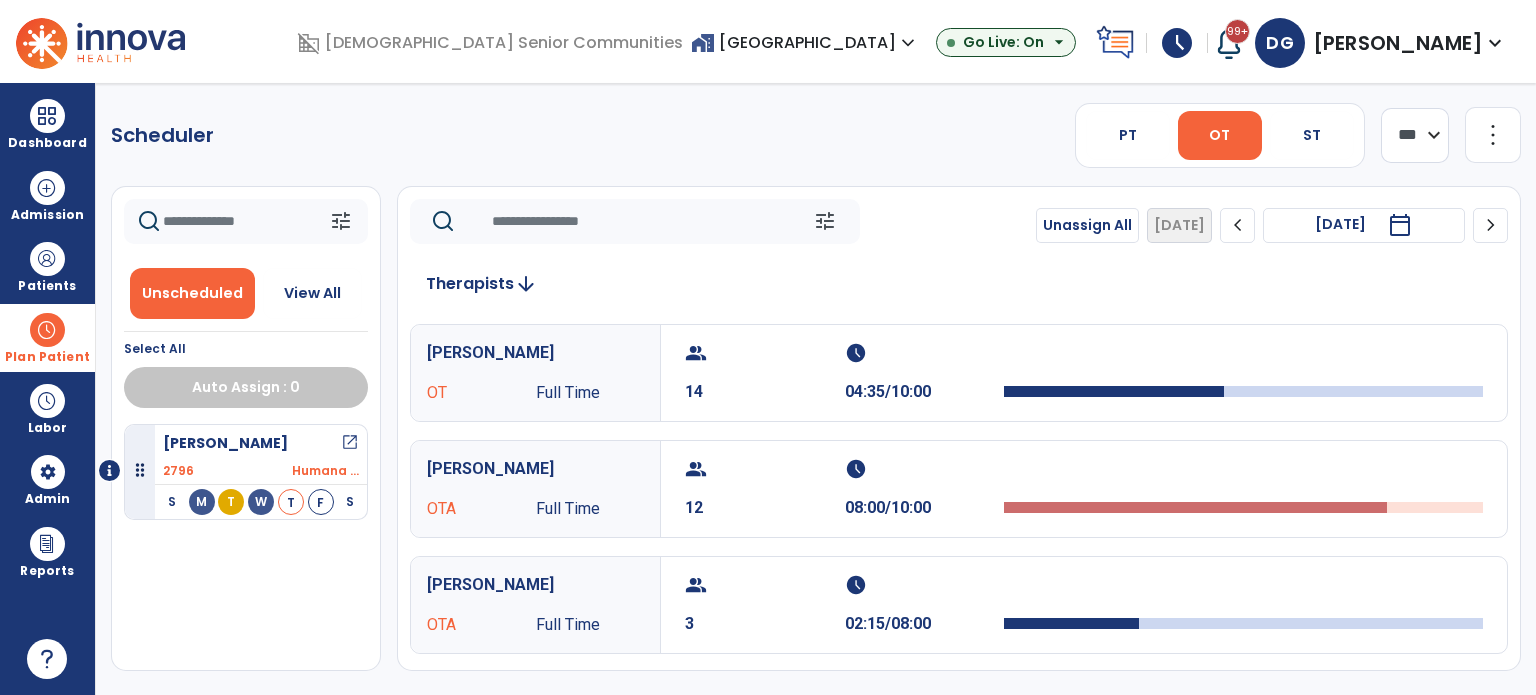 click at bounding box center (47, 330) 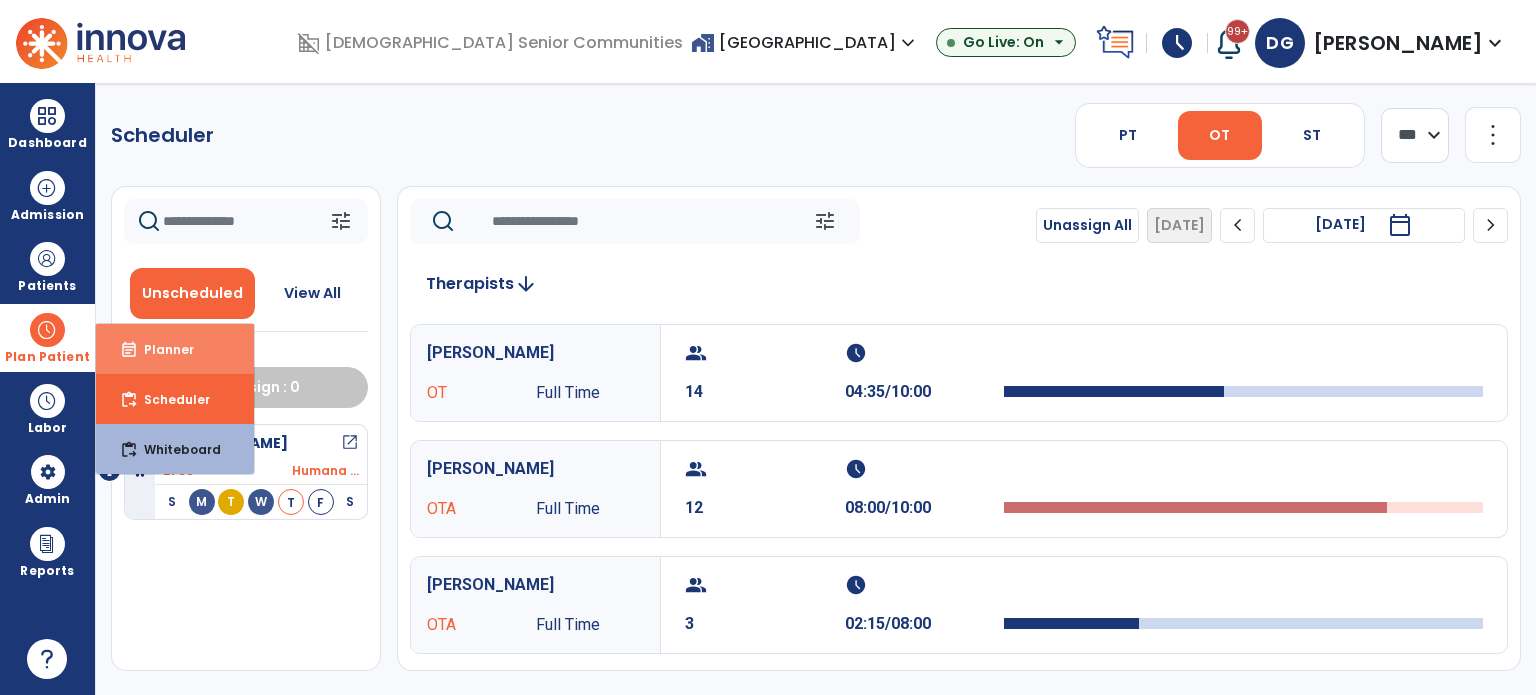 click on "Planner" at bounding box center (161, 349) 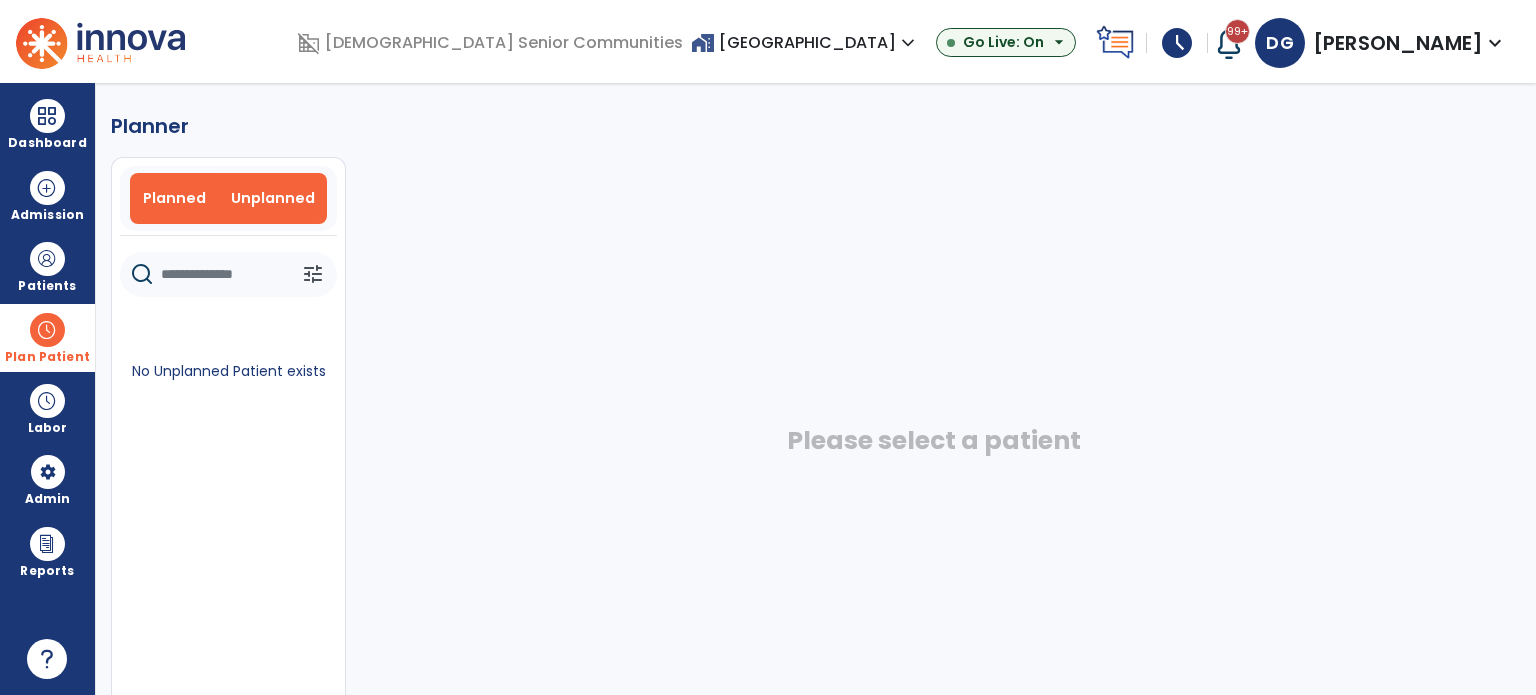 click on "Planned" at bounding box center (175, 198) 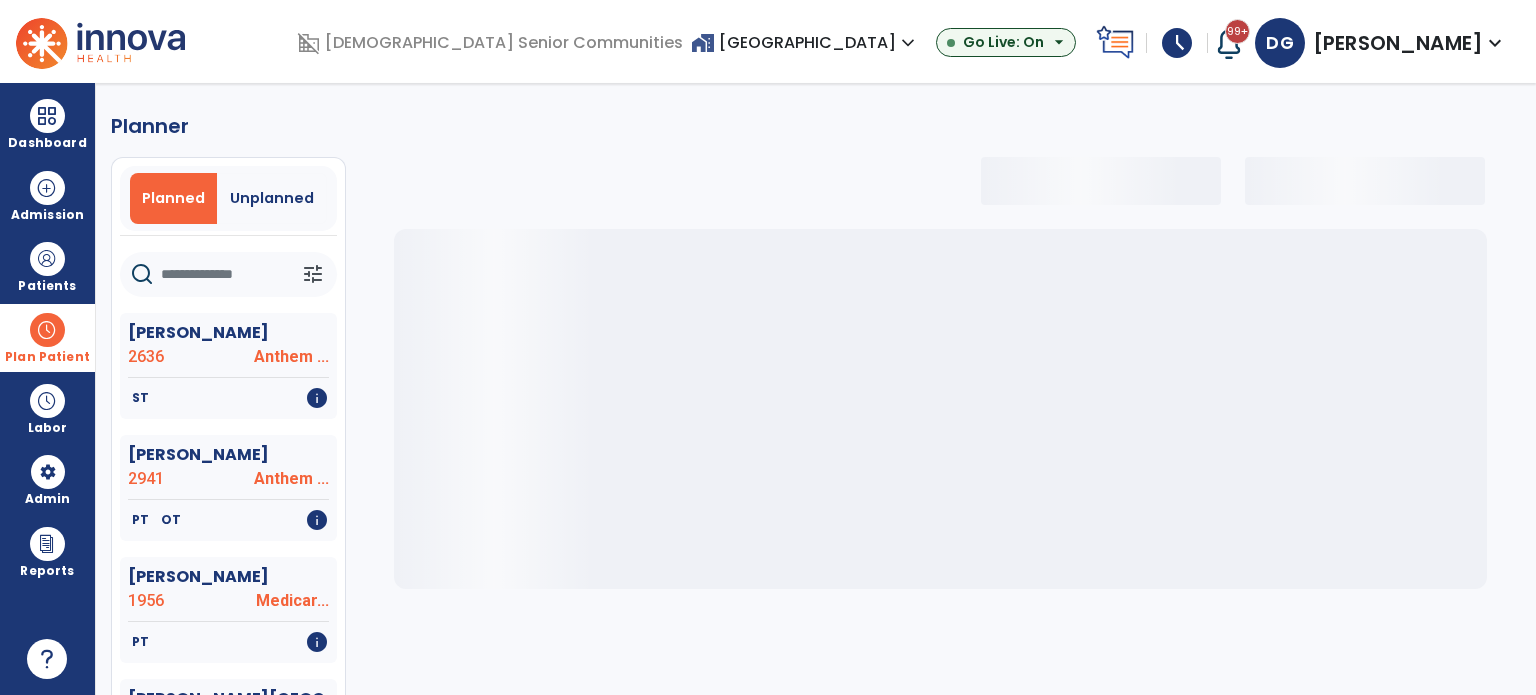 click 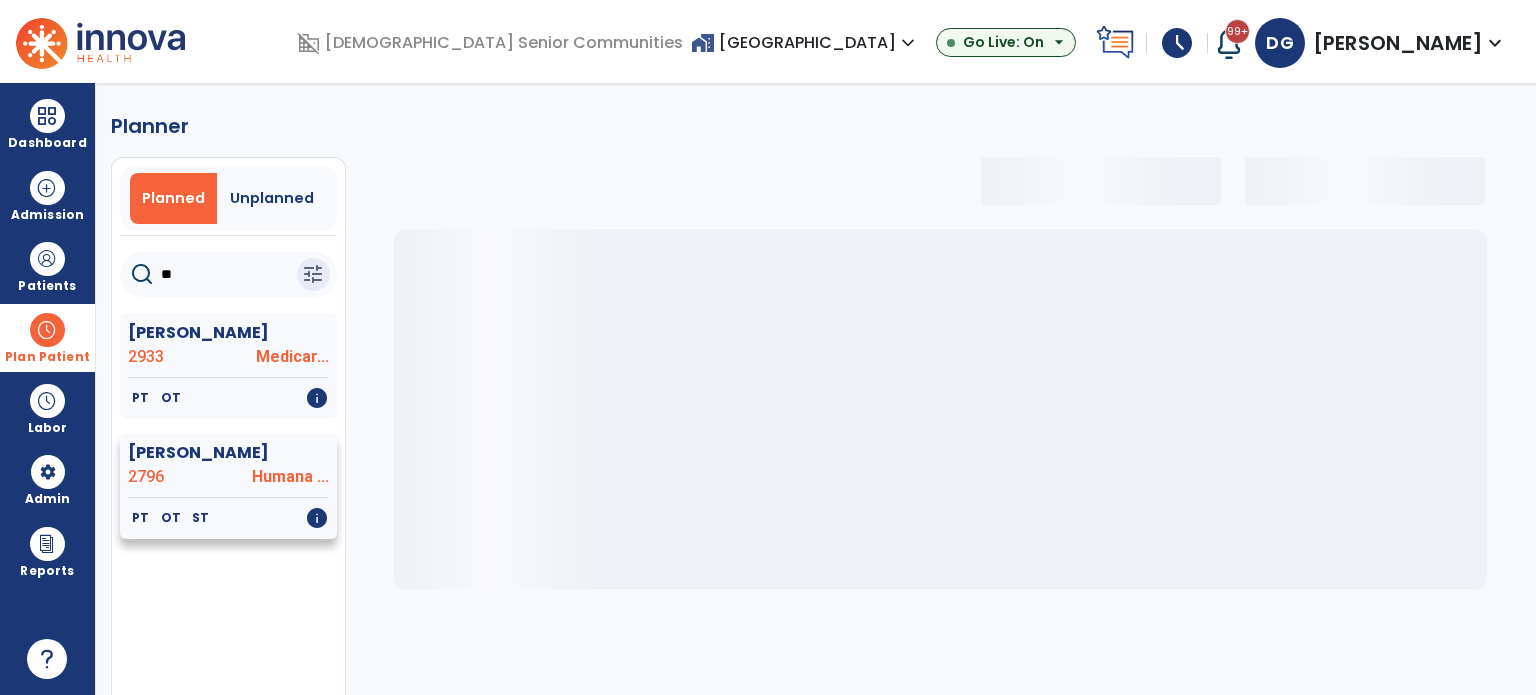 type on "**" 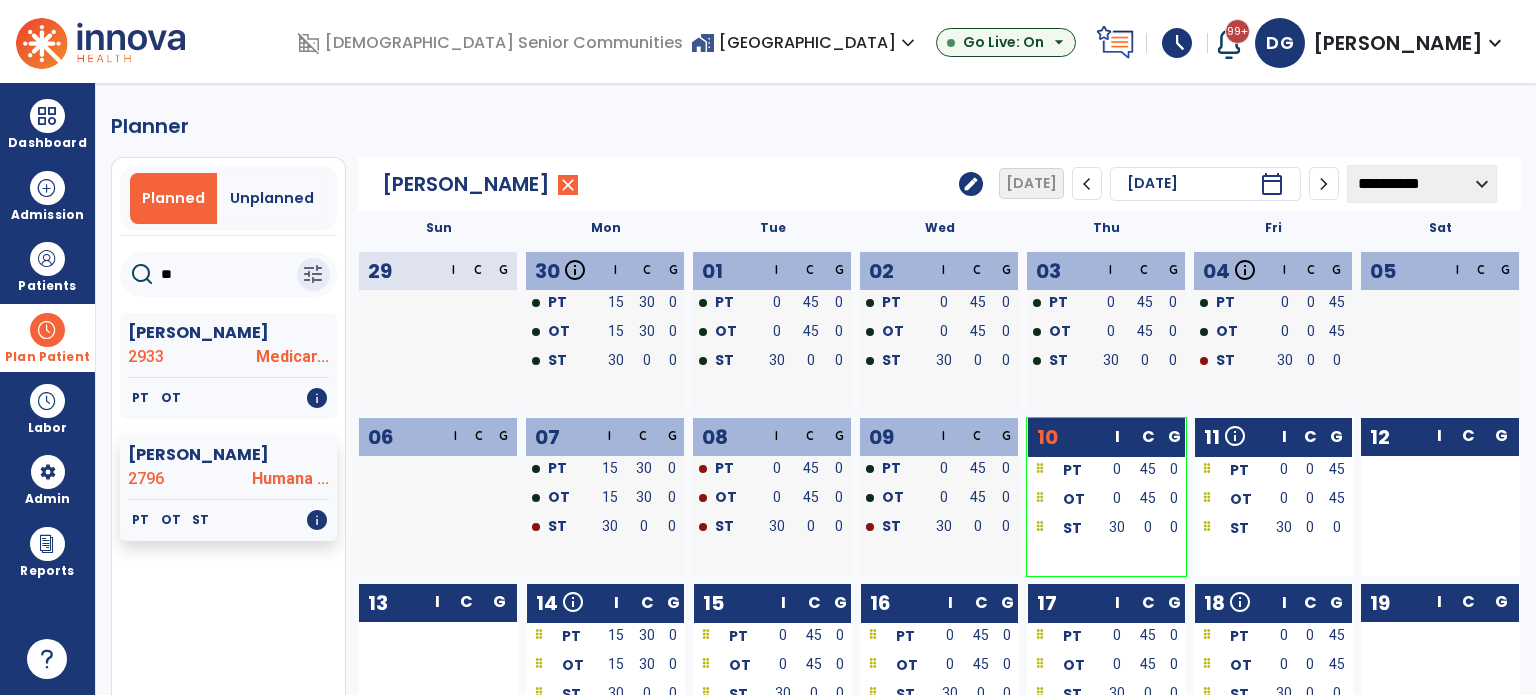 click on "edit" 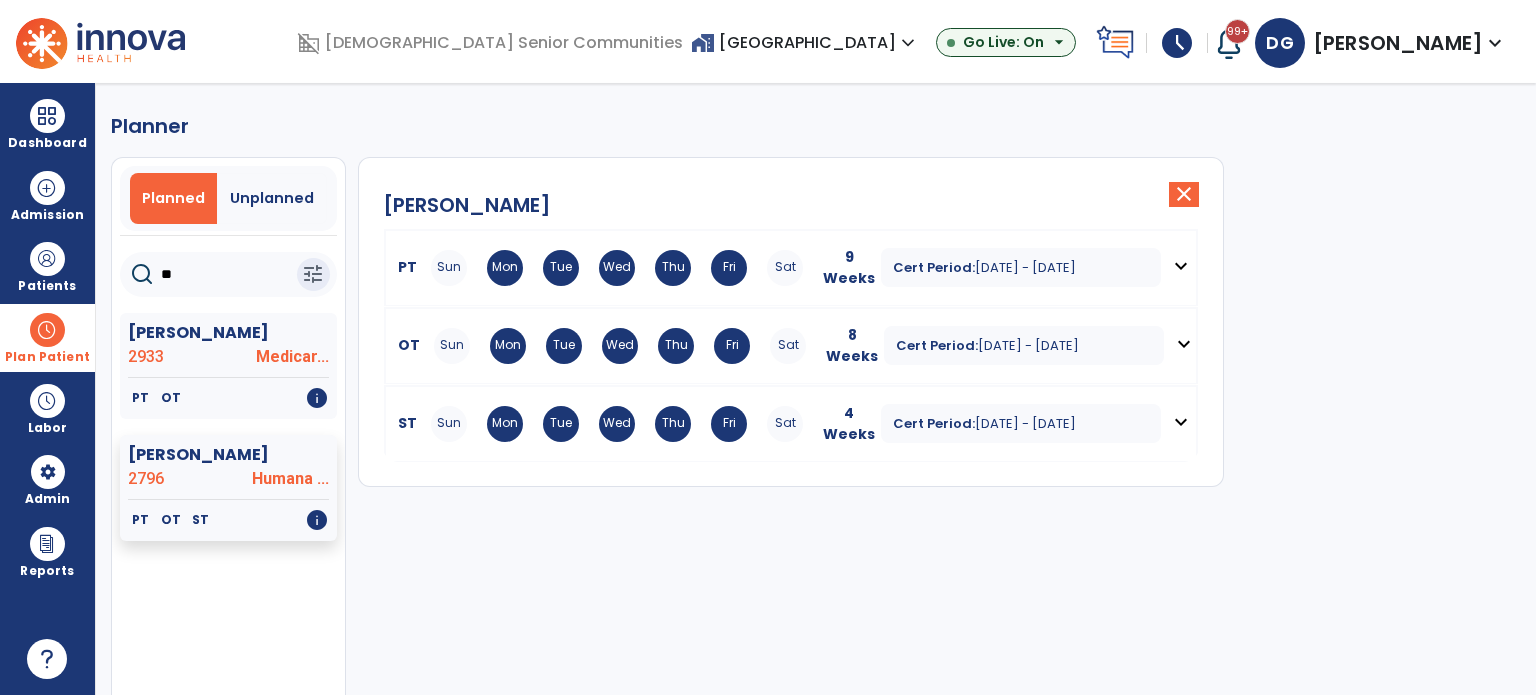 click on "Fri" at bounding box center [729, 268] 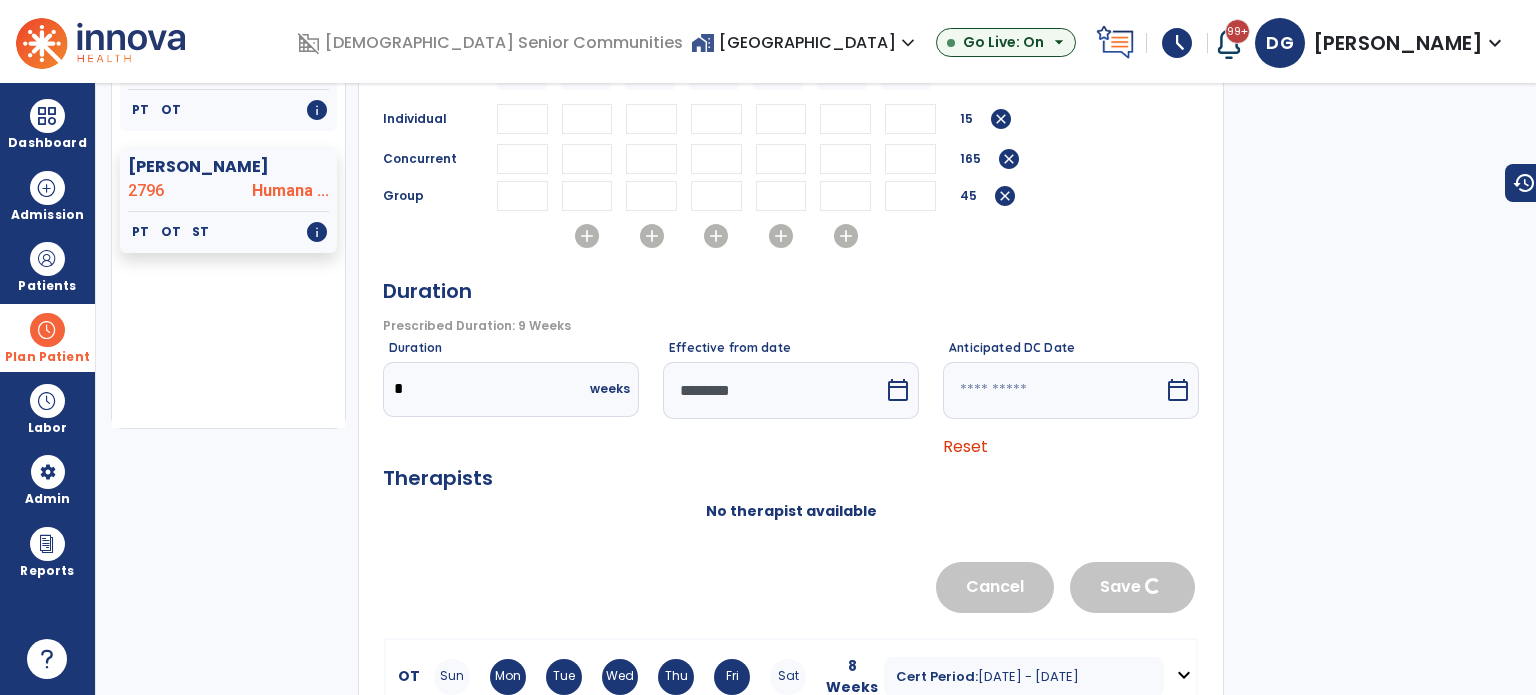 scroll, scrollTop: 300, scrollLeft: 0, axis: vertical 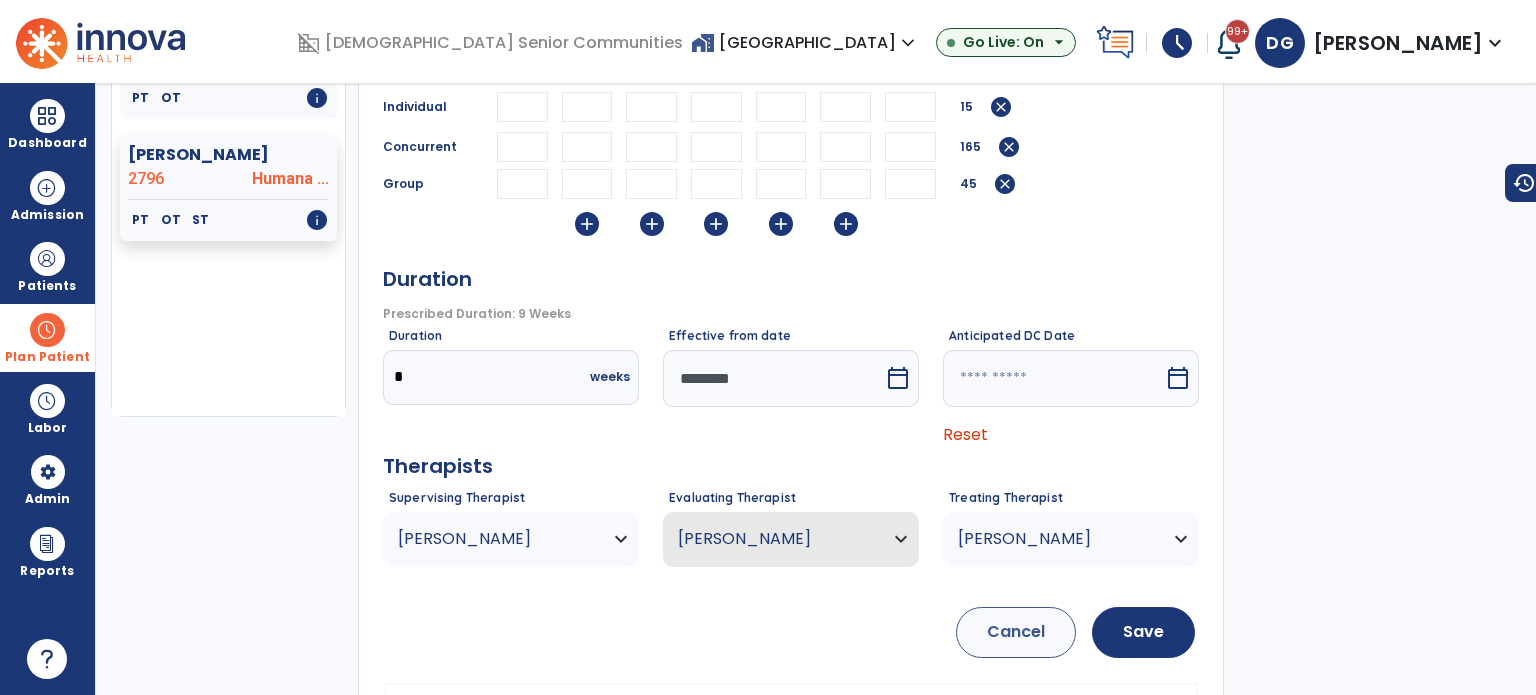 click at bounding box center (773, 378) 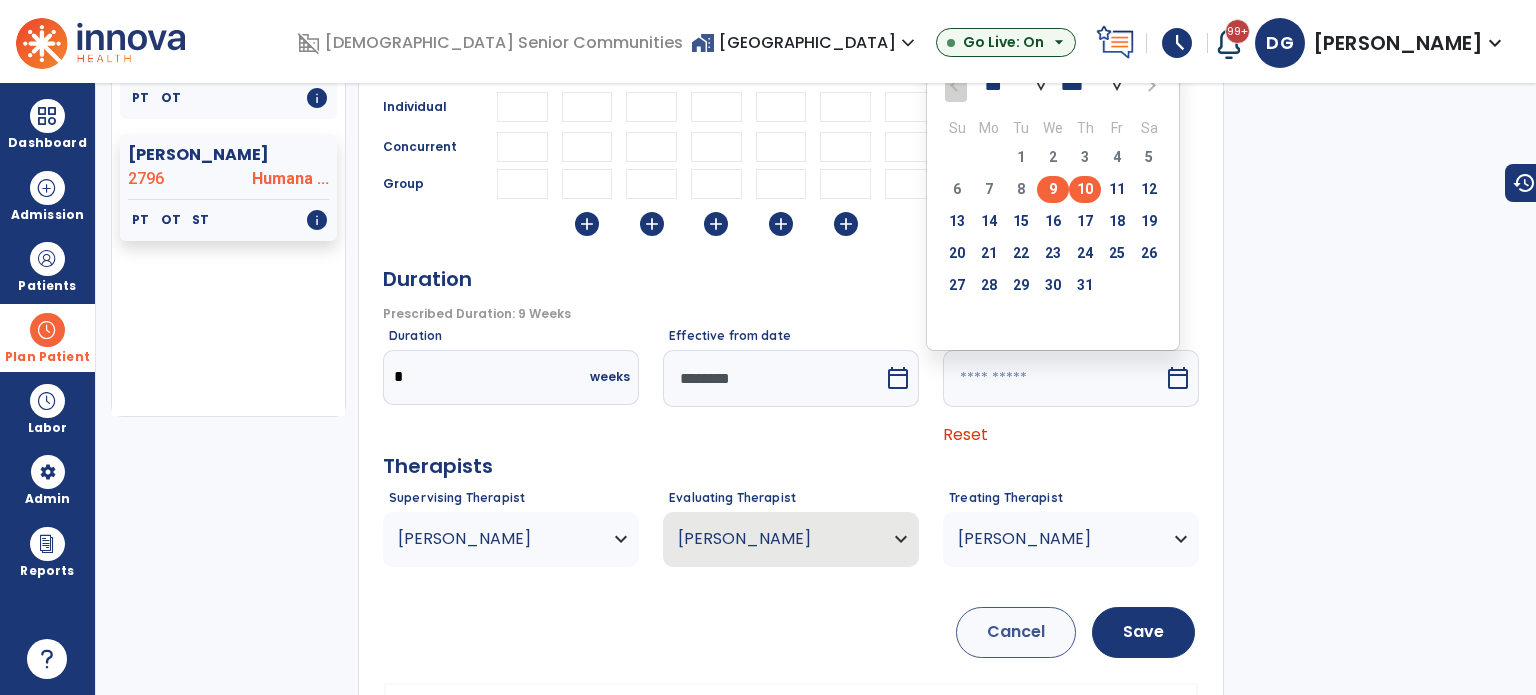 click on "9" at bounding box center [1053, 189] 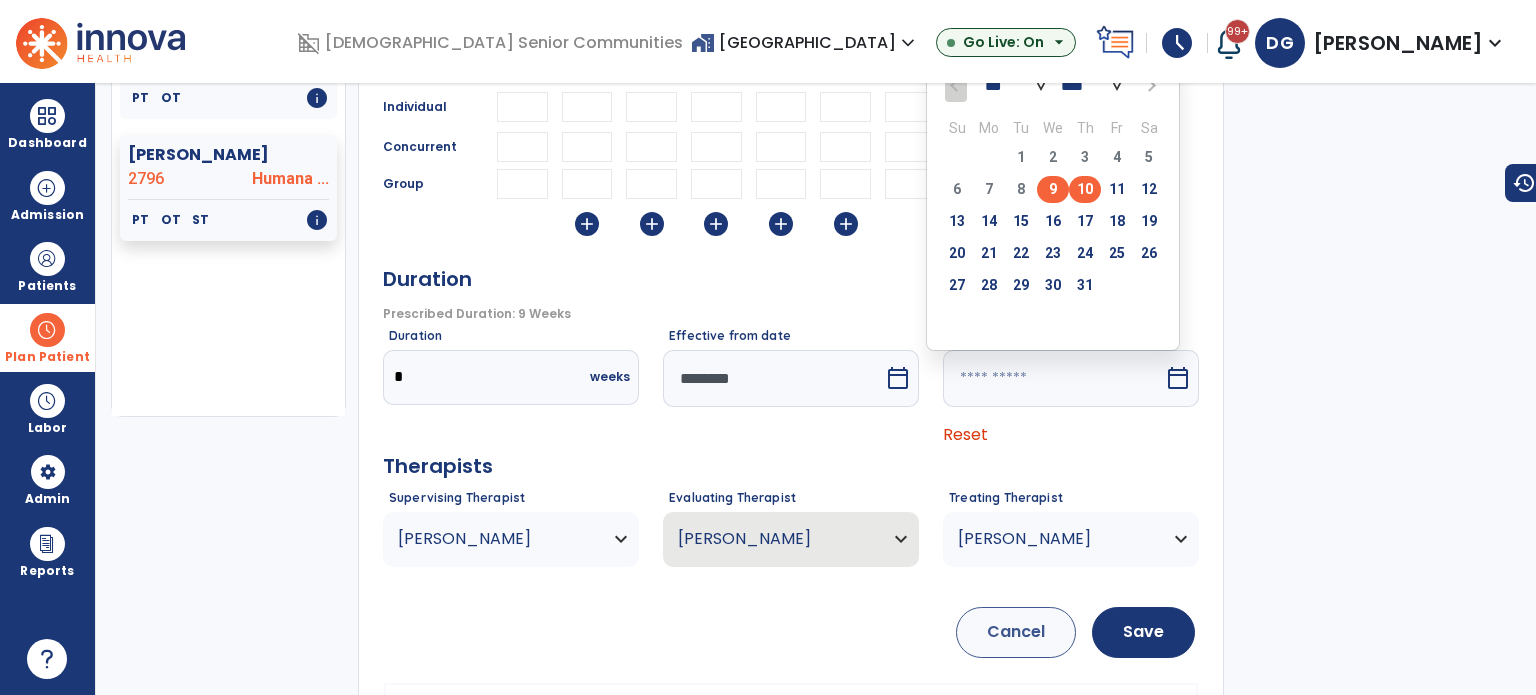 type on "********" 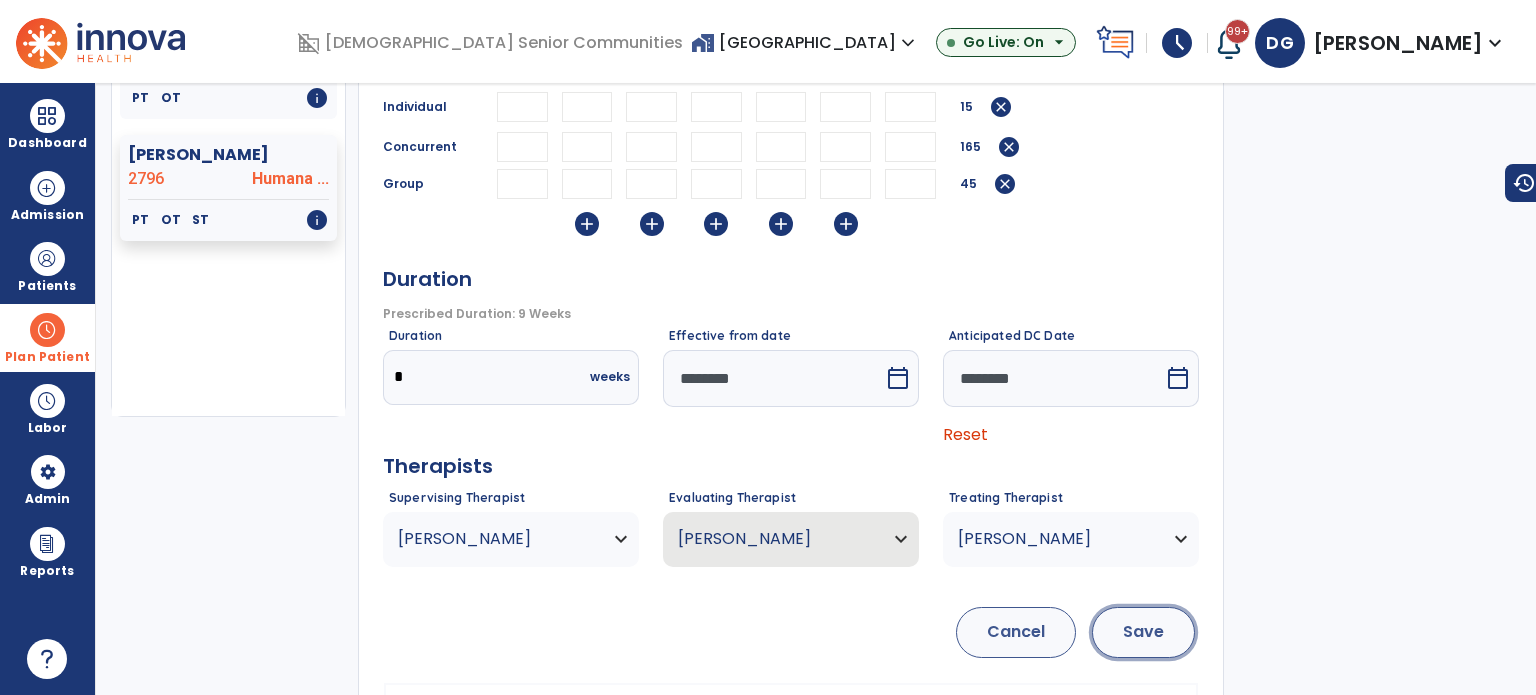 click on "Save" at bounding box center (1143, 632) 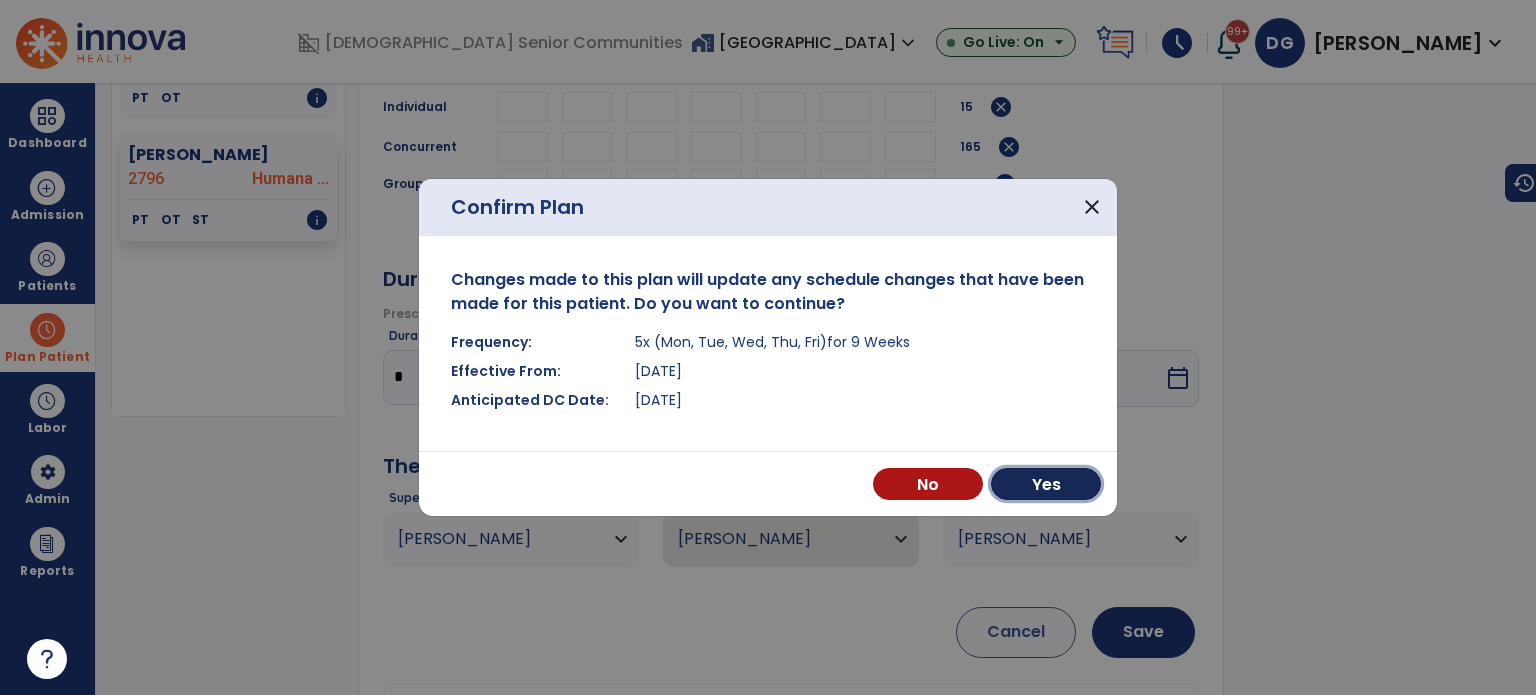 click on "Yes" at bounding box center (1046, 484) 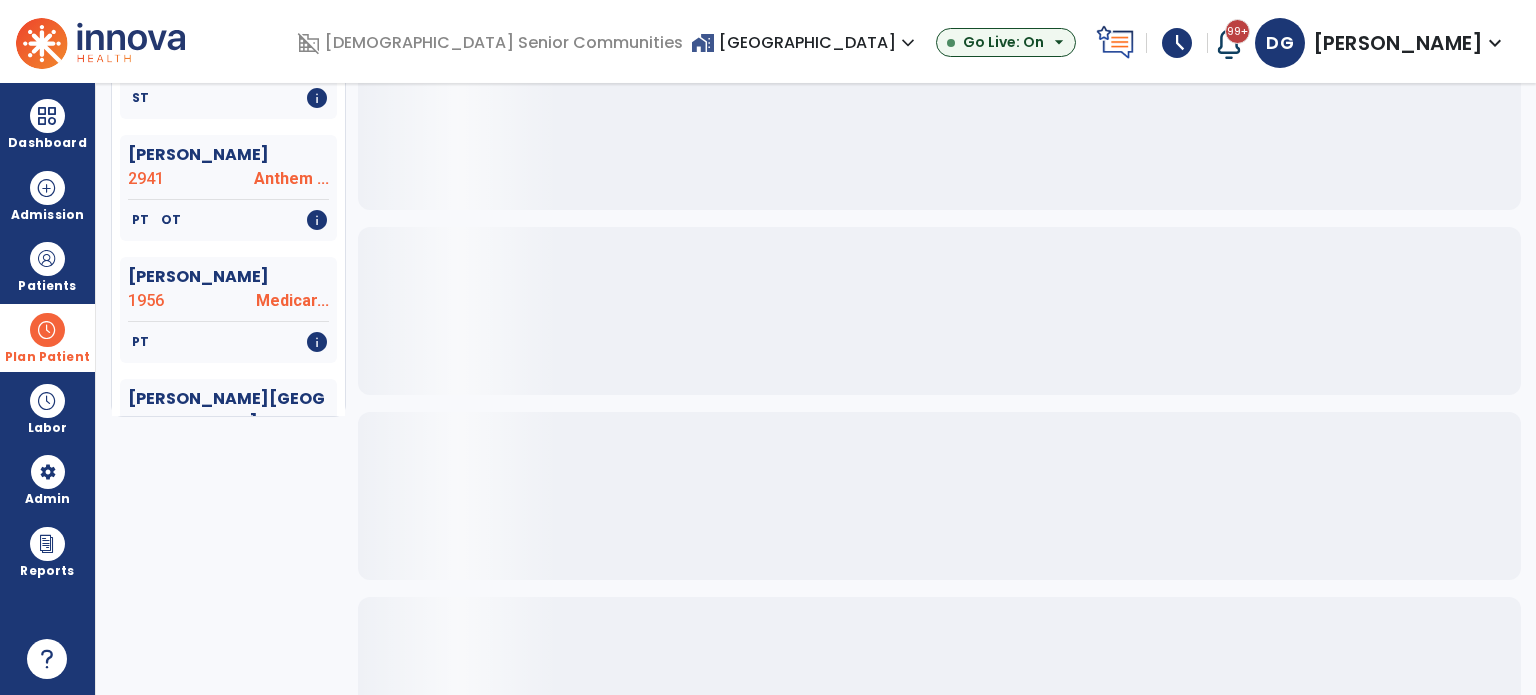 scroll, scrollTop: 0, scrollLeft: 0, axis: both 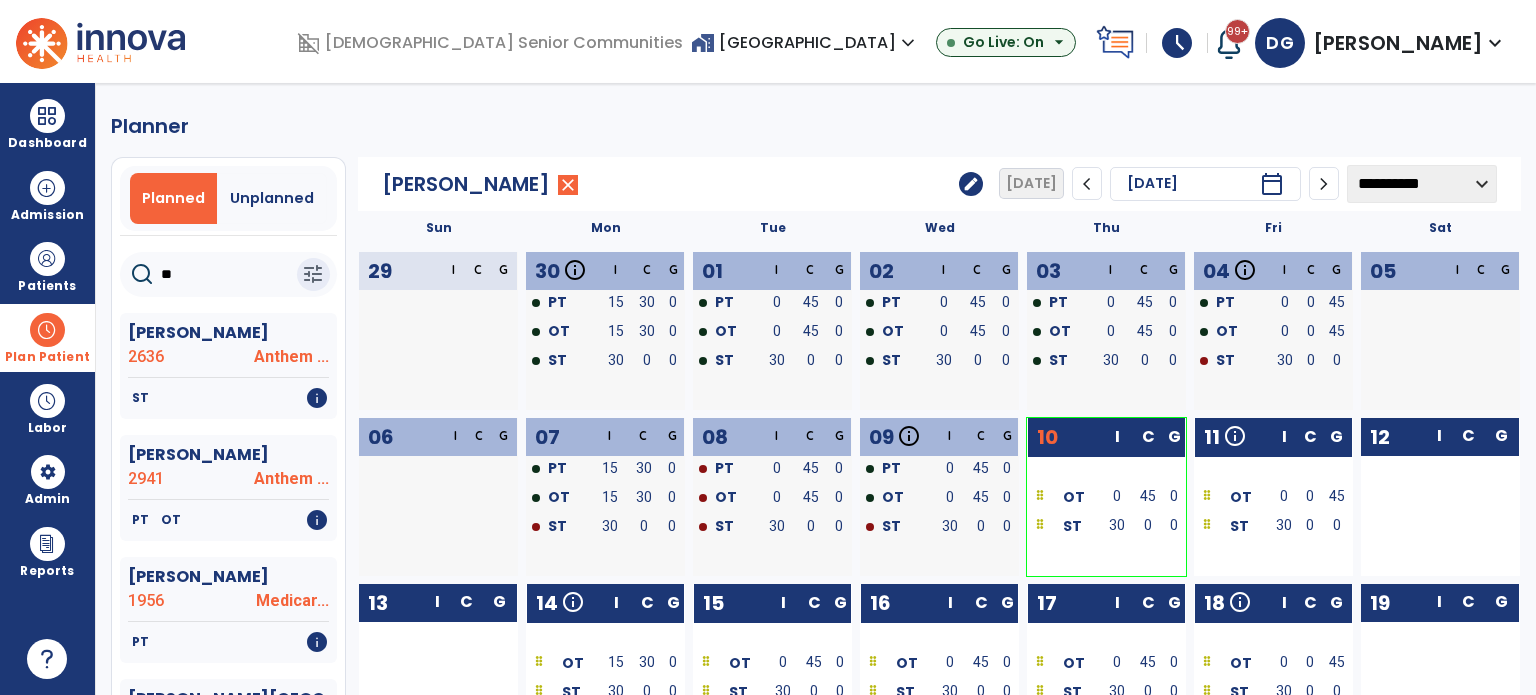 click on "edit" 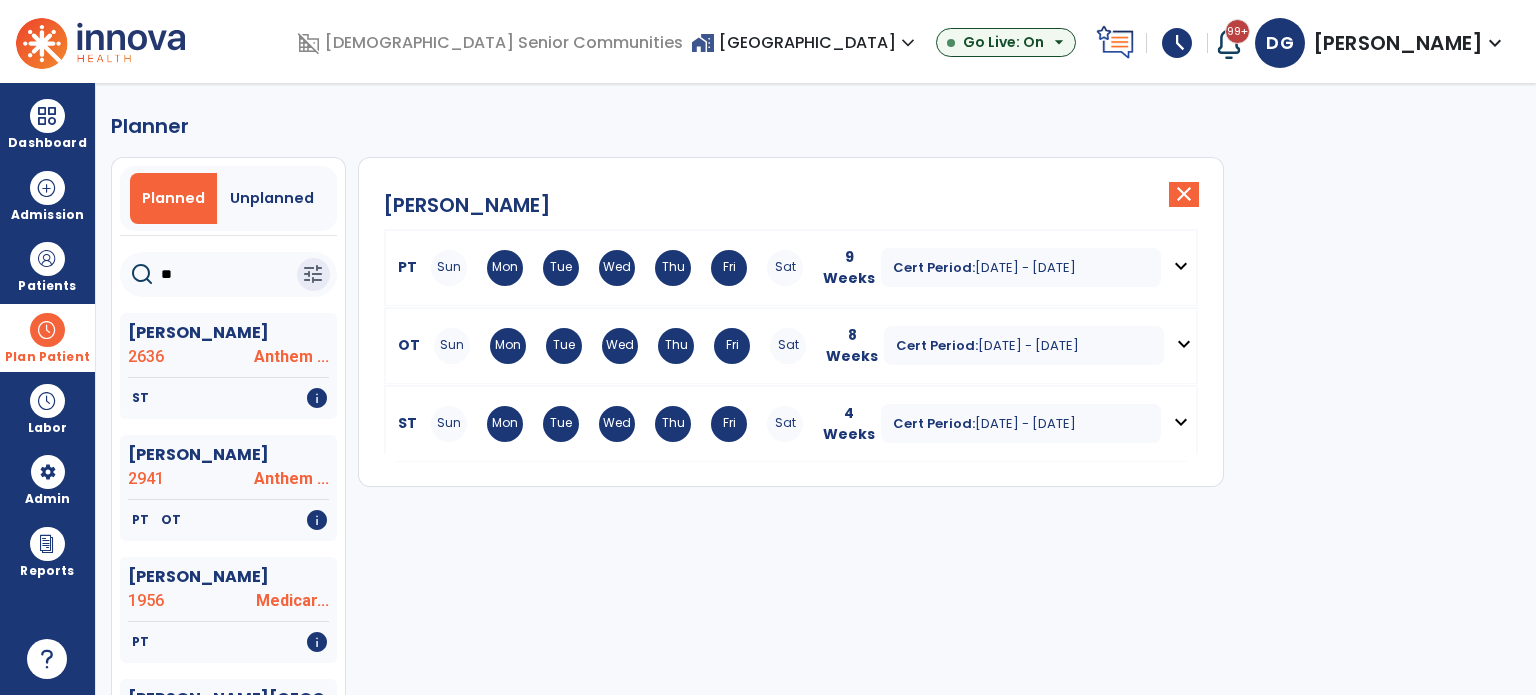 click on "Fri" at bounding box center (732, 346) 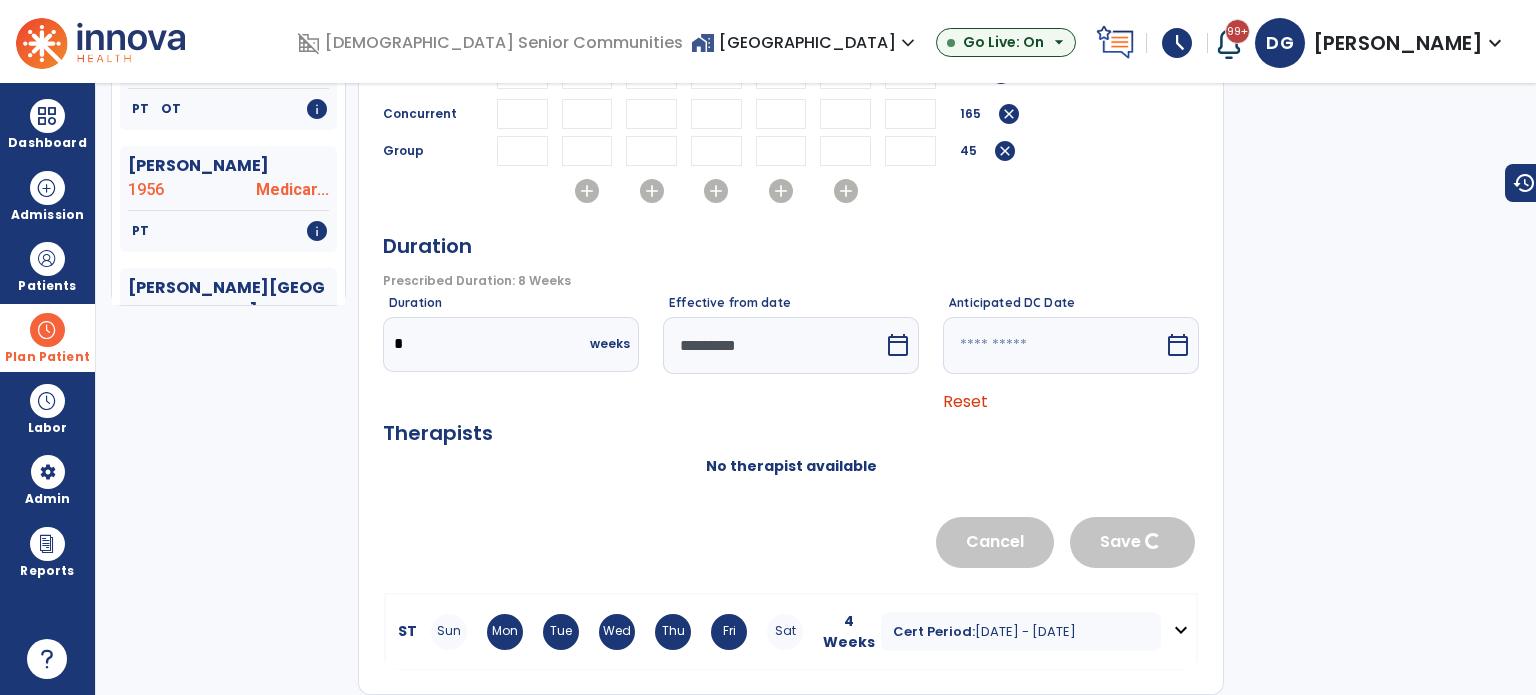 scroll, scrollTop: 427, scrollLeft: 0, axis: vertical 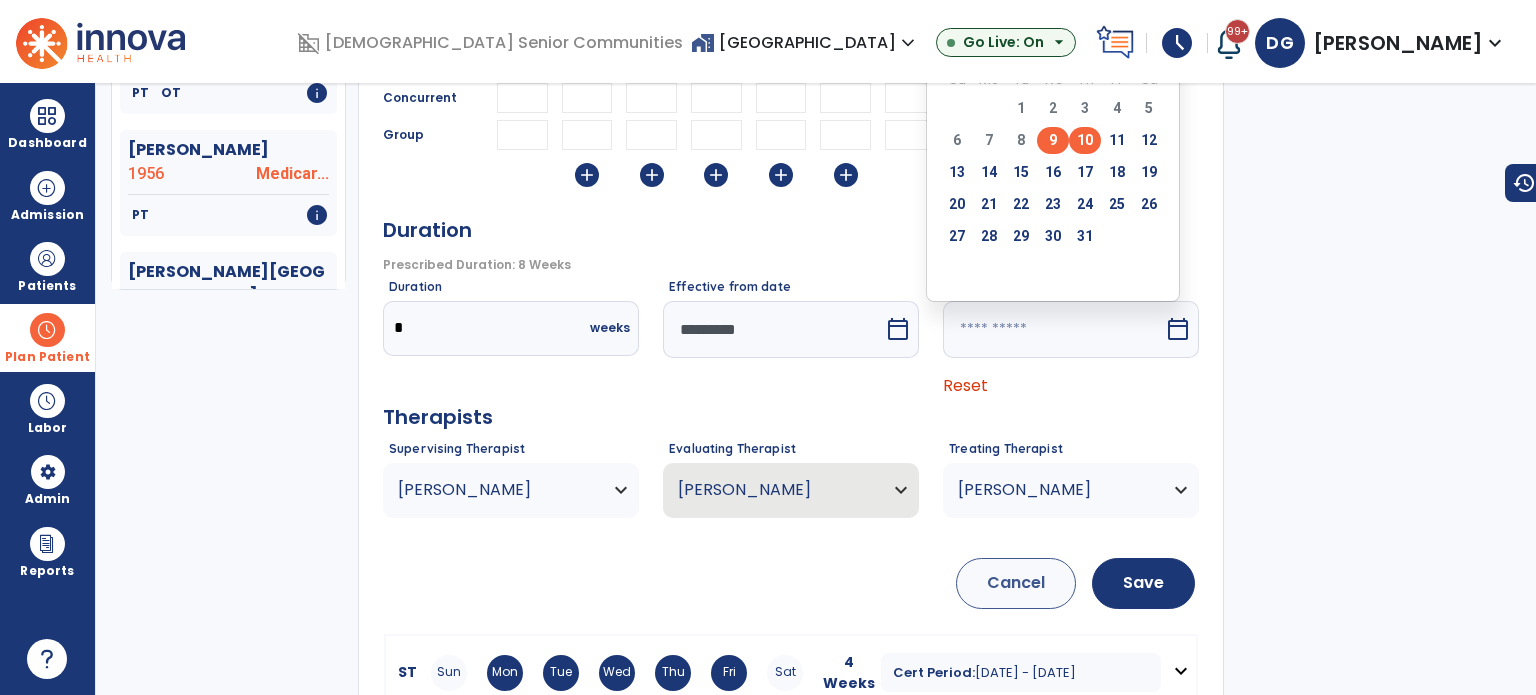 click on "9" at bounding box center [1053, 140] 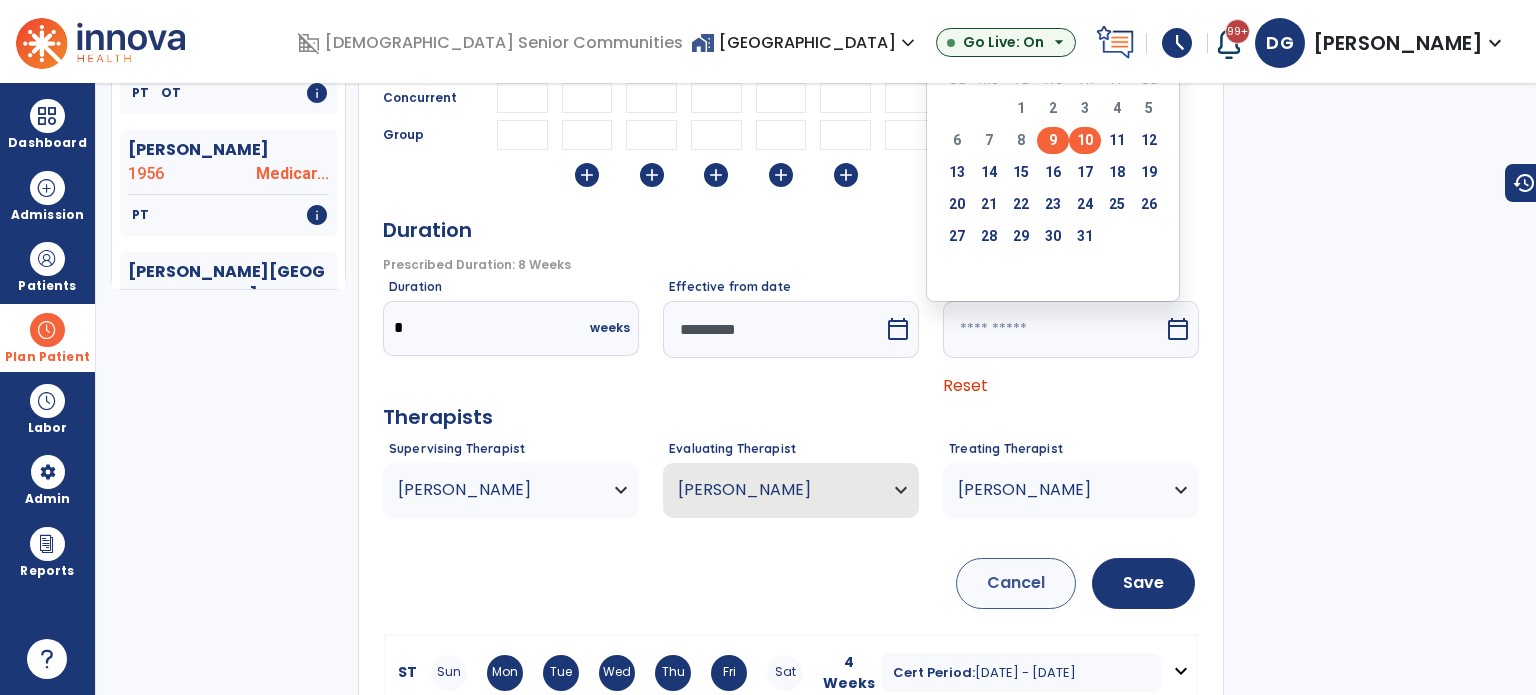 type on "********" 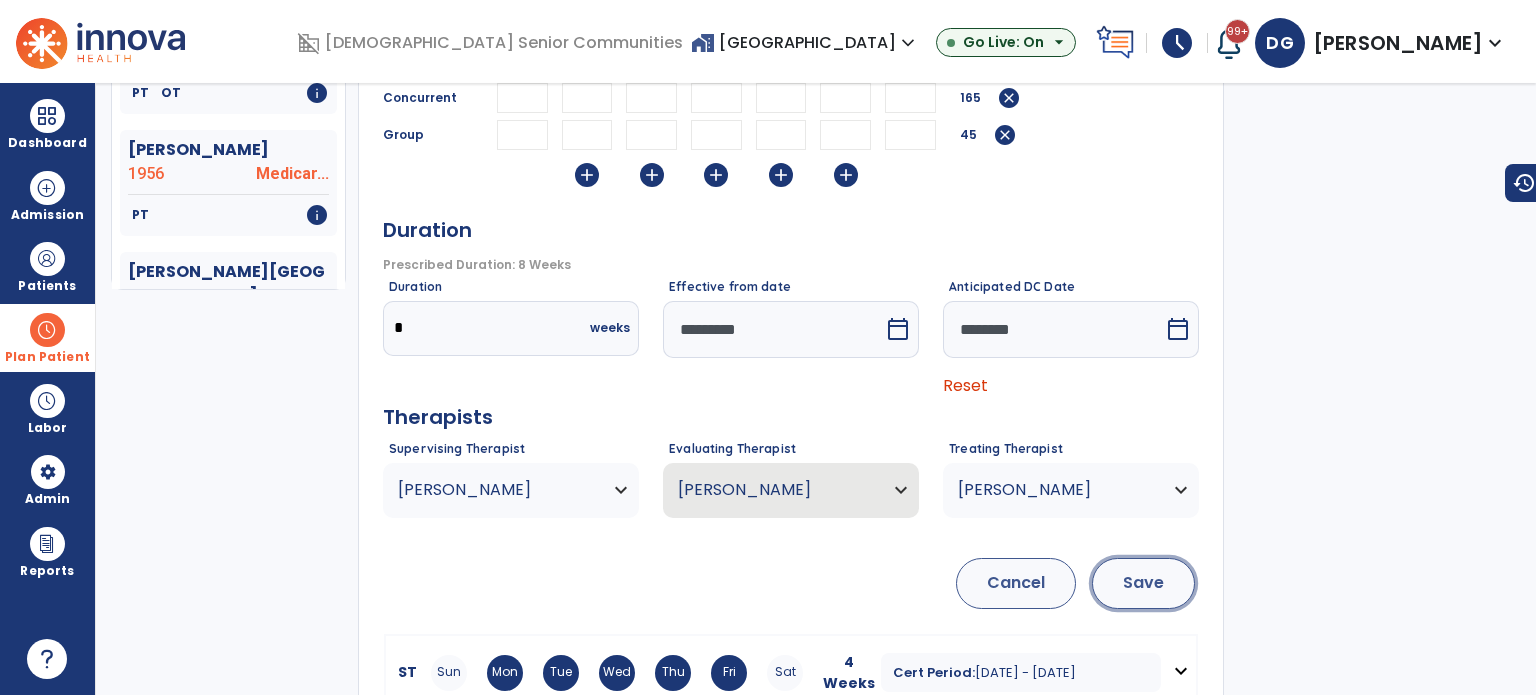 click on "Save" at bounding box center (1143, 583) 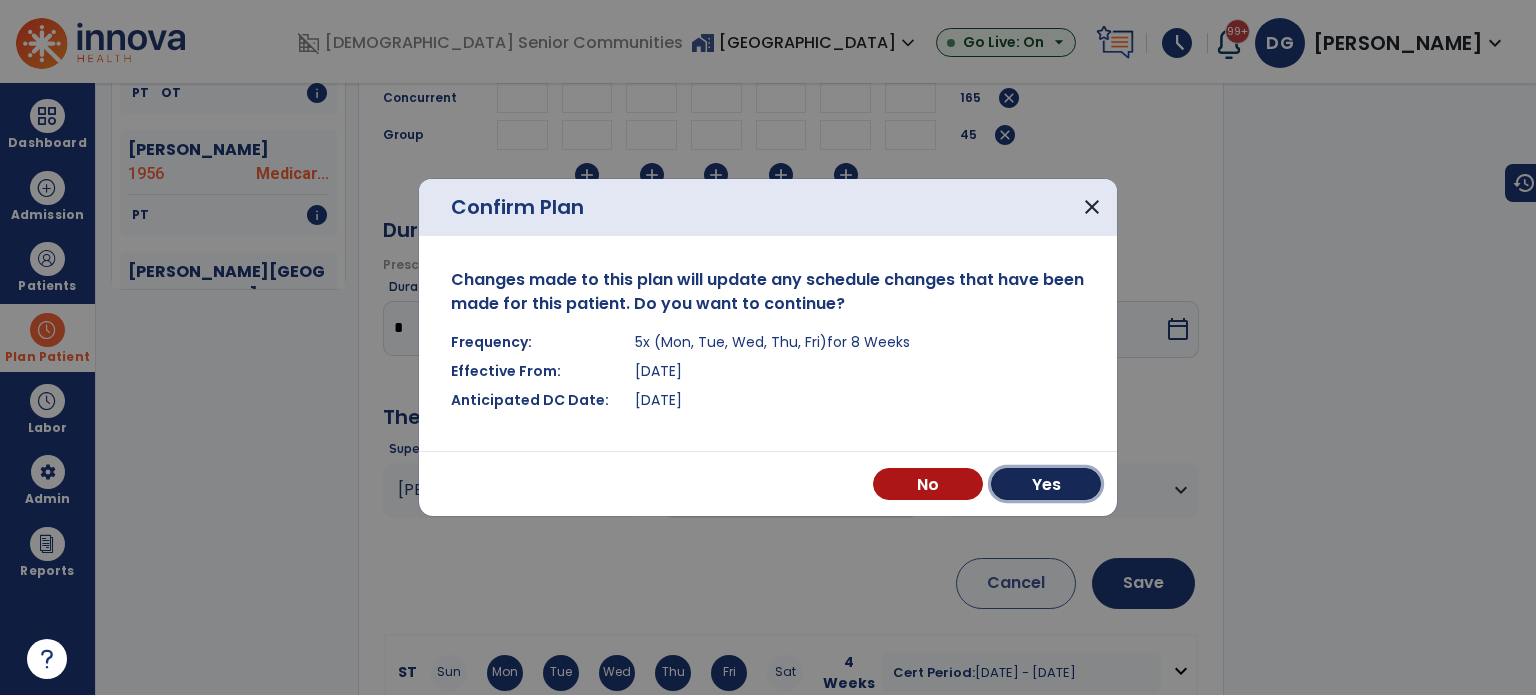 click on "Yes" at bounding box center [1046, 484] 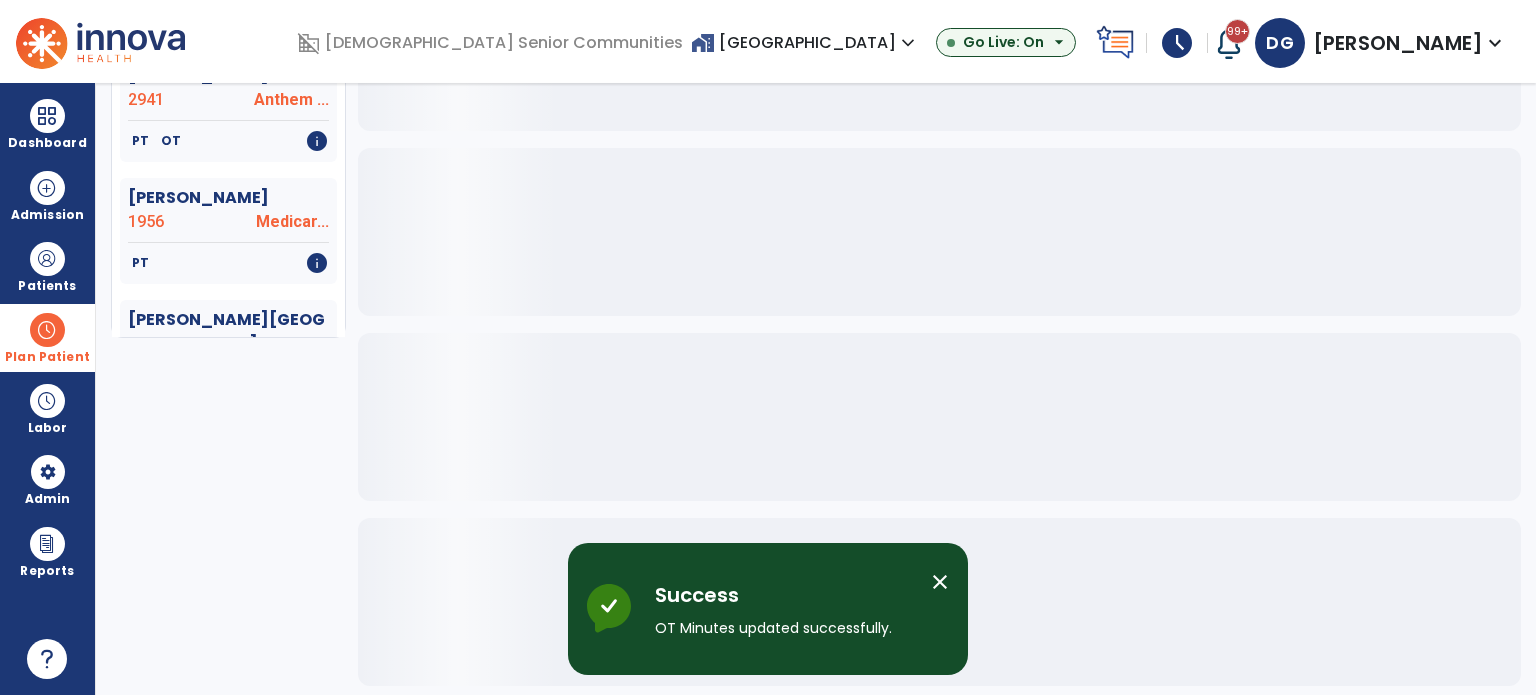 scroll, scrollTop: 0, scrollLeft: 0, axis: both 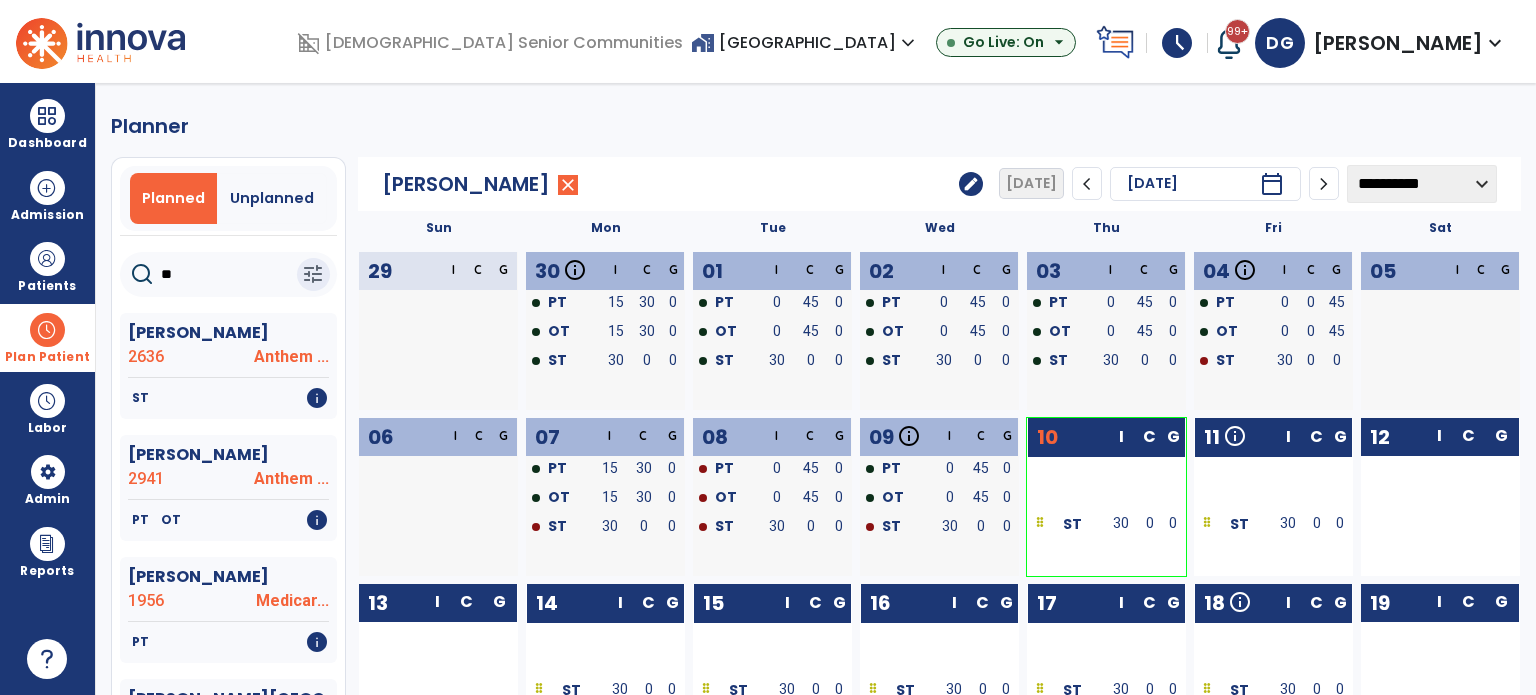 click on "edit" 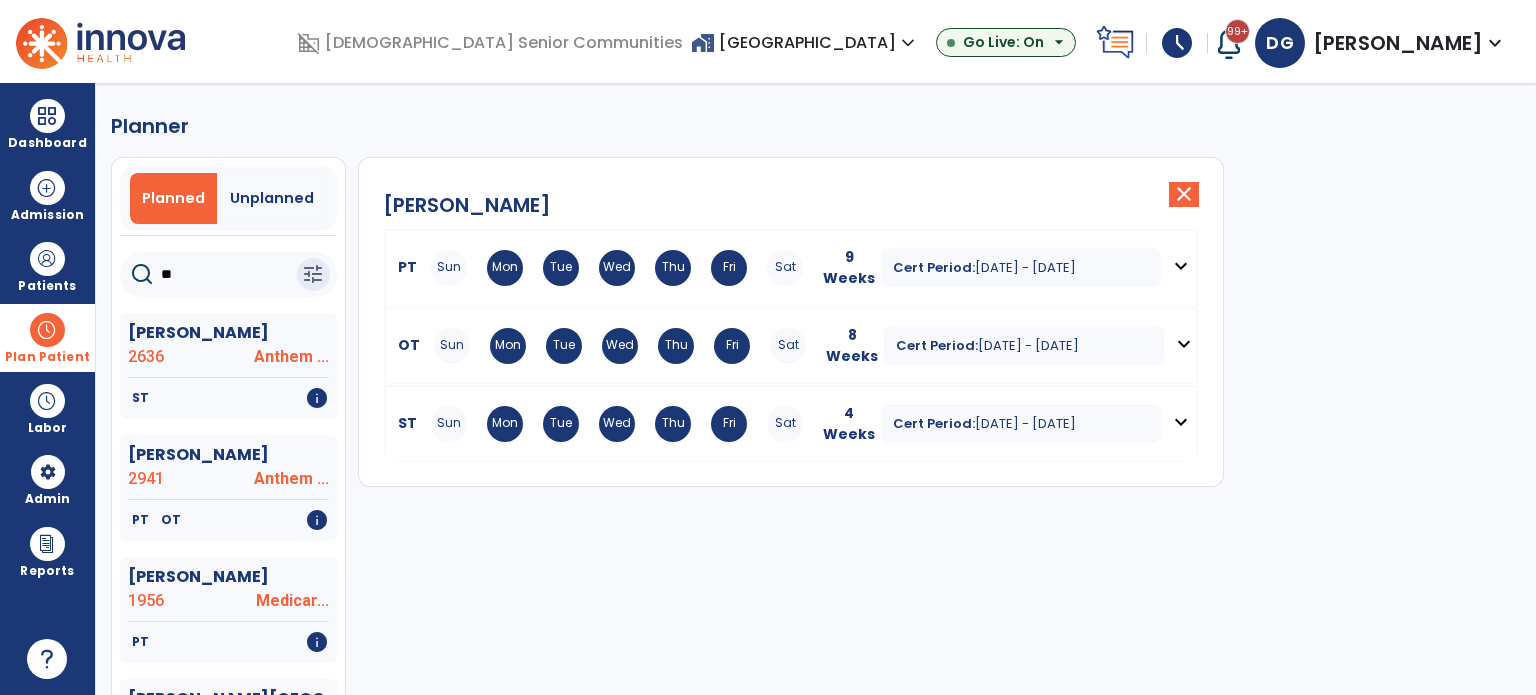 click on "Fri" at bounding box center (729, 424) 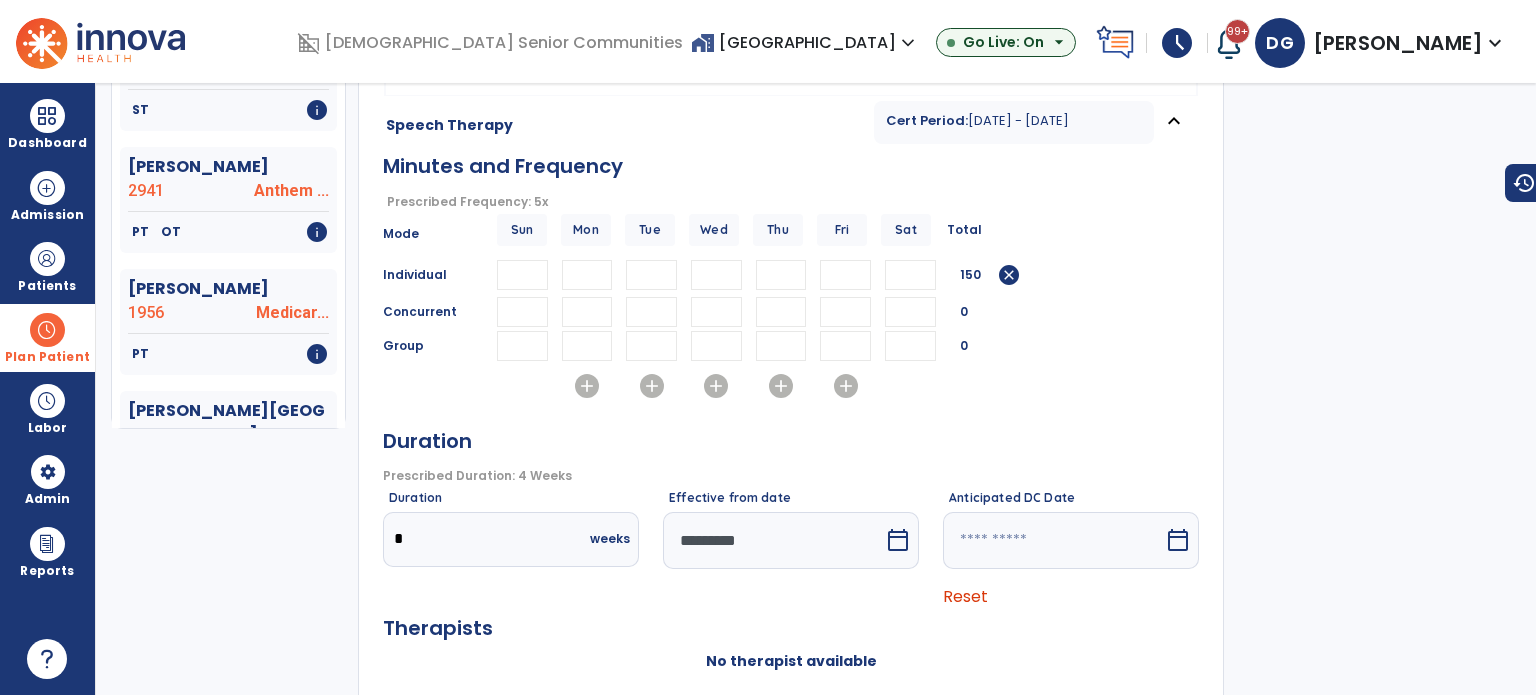 scroll, scrollTop: 300, scrollLeft: 0, axis: vertical 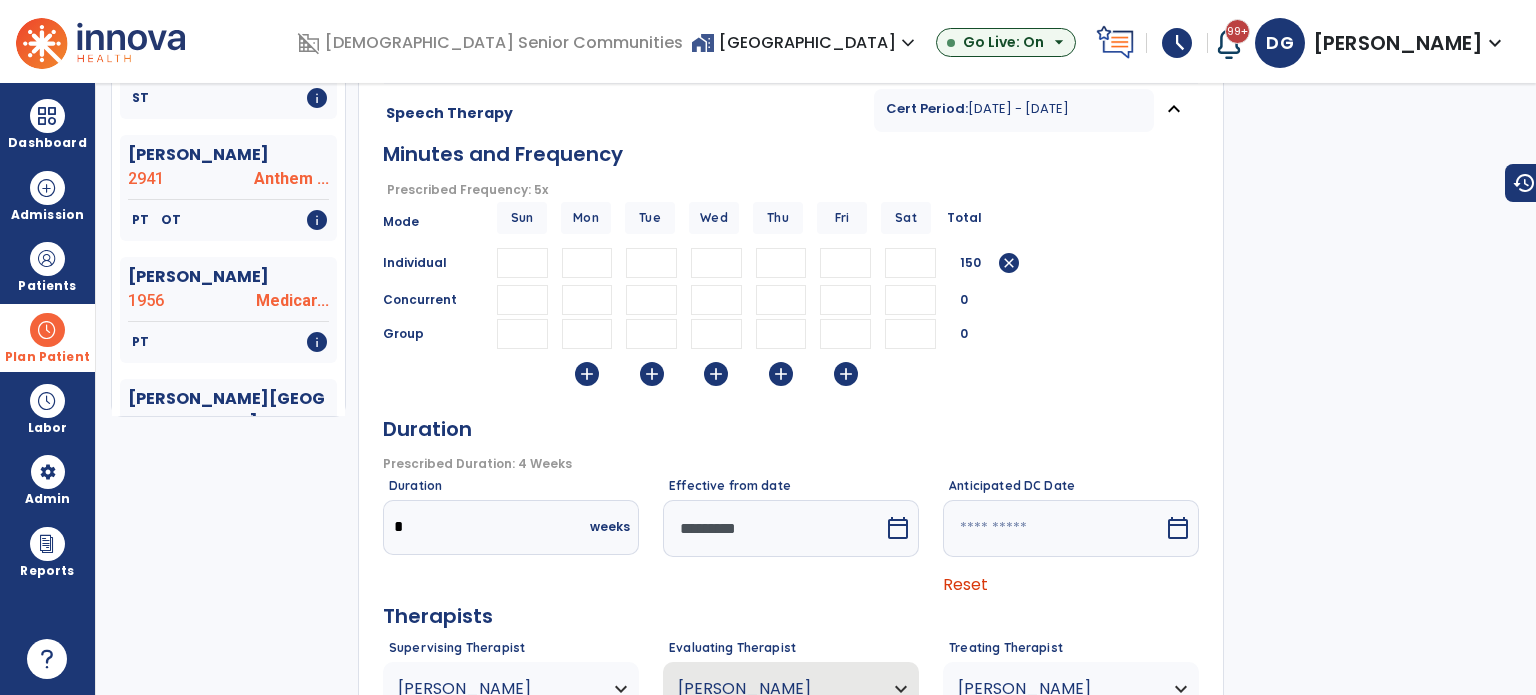click at bounding box center [773, 528] 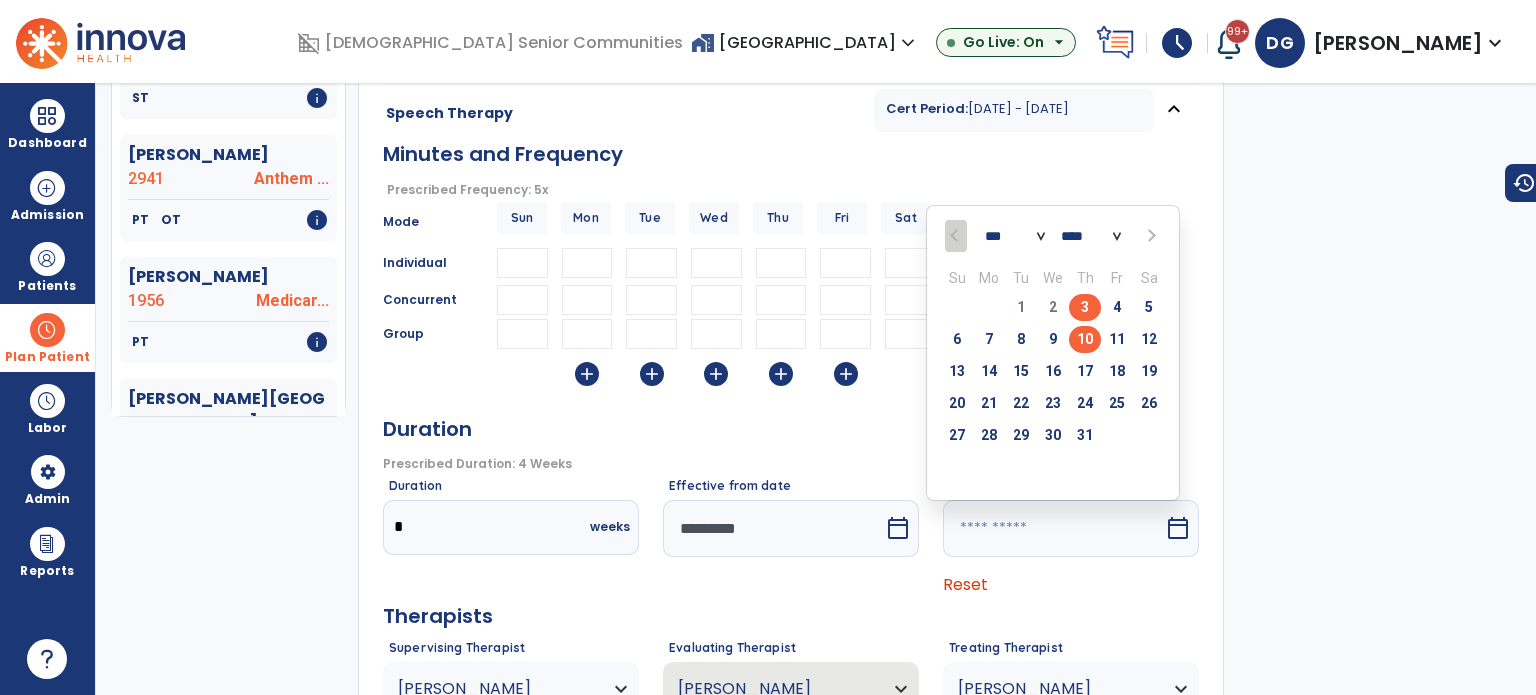 click on "3" at bounding box center [1085, 307] 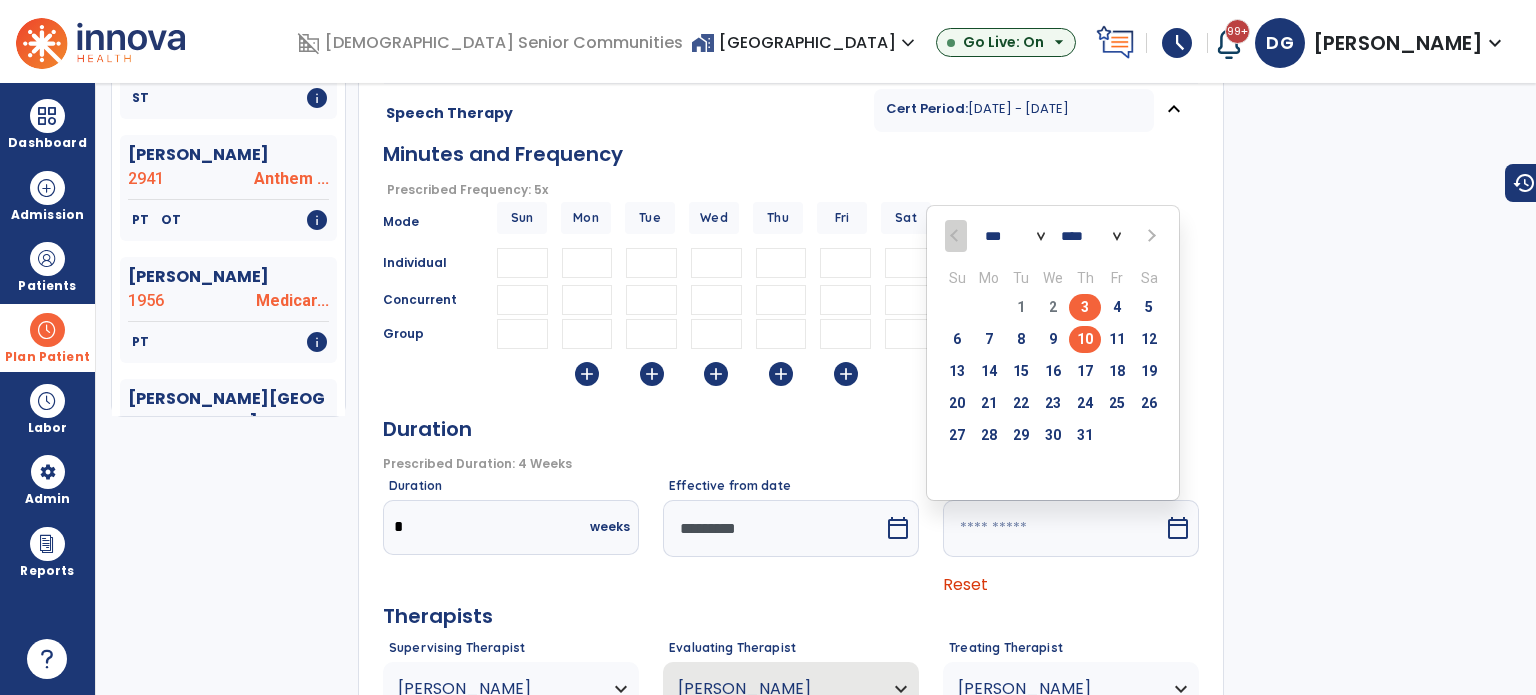 type on "********" 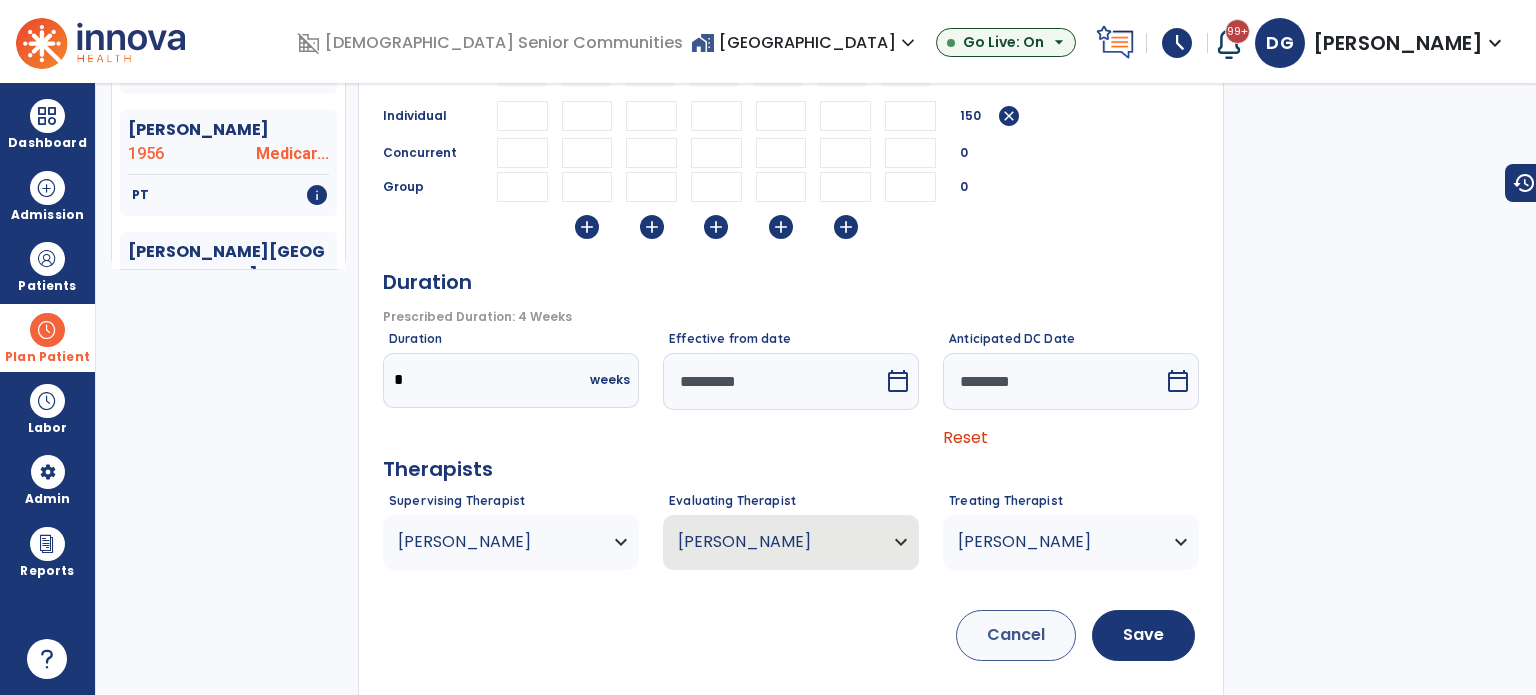 scroll, scrollTop: 467, scrollLeft: 0, axis: vertical 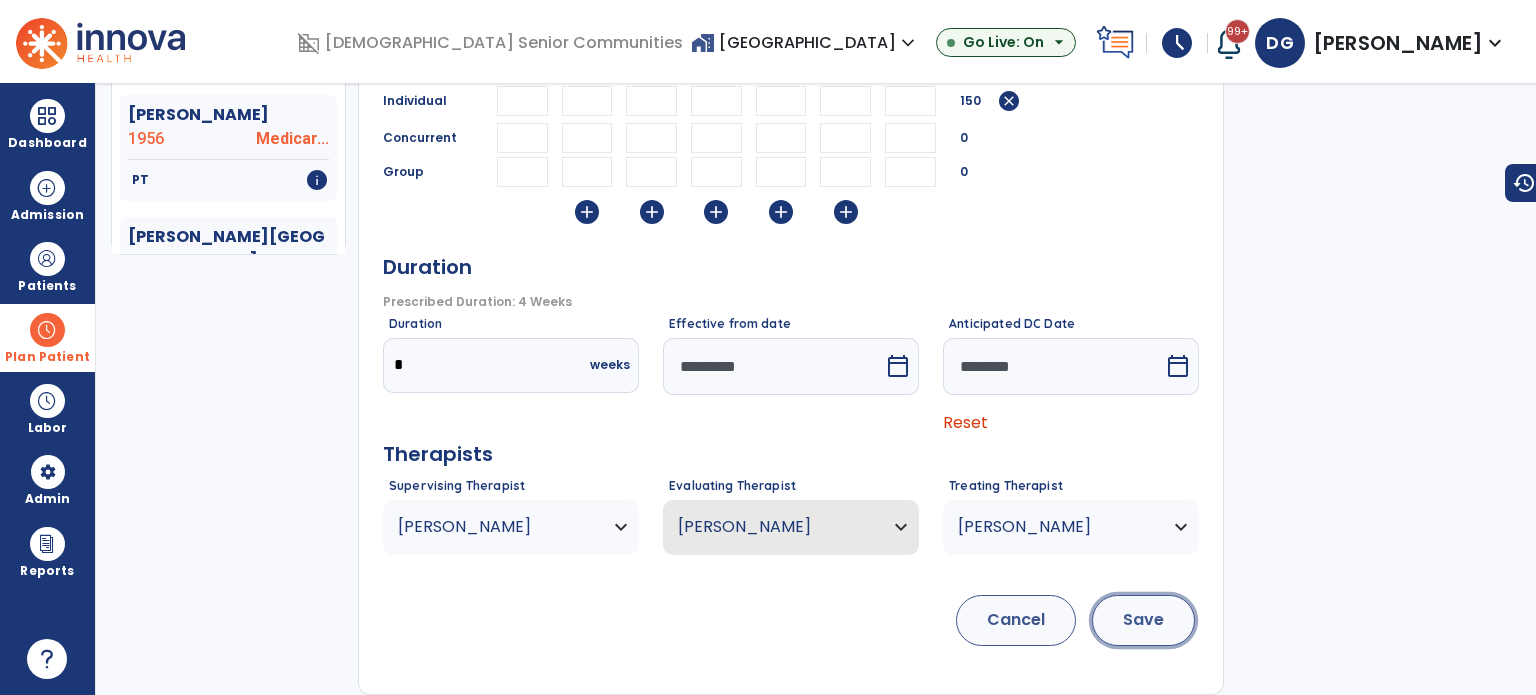 click on "Save" at bounding box center [1143, 620] 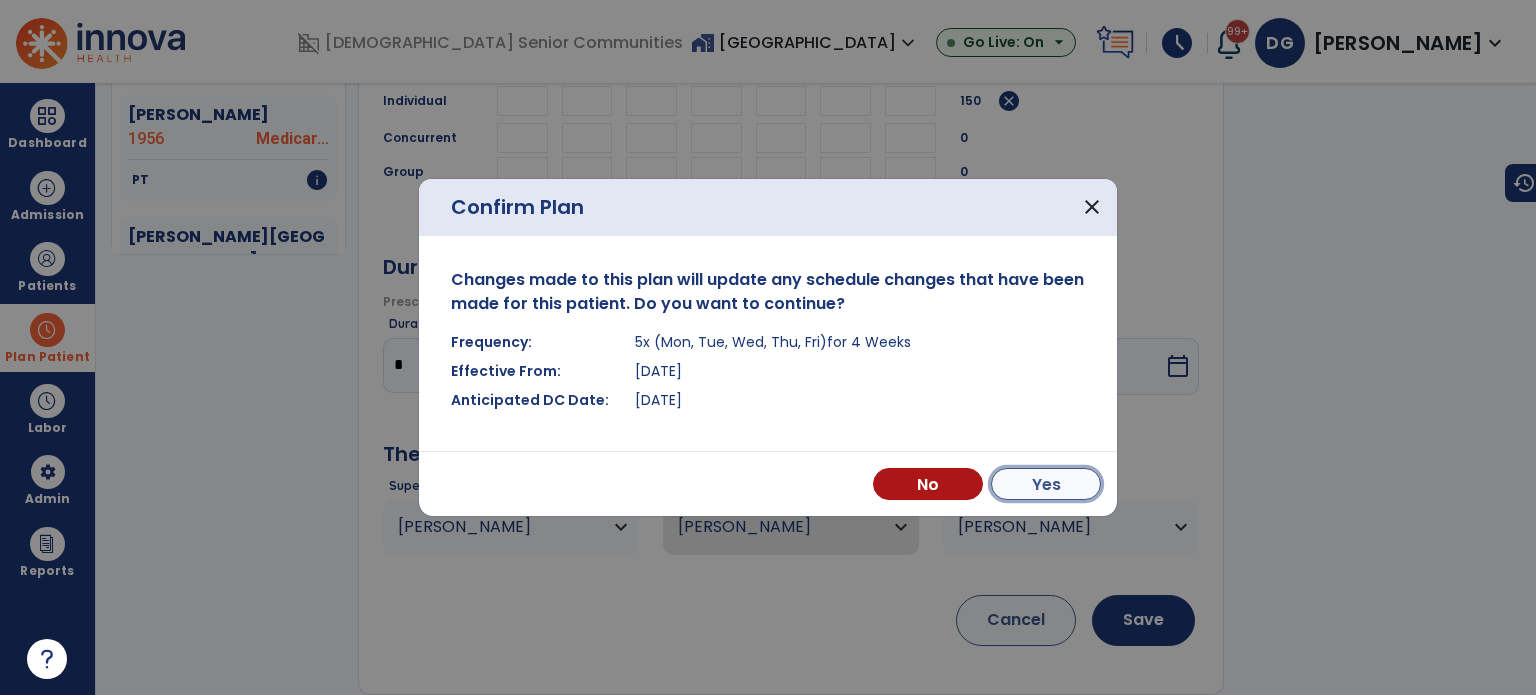 click on "Yes" at bounding box center (1046, 484) 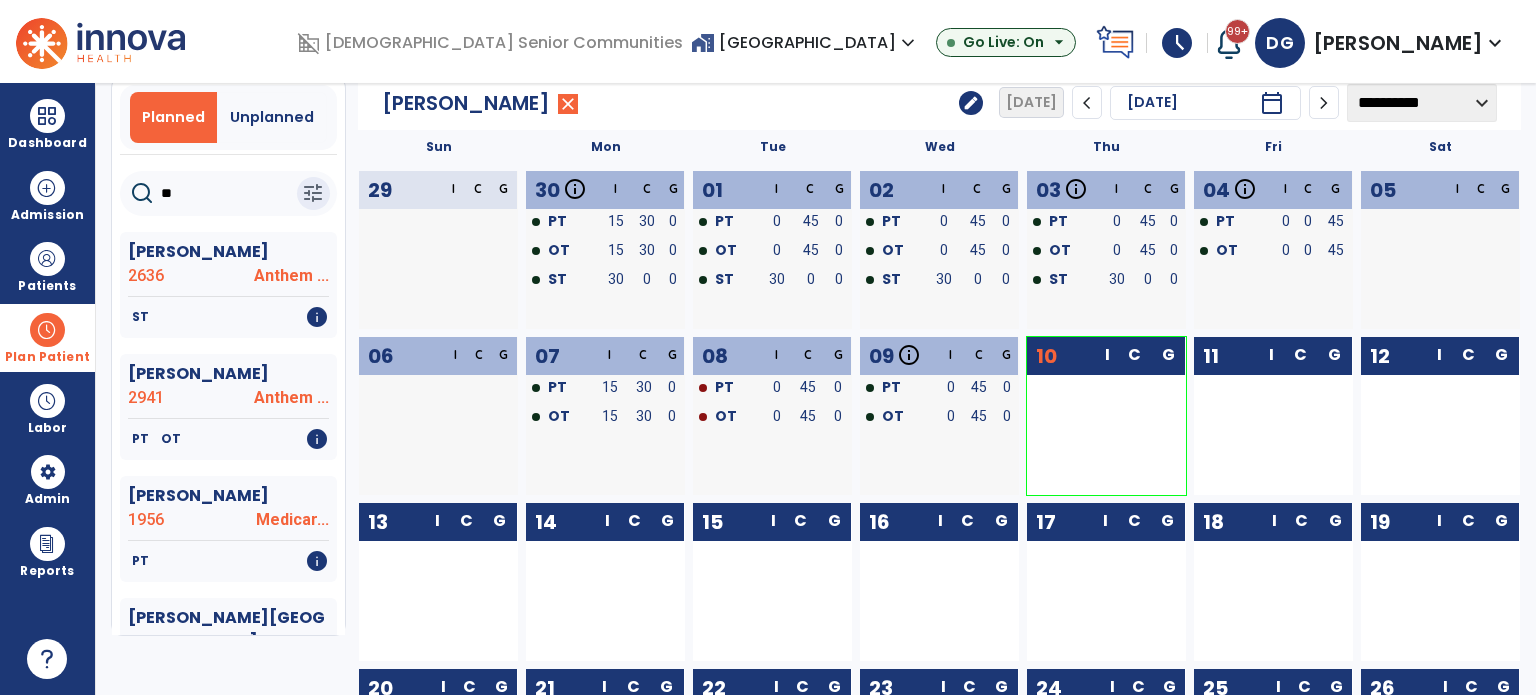 scroll, scrollTop: 0, scrollLeft: 0, axis: both 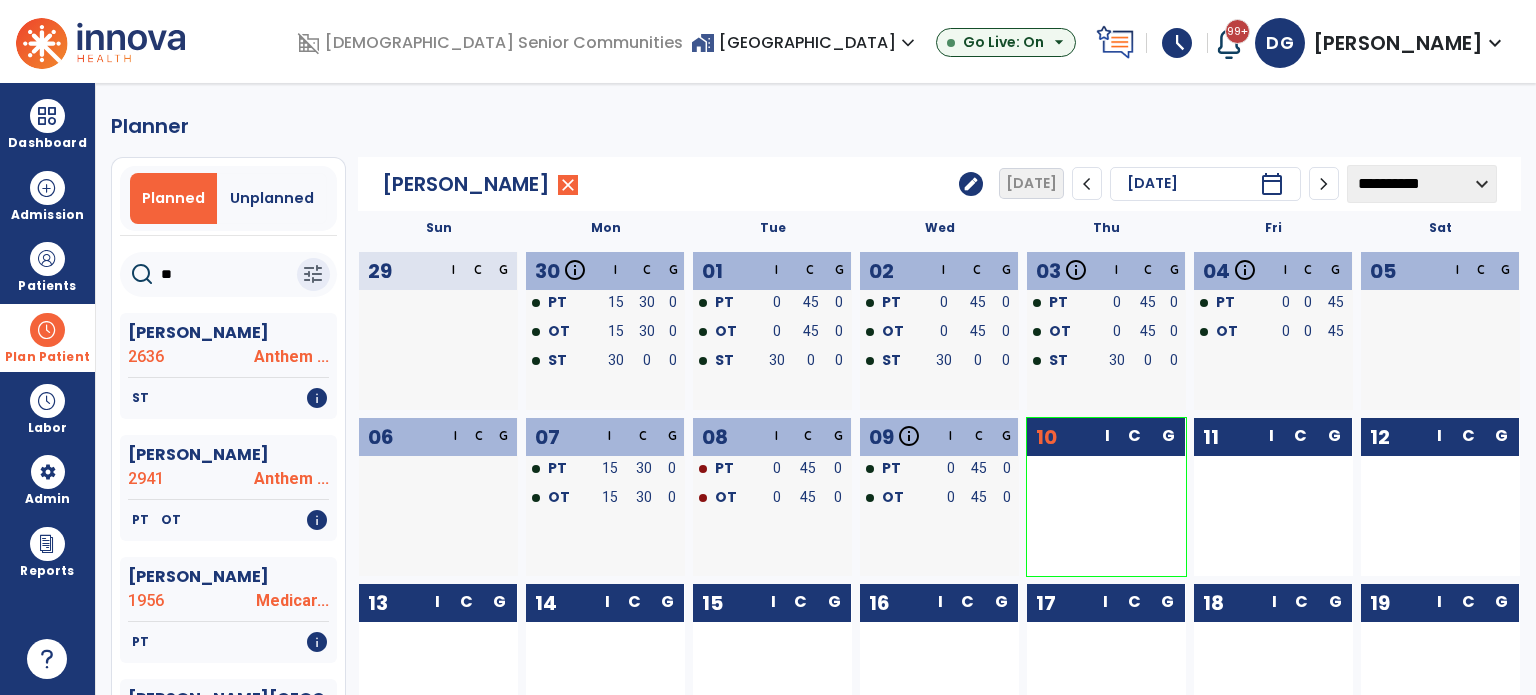 click on "**" 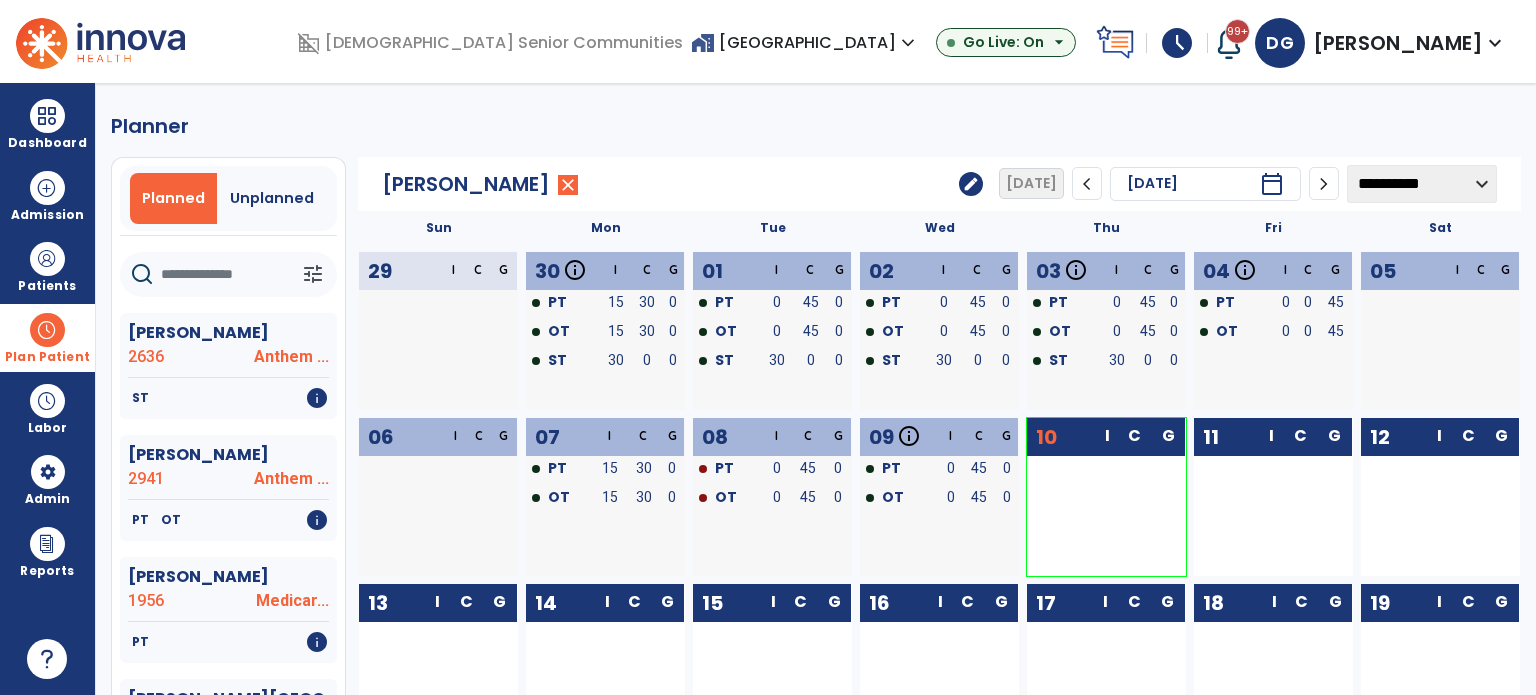 type 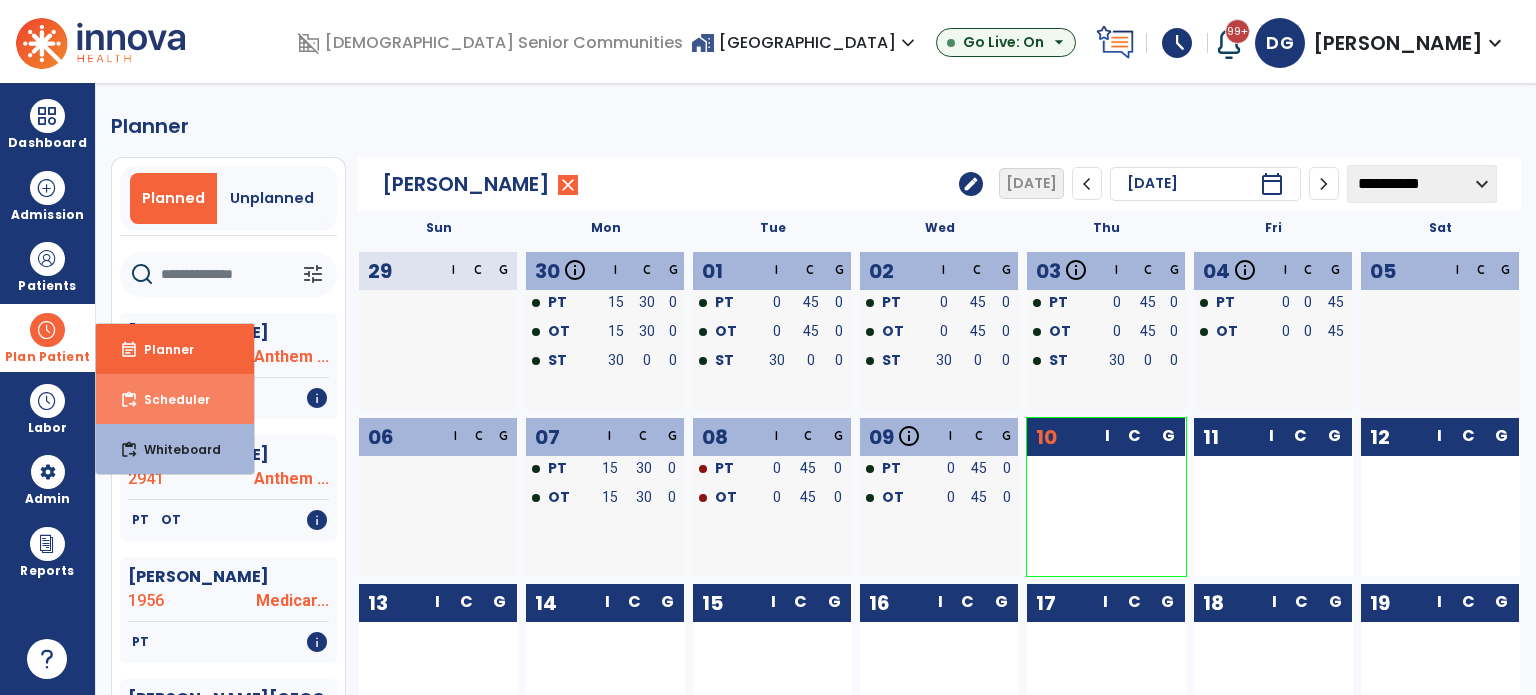 click on "Scheduler" at bounding box center [169, 399] 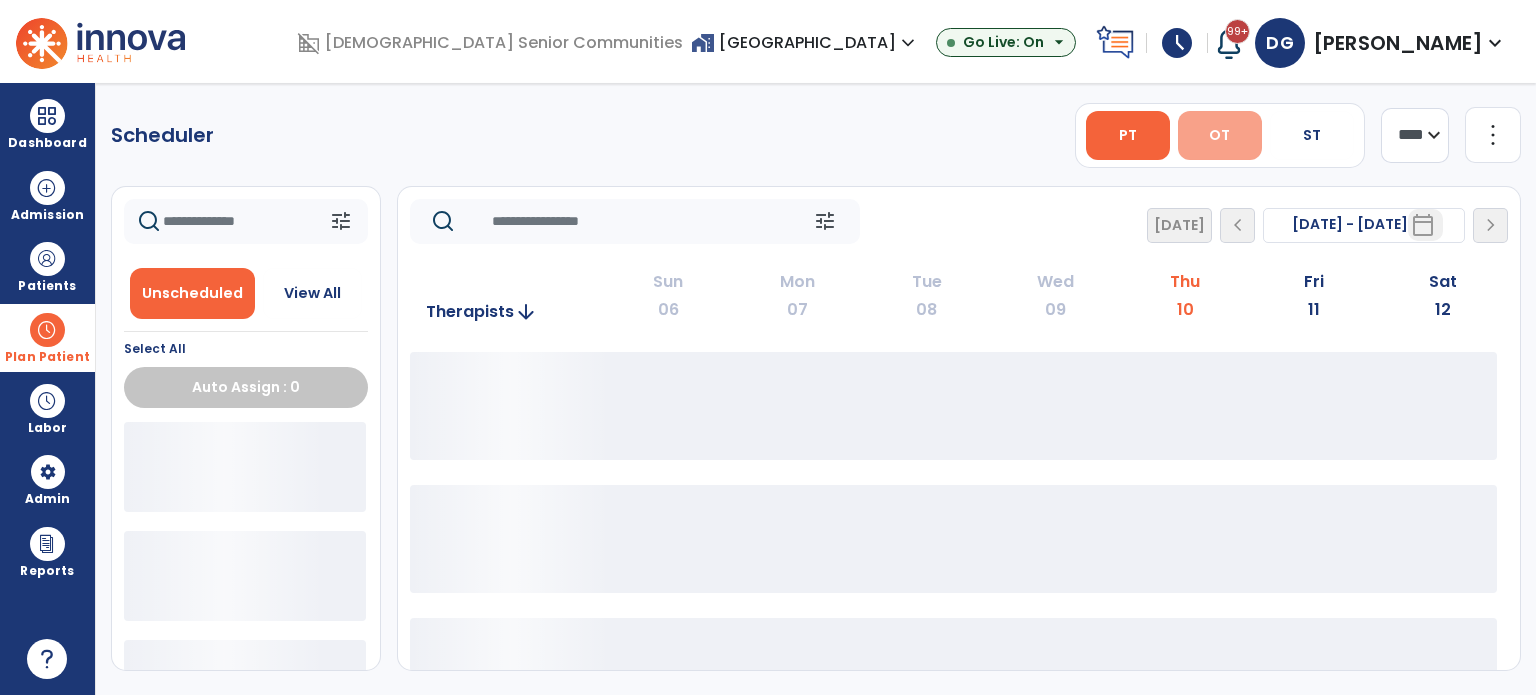 click on "OT" at bounding box center (1219, 135) 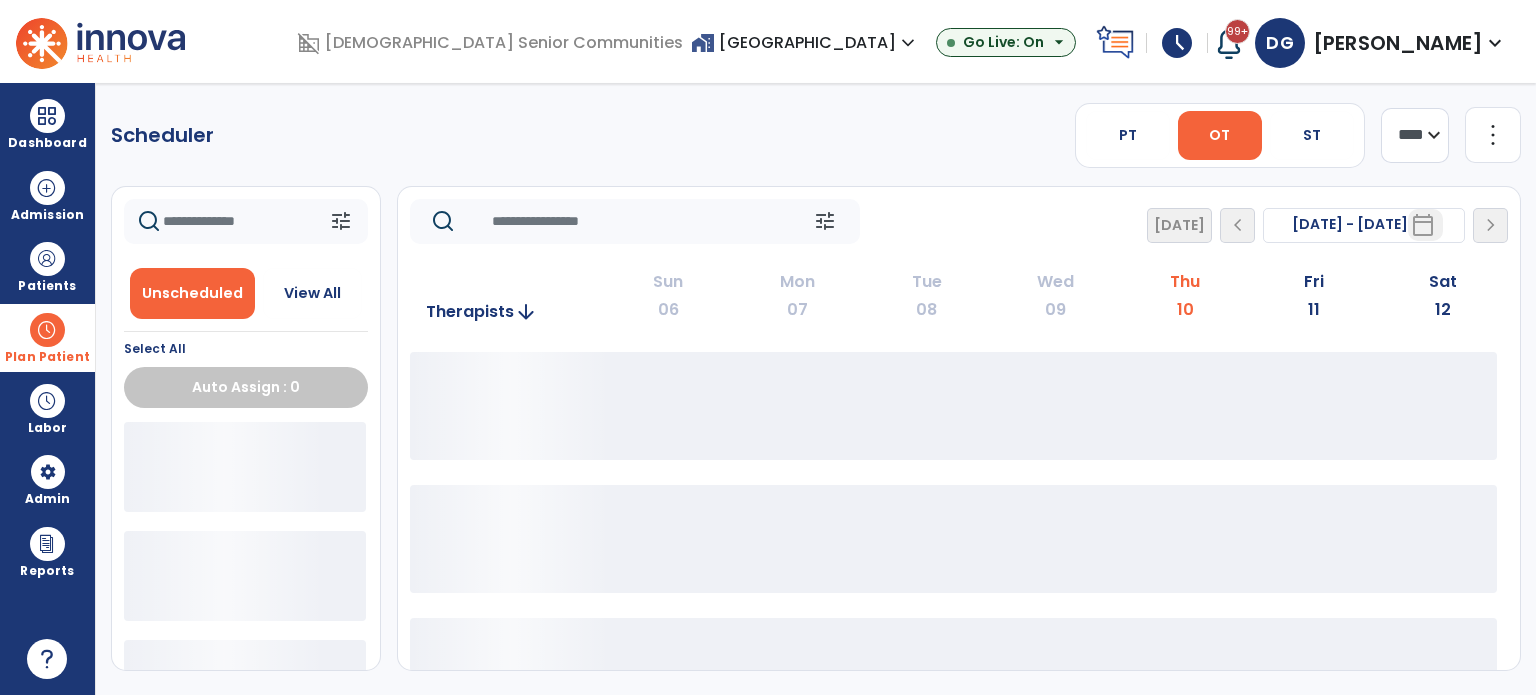 click on "**** ***" 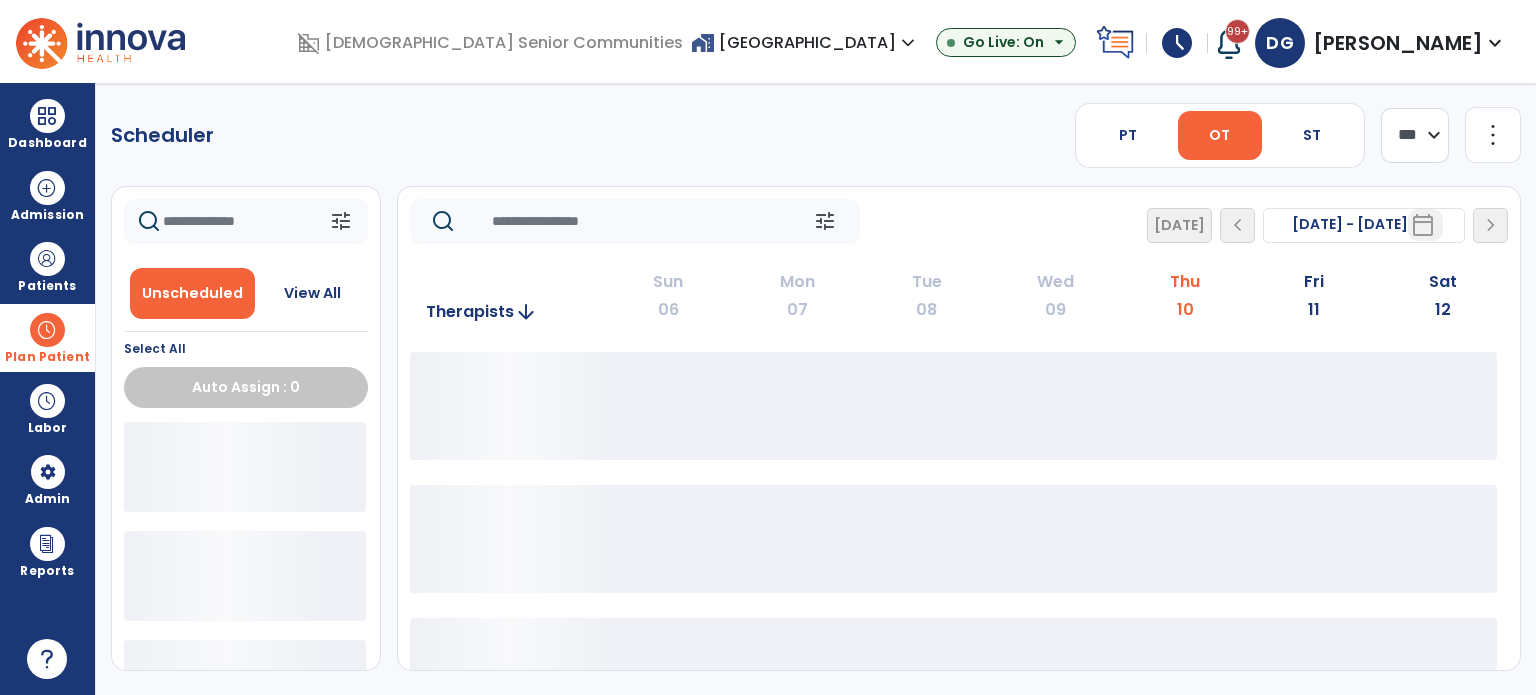 click on "**** ***" 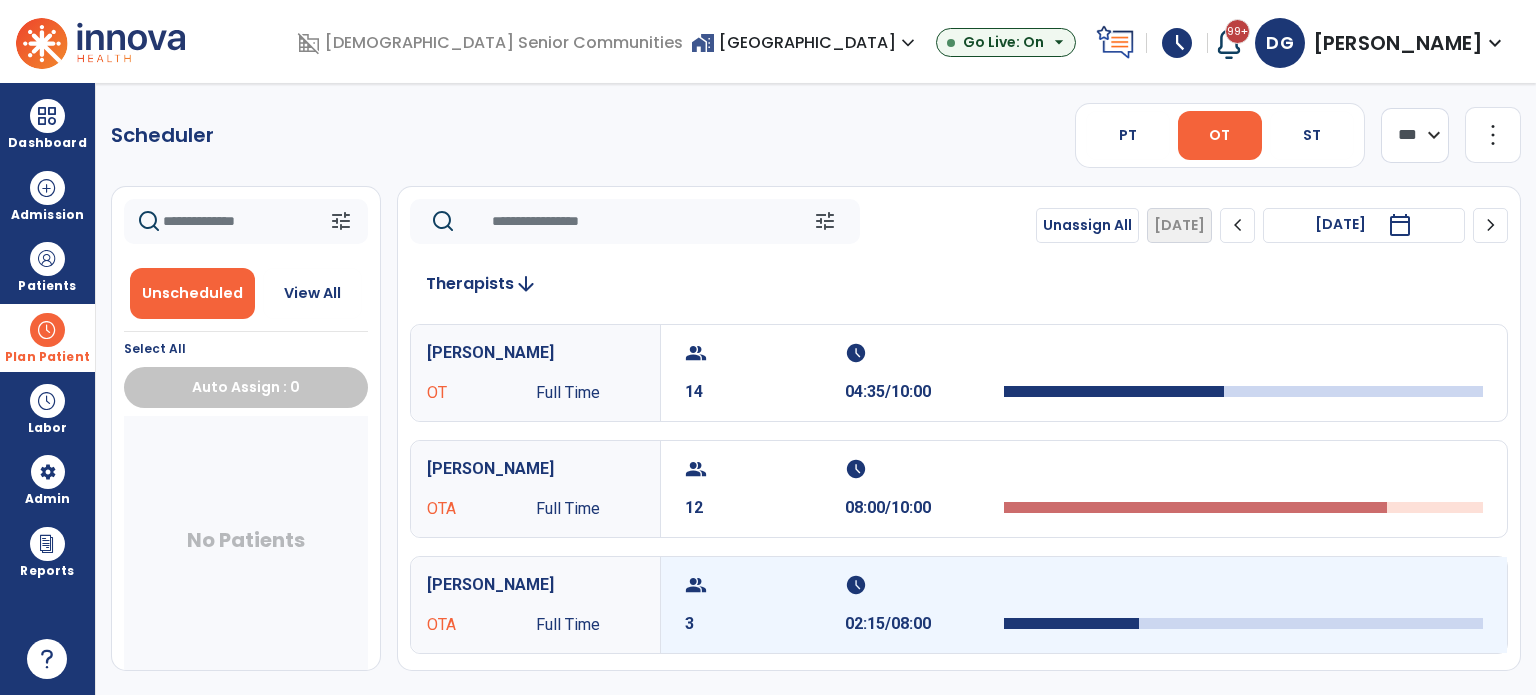 click at bounding box center [1071, 623] 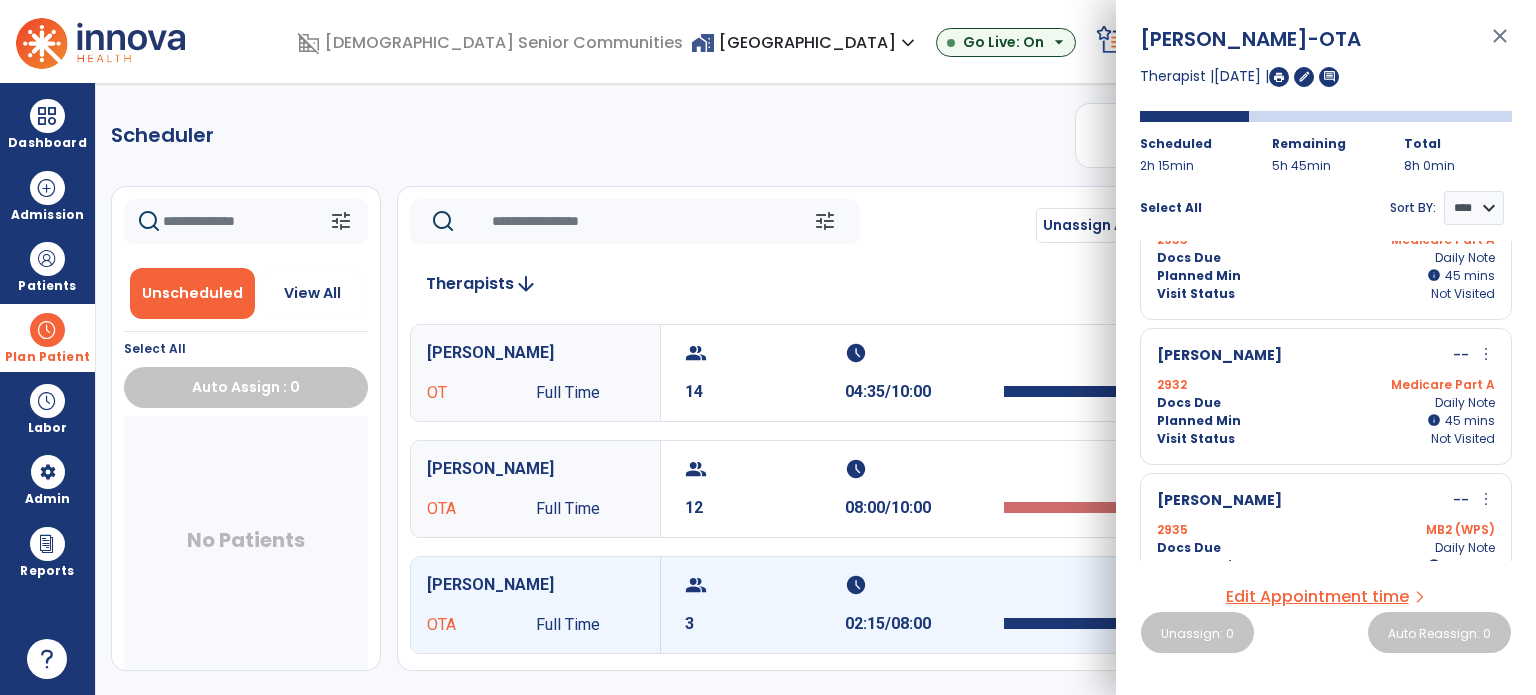 scroll, scrollTop: 100, scrollLeft: 0, axis: vertical 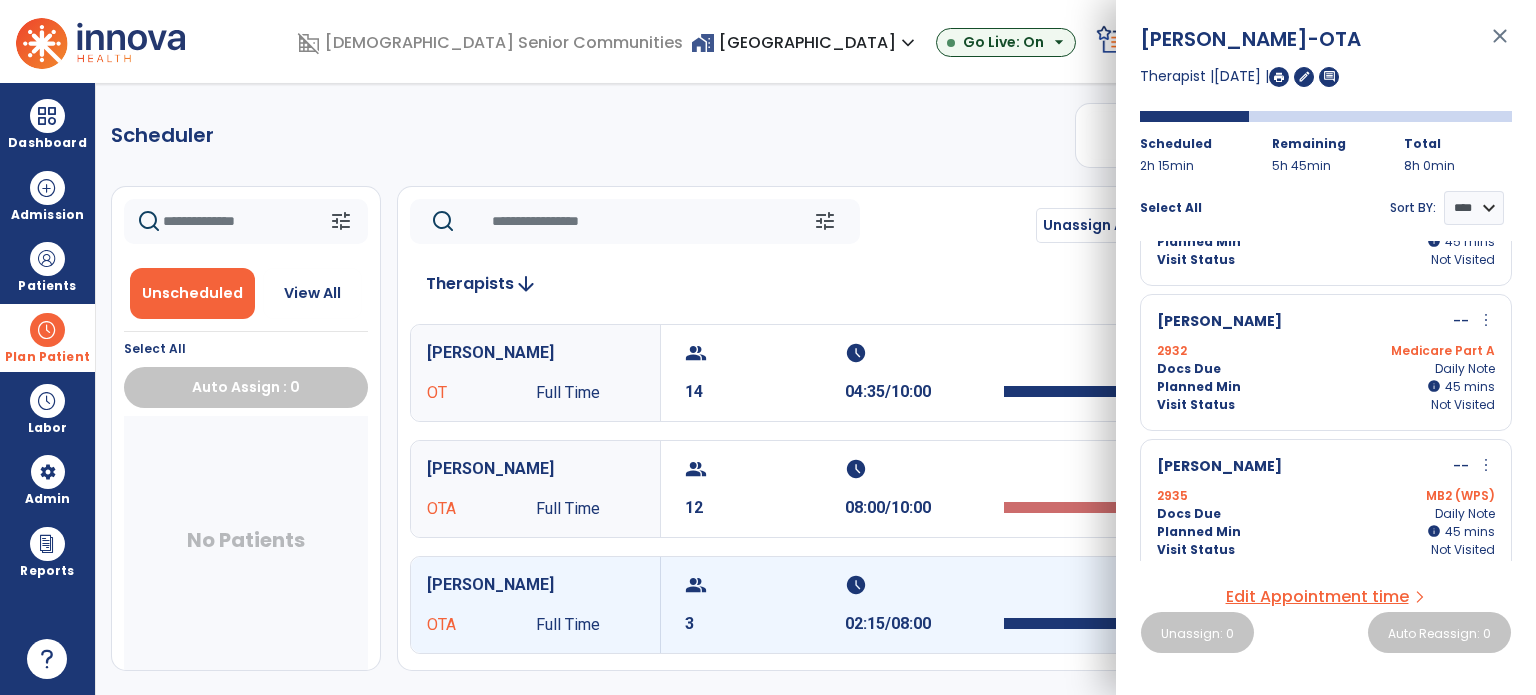 click on "2935 MB2 (WPS)" at bounding box center (1326, 496) 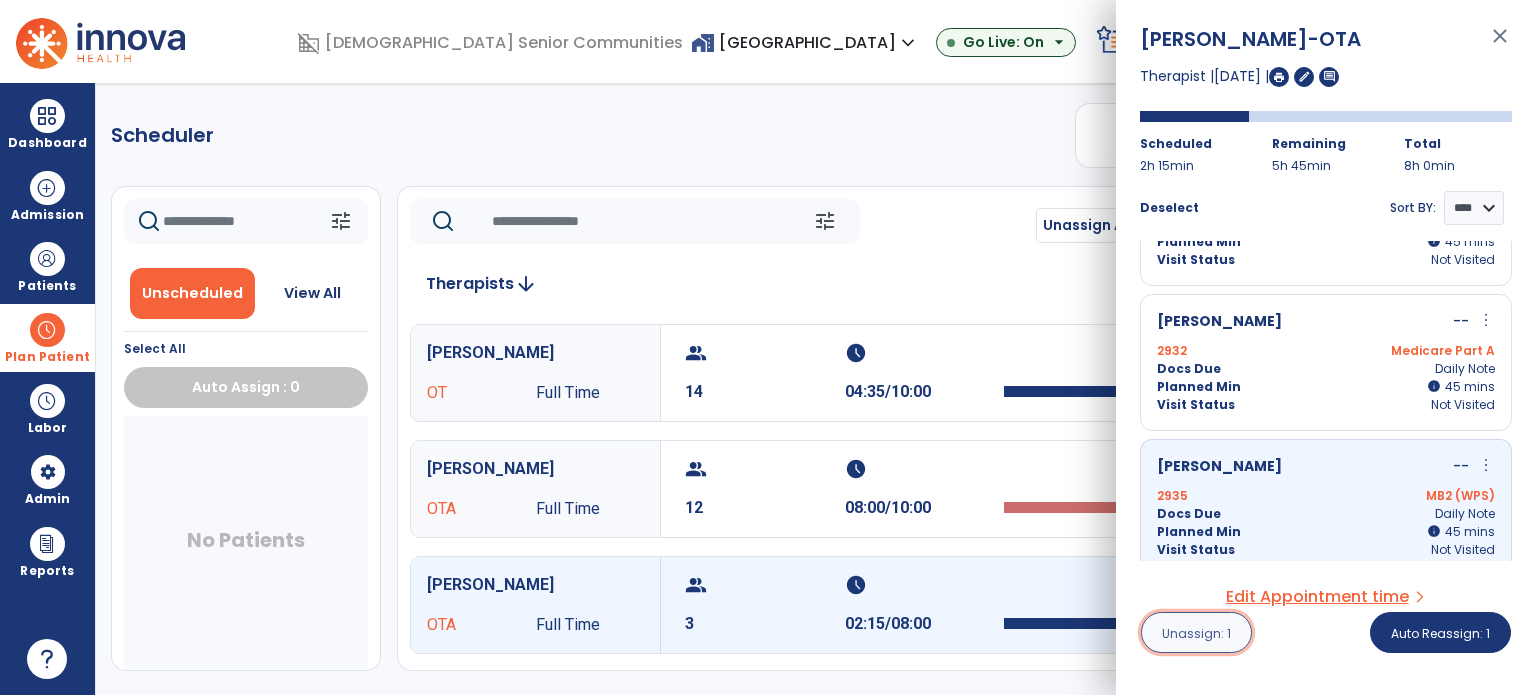 click on "Unassign: 1" at bounding box center (1196, 633) 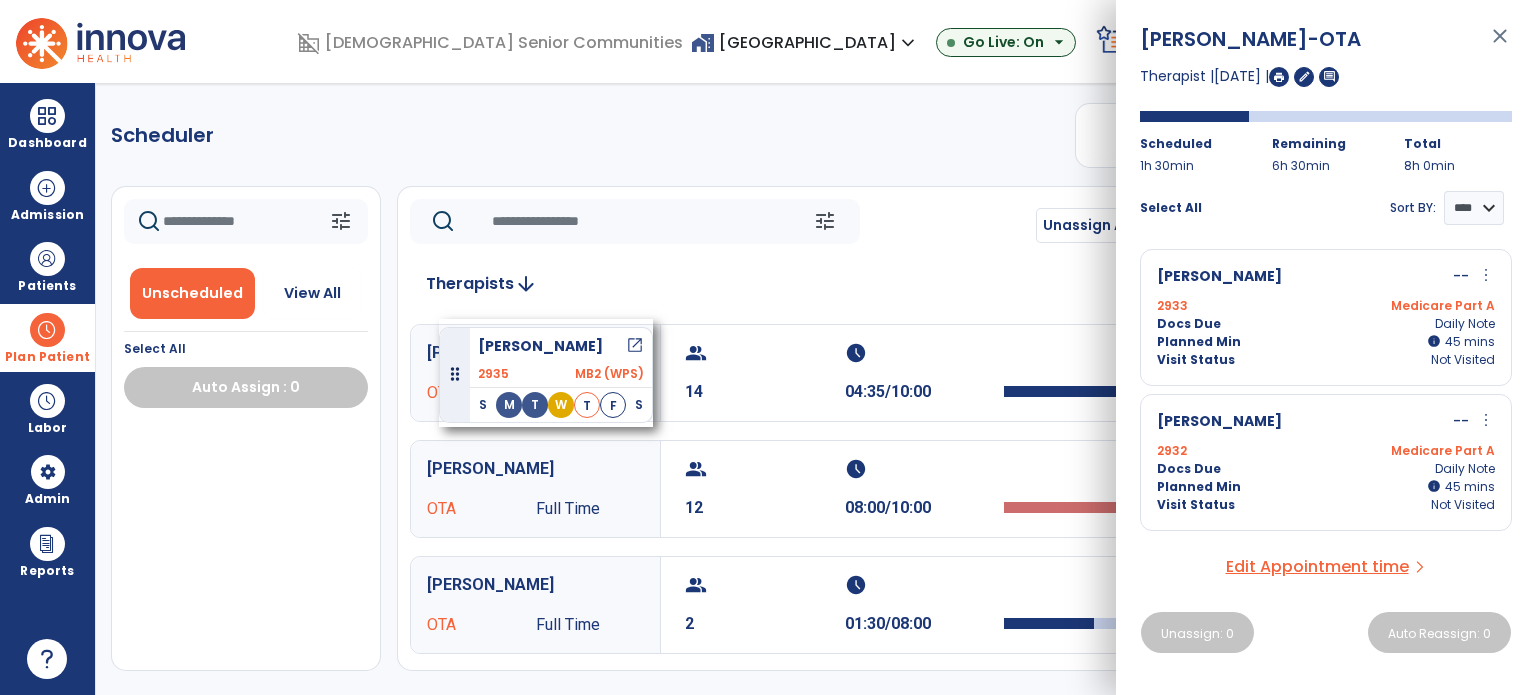 drag, startPoint x: 248, startPoint y: 447, endPoint x: 442, endPoint y: 314, distance: 235.21268 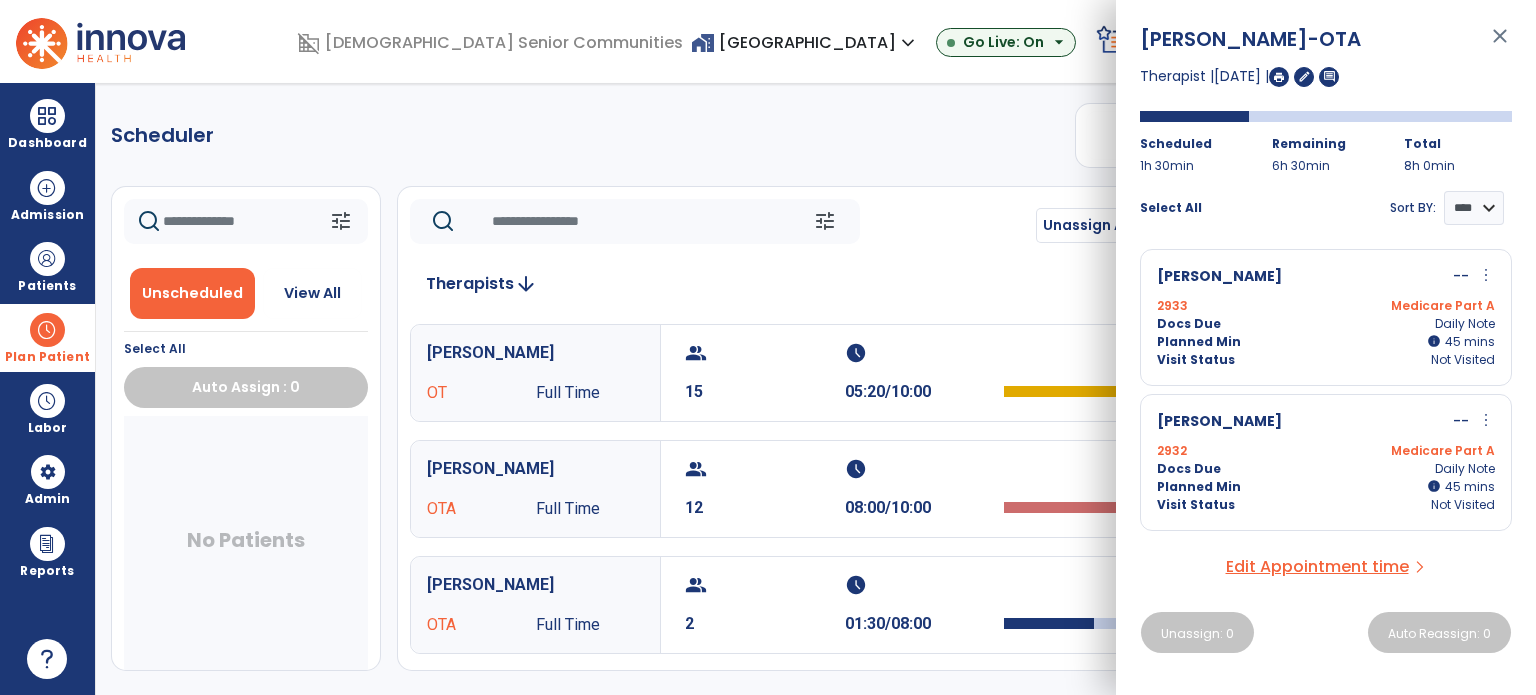 click on "close" at bounding box center (1500, 45) 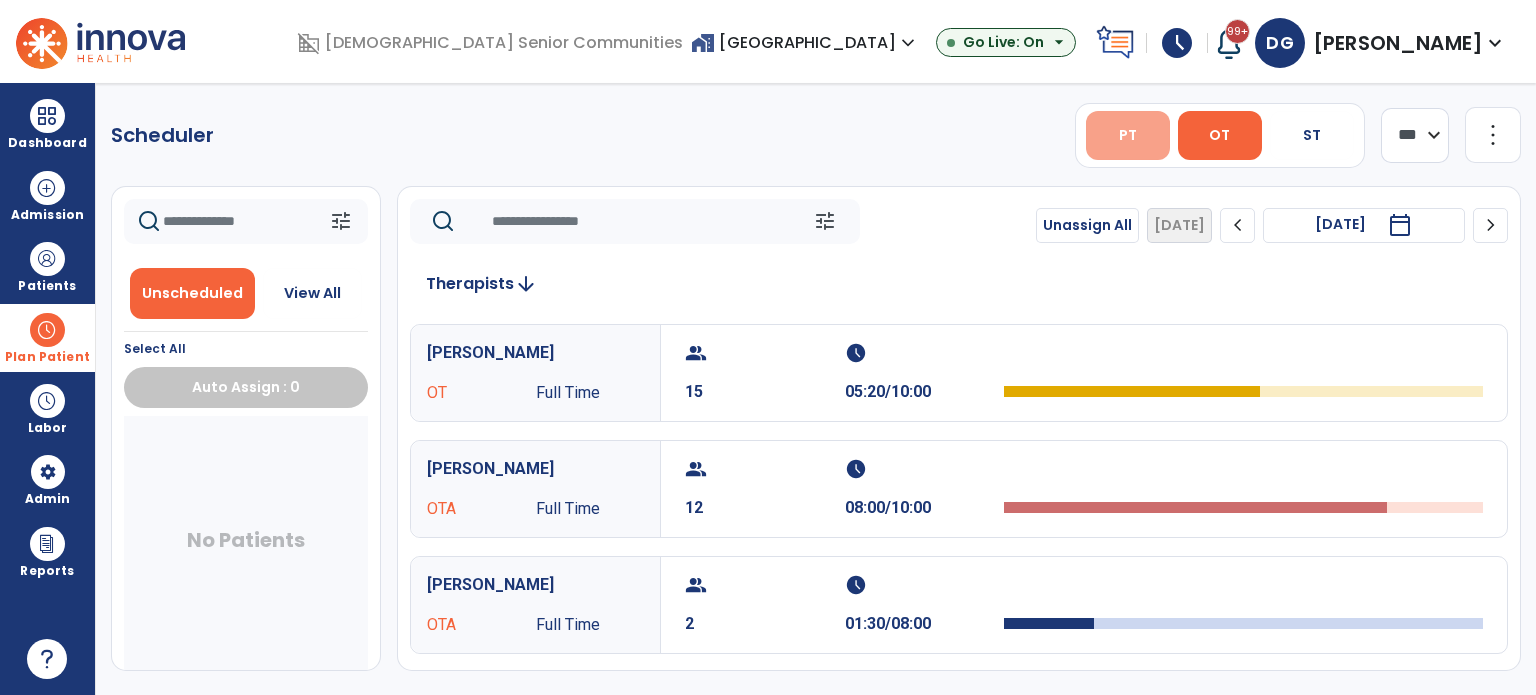 click on "PT" at bounding box center [1128, 135] 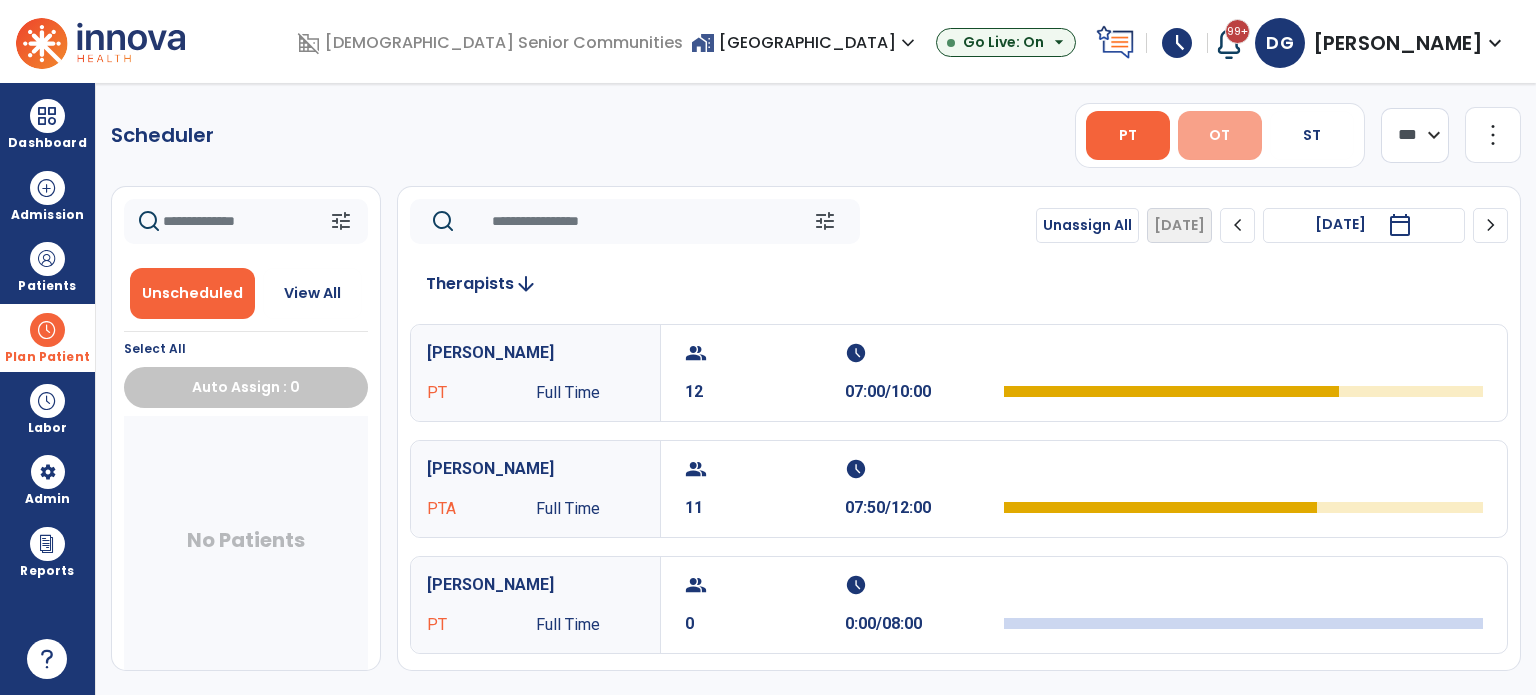 click on "OT" at bounding box center [1219, 135] 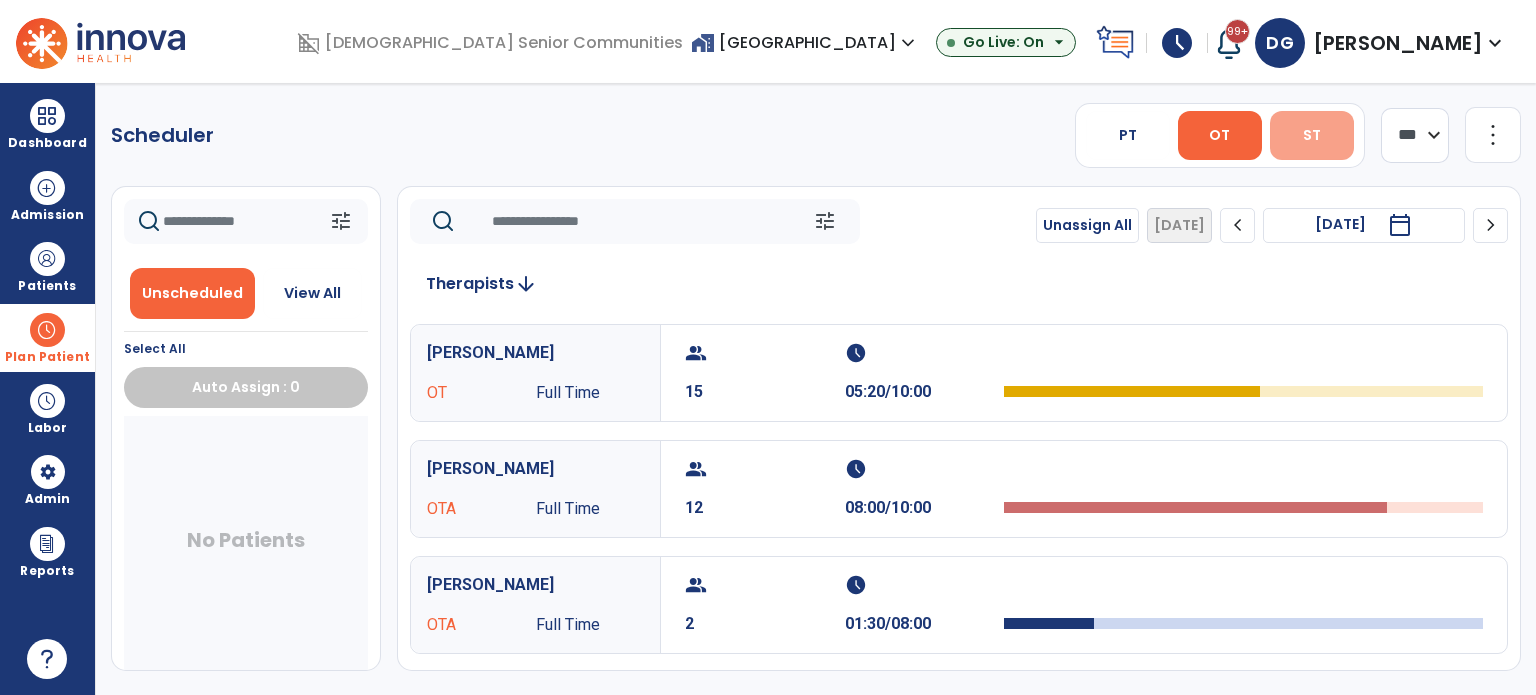 click on "ST" at bounding box center [1312, 135] 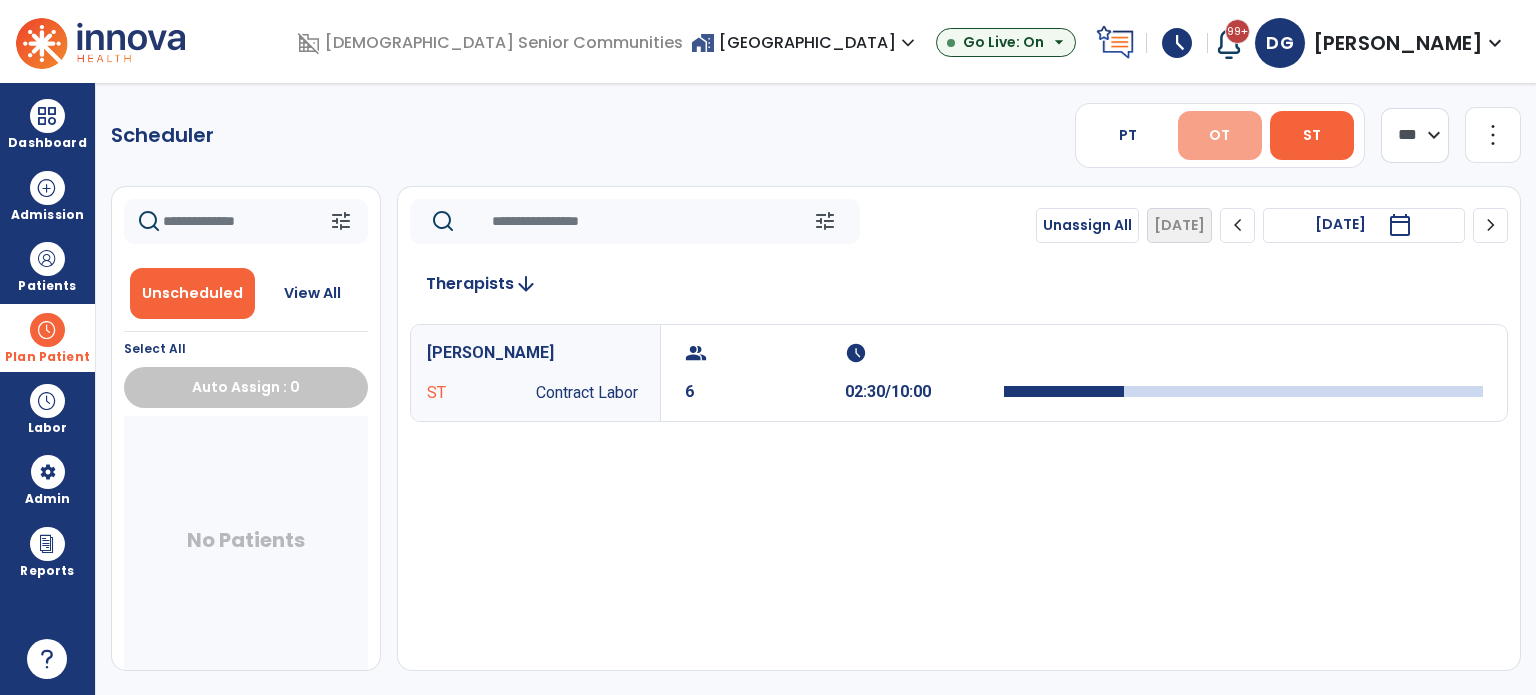 click on "OT" at bounding box center [1220, 135] 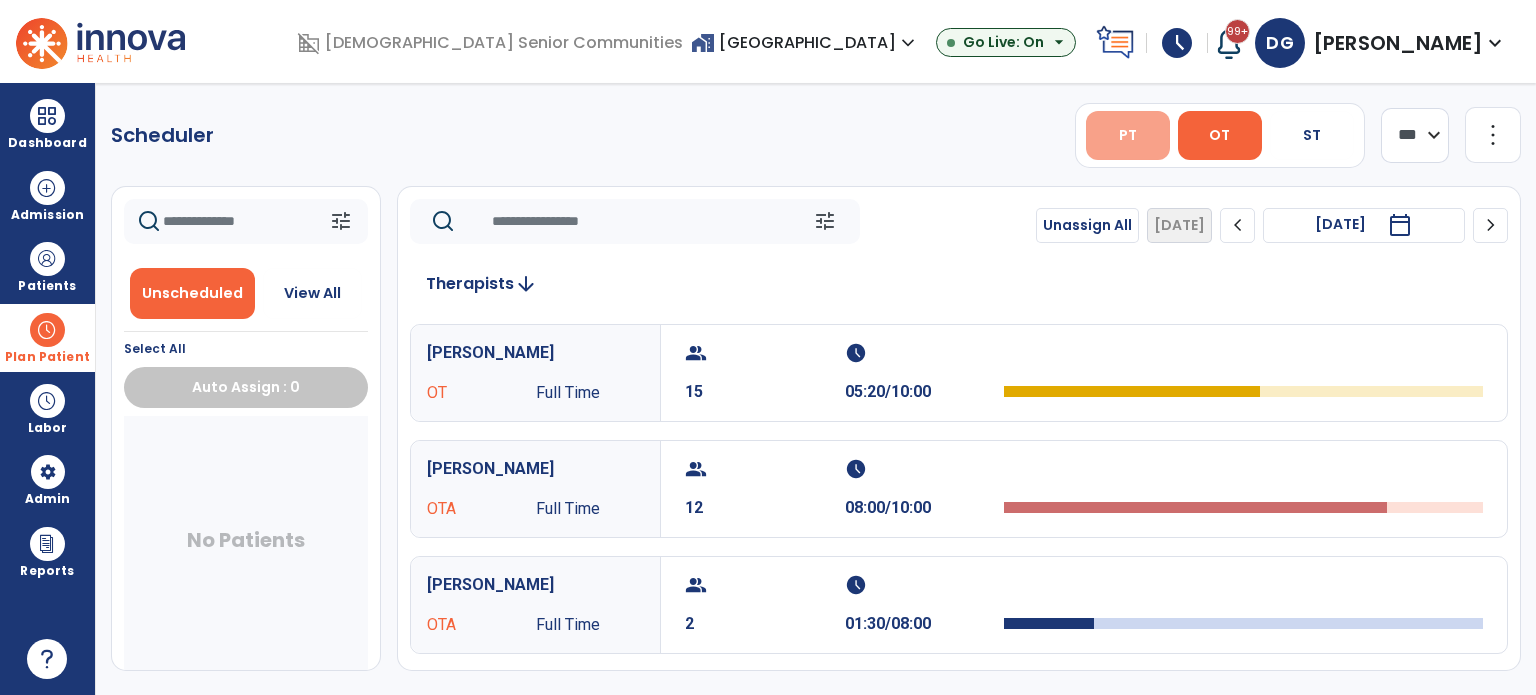 click on "PT" at bounding box center (1128, 135) 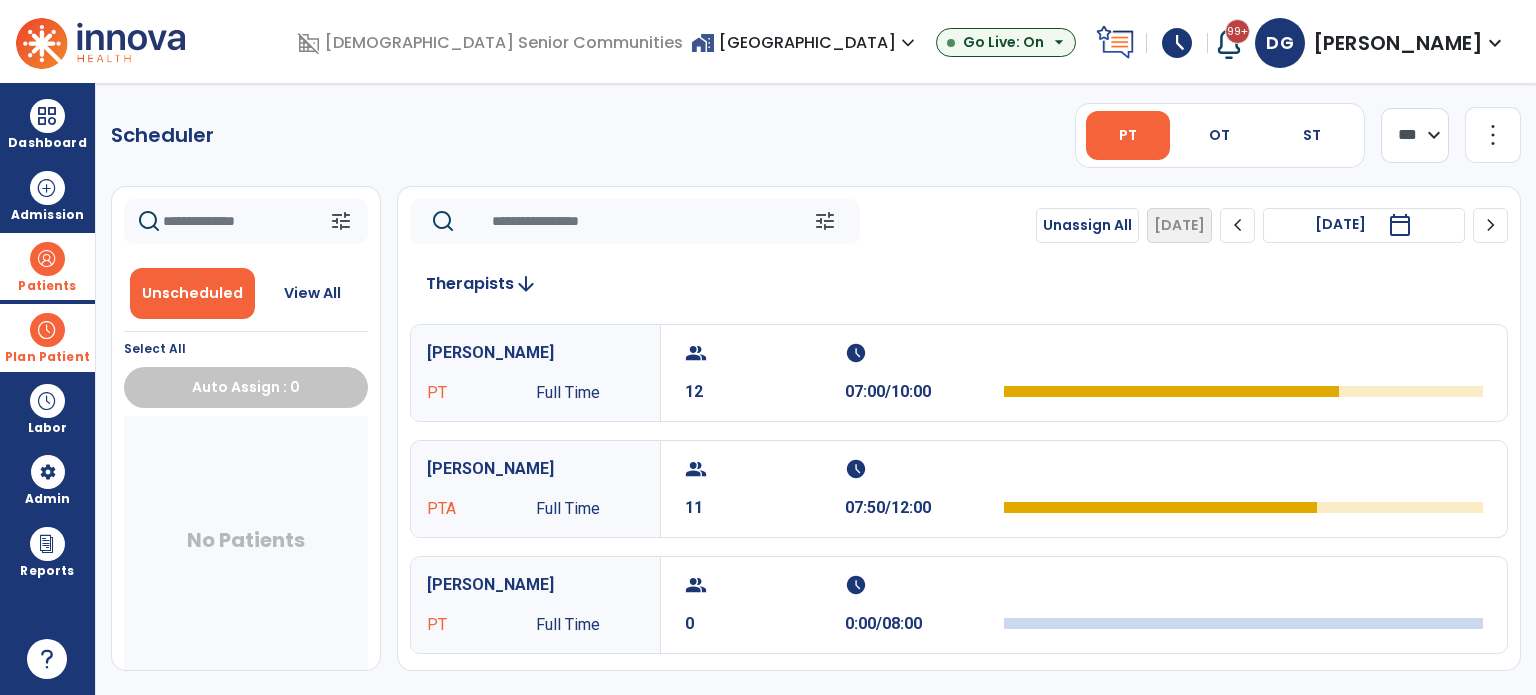 click at bounding box center (47, 259) 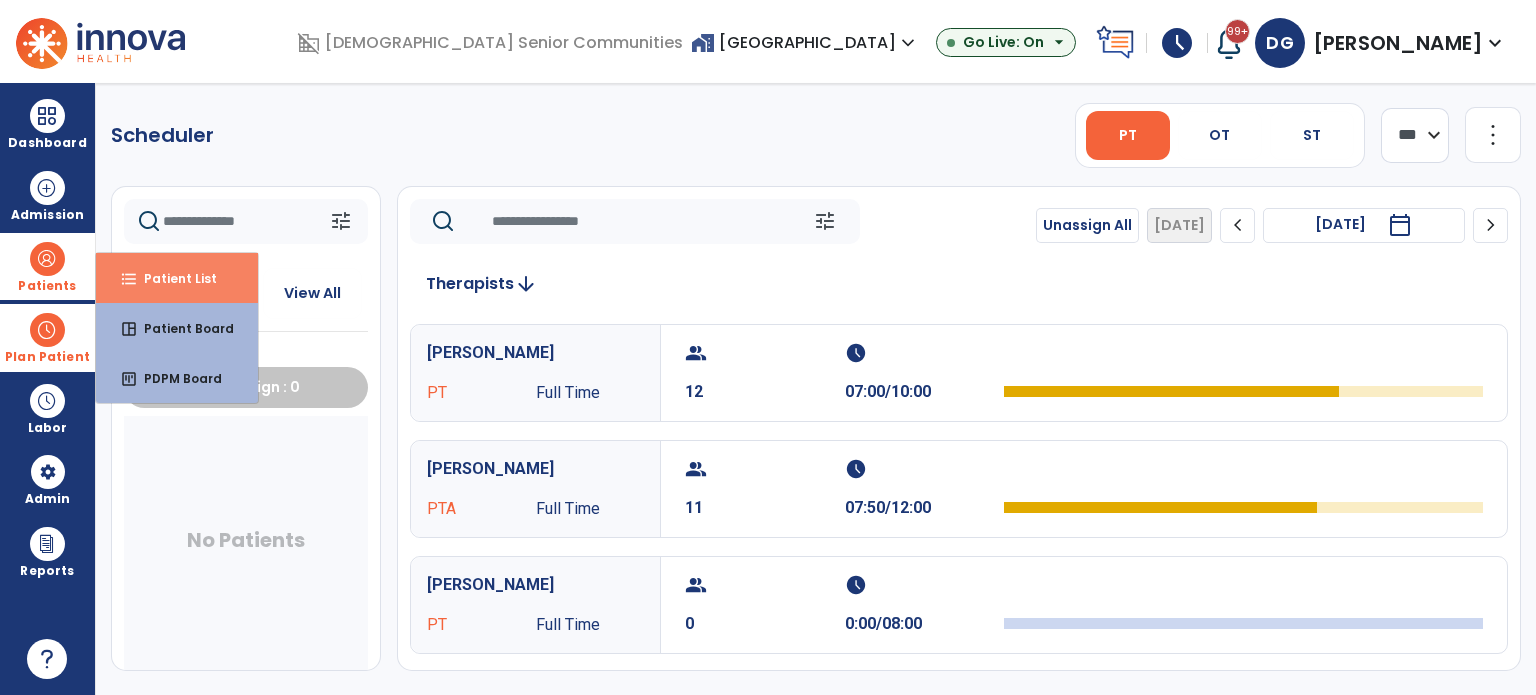 click on "Patient List" at bounding box center (172, 278) 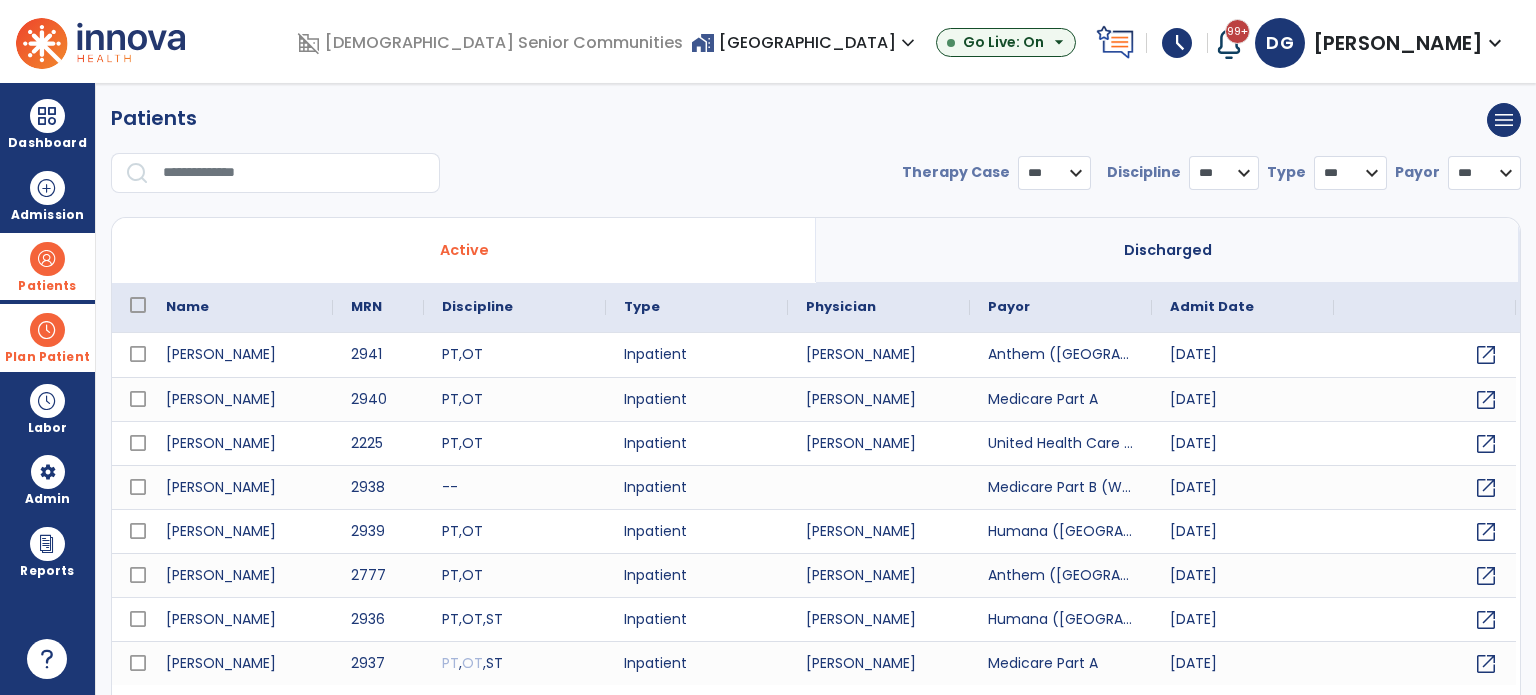 select on "***" 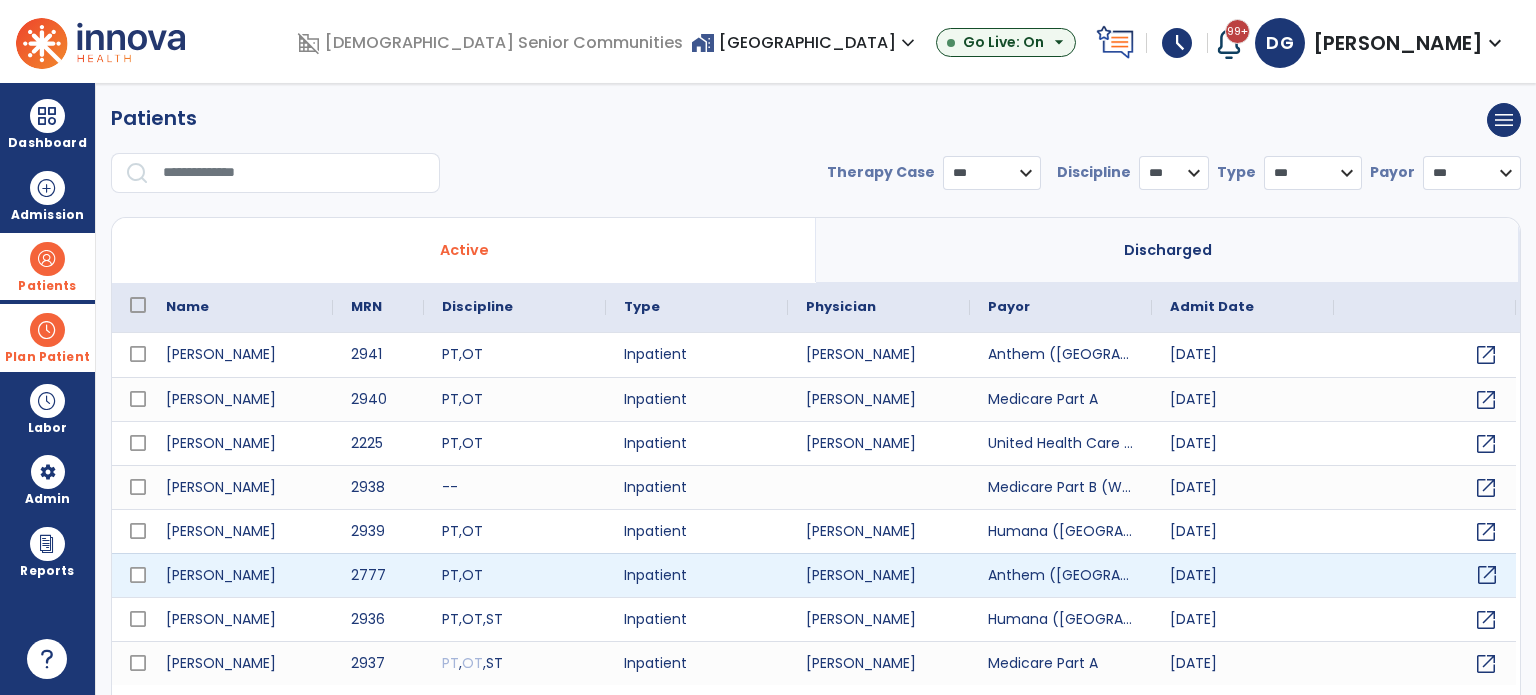 click on "open_in_new" at bounding box center (1487, 575) 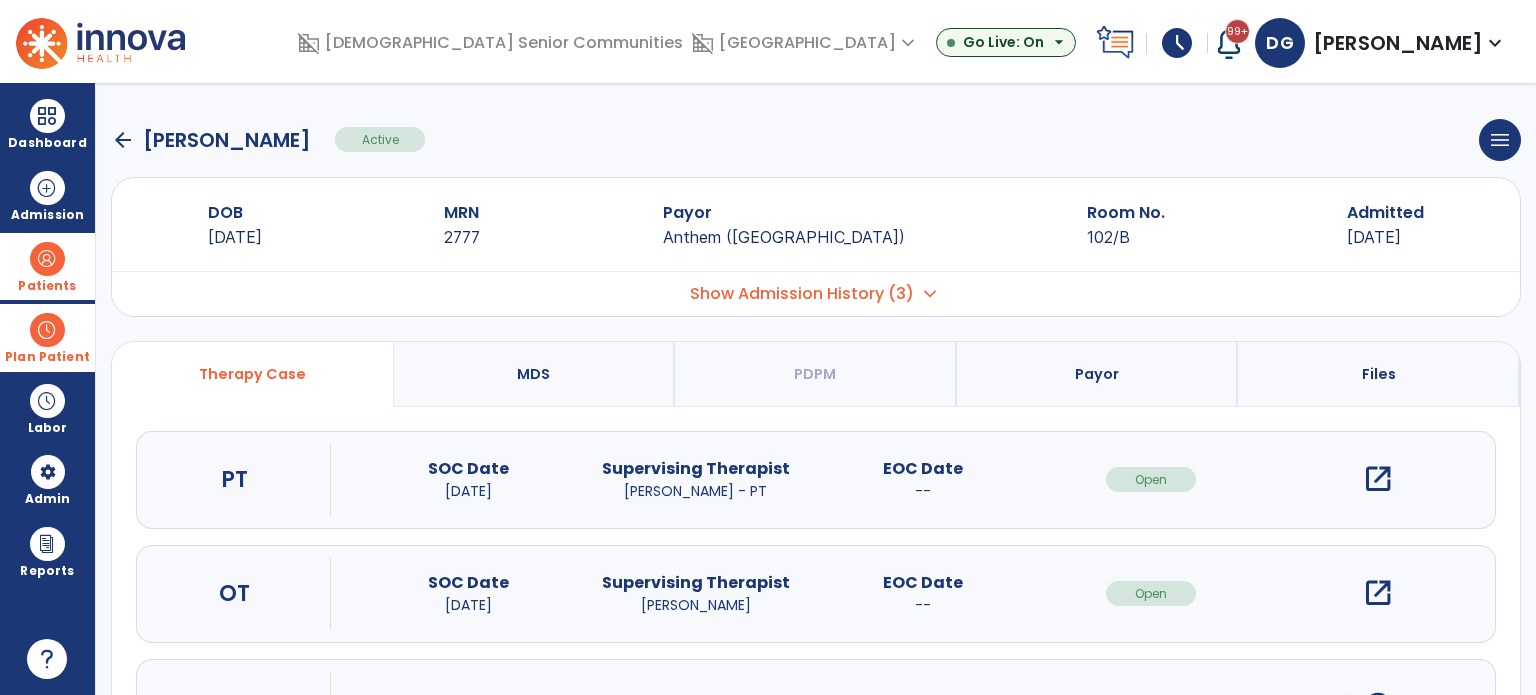 click on "open_in_new" at bounding box center [1378, 479] 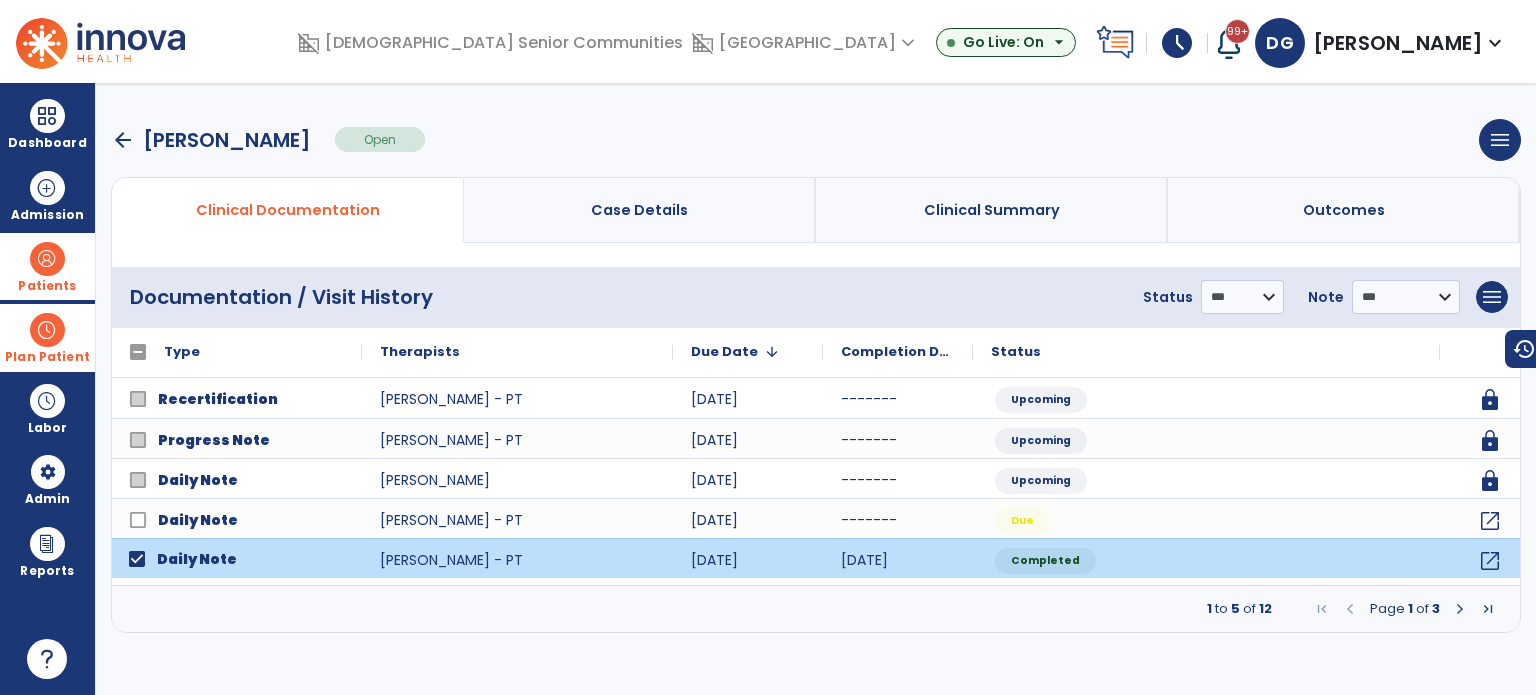 click at bounding box center (1460, 609) 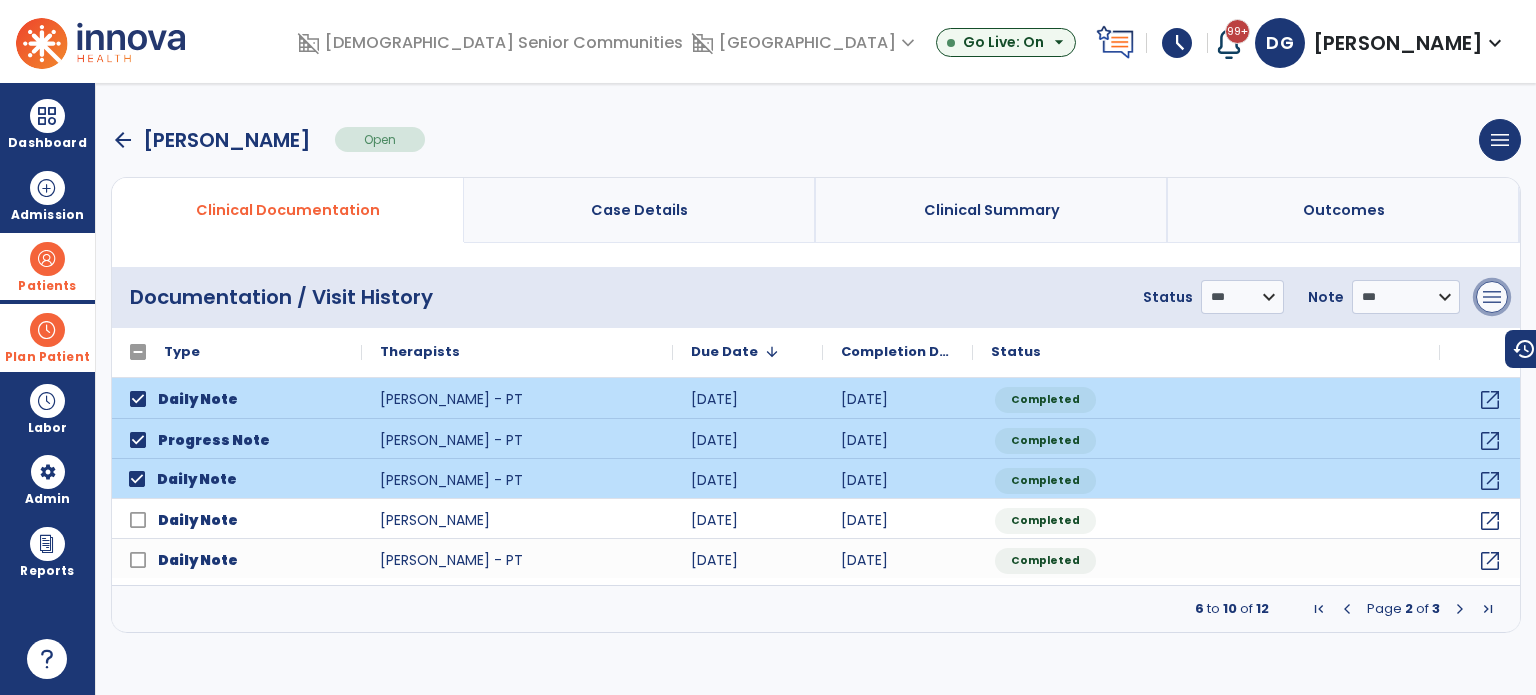 click on "menu" at bounding box center (1492, 297) 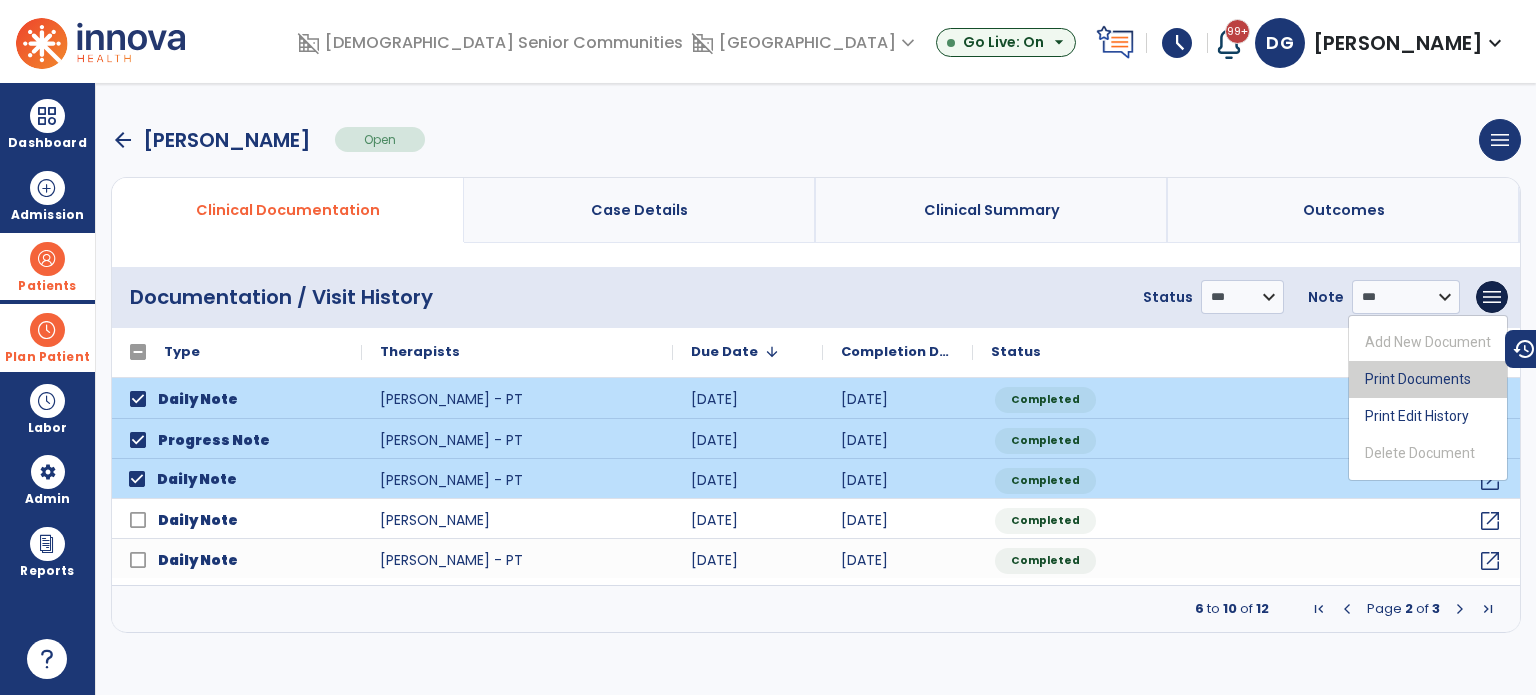 click on "Print Documents" at bounding box center (1428, 379) 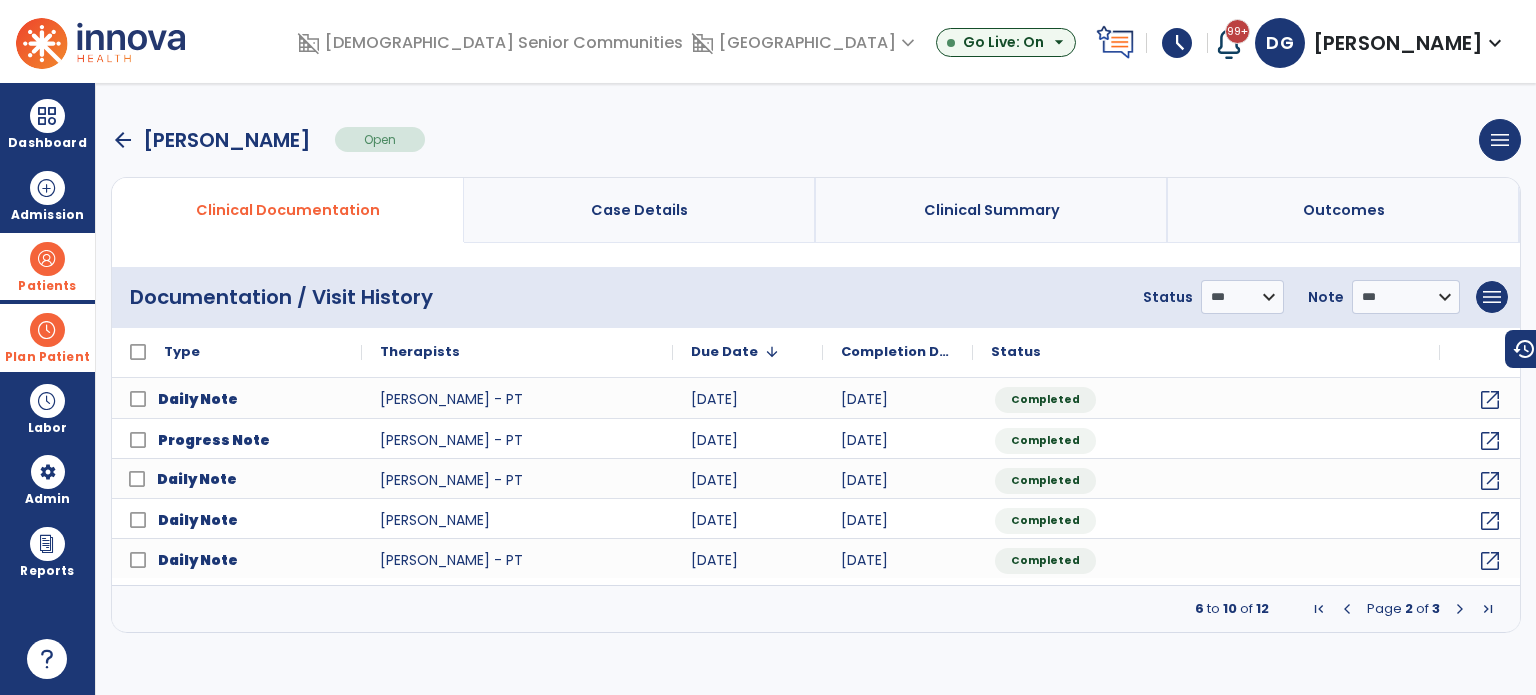 click on "arrow_back" at bounding box center (123, 140) 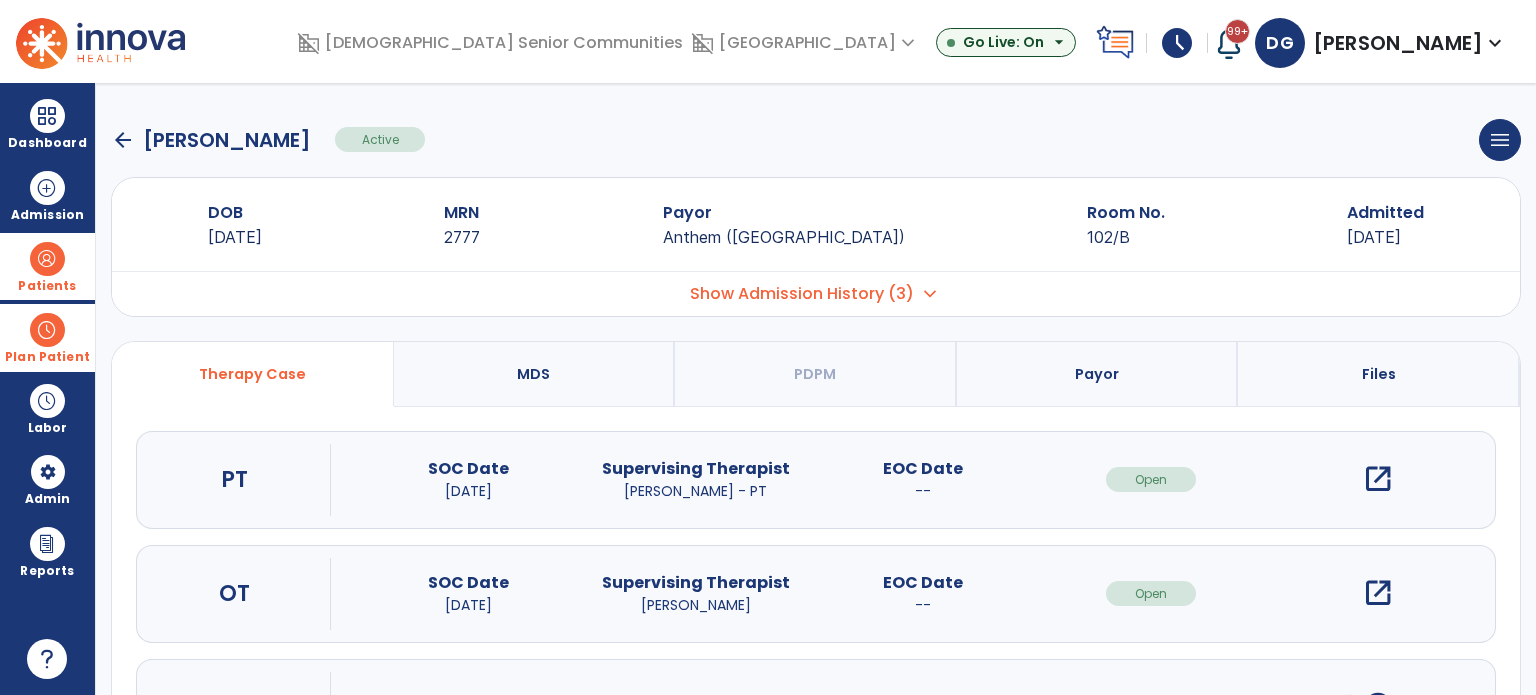 click on "open_in_new" at bounding box center [1378, 593] 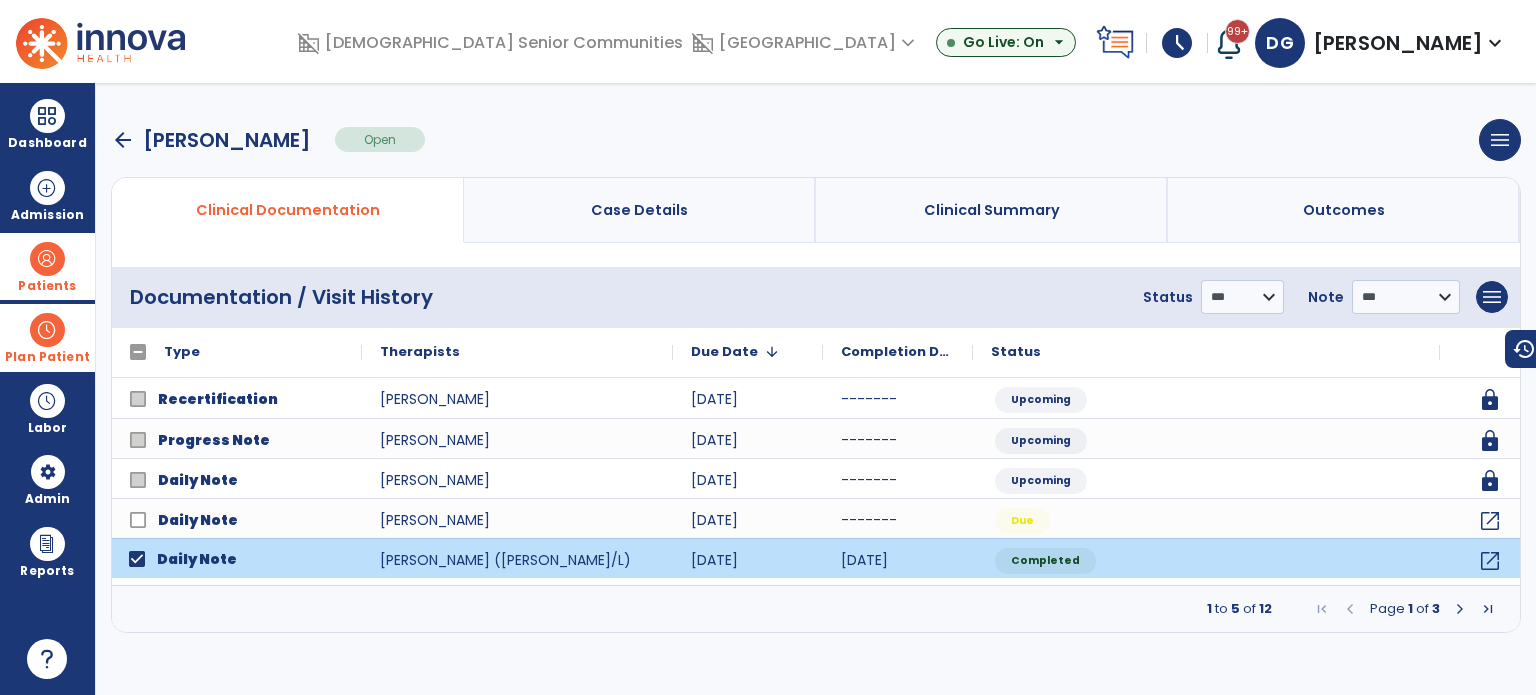 click at bounding box center [1460, 609] 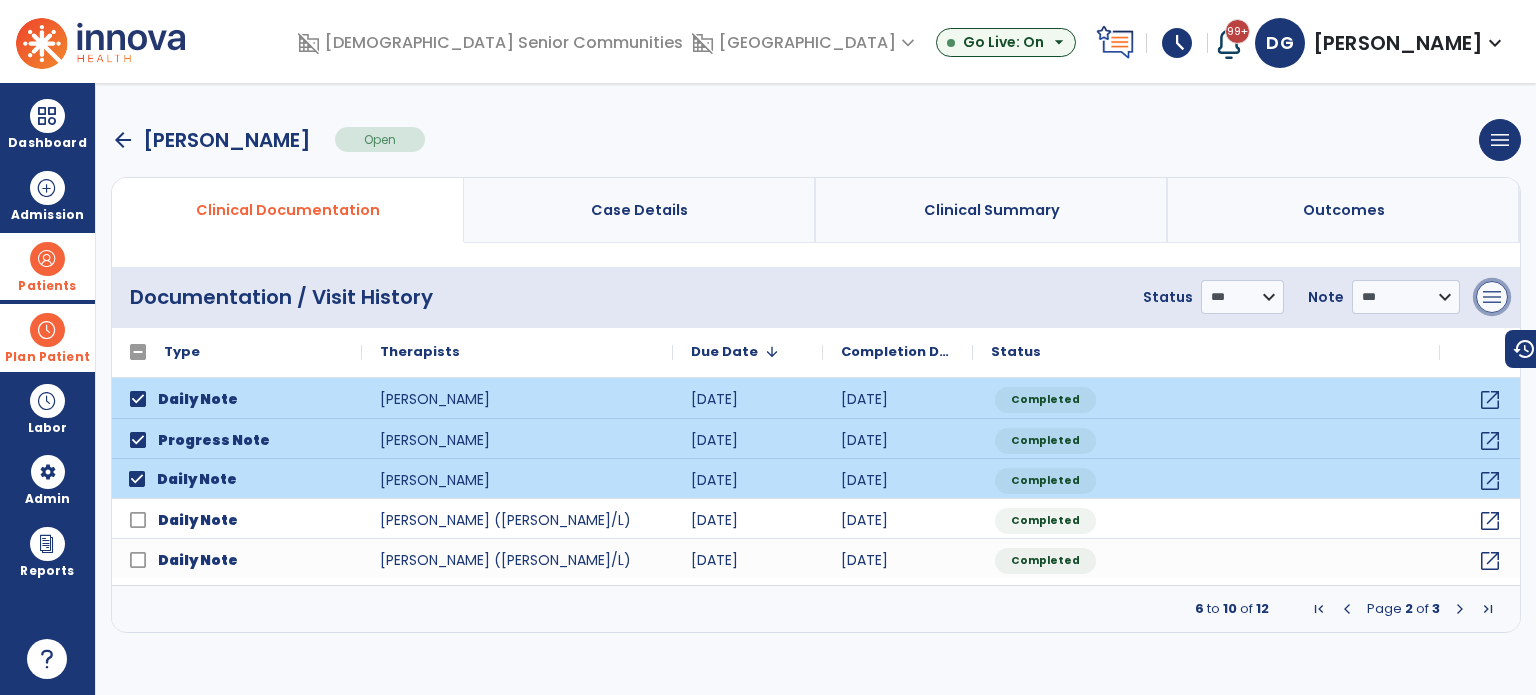 click on "menu" at bounding box center [1492, 297] 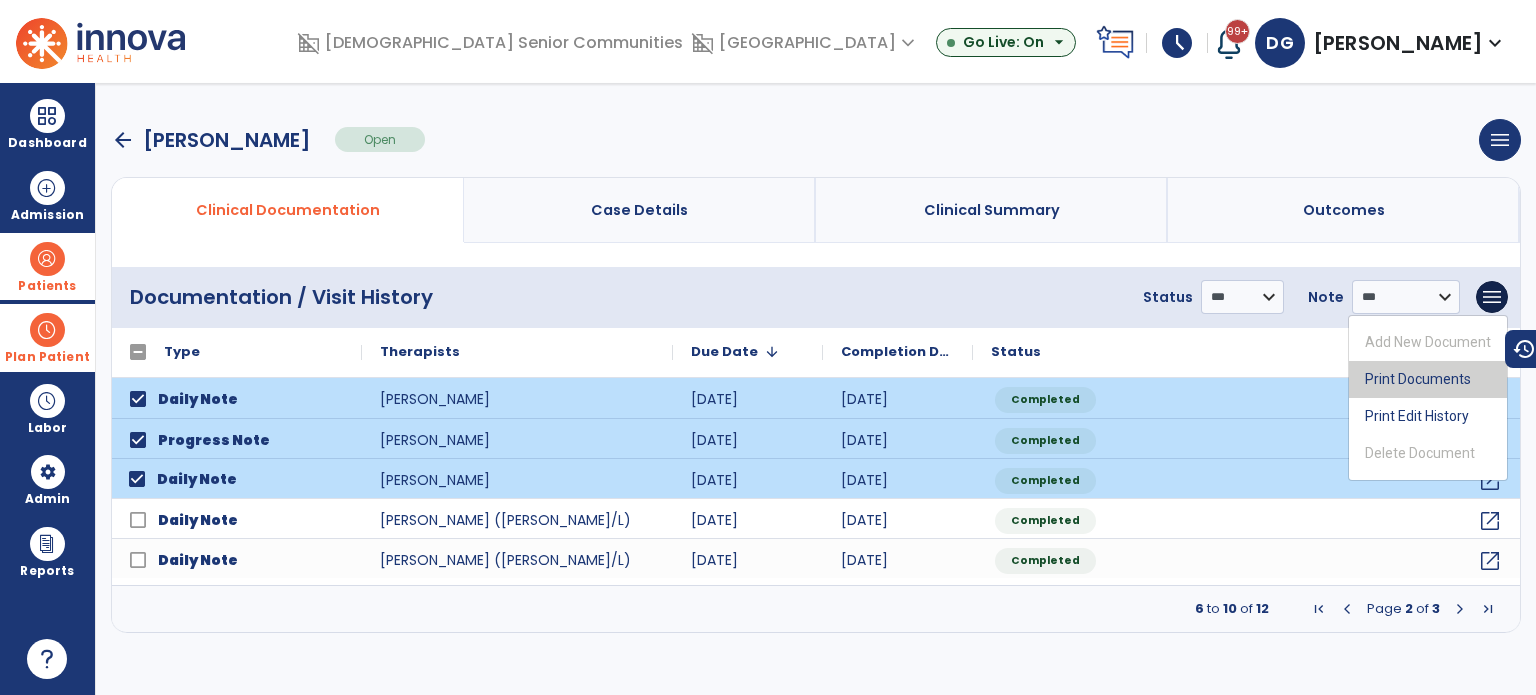 click on "Print Documents" at bounding box center (1428, 379) 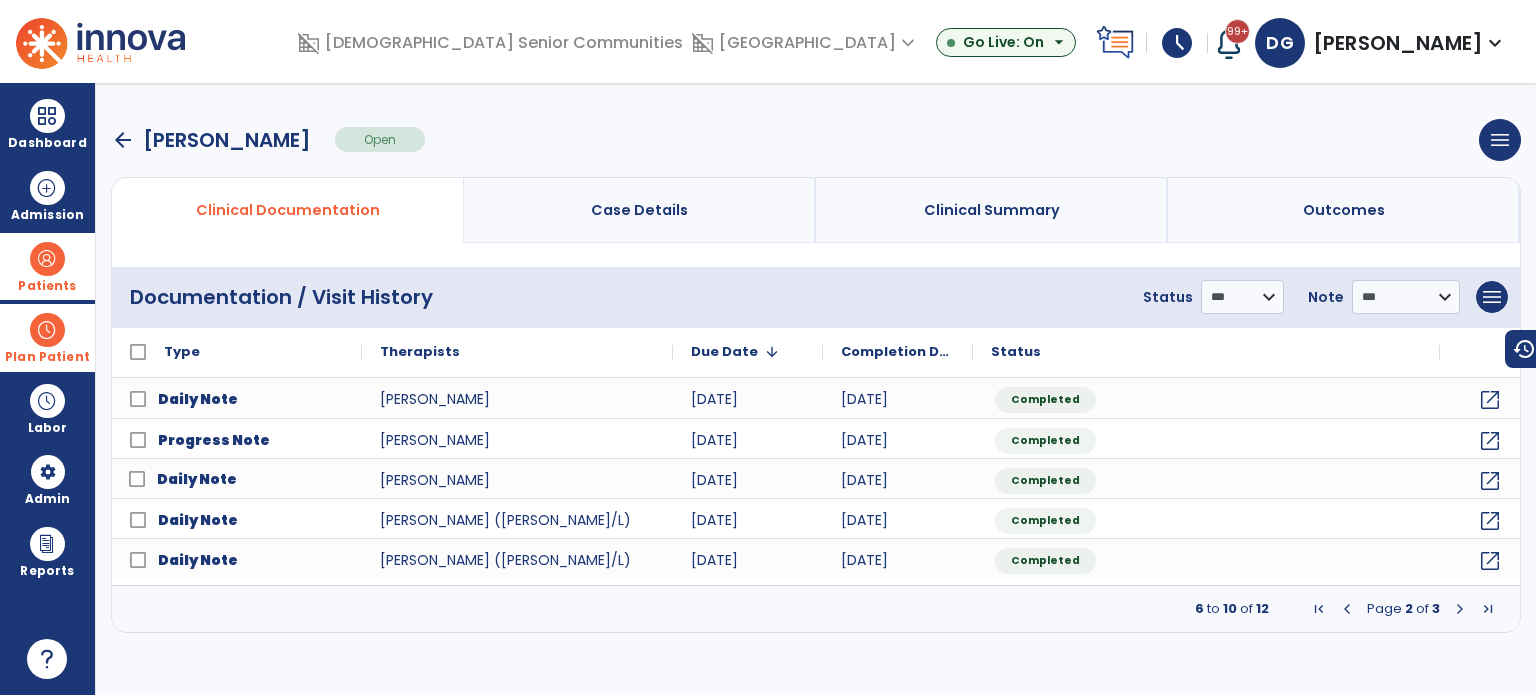 click on "arrow_back" at bounding box center (123, 140) 